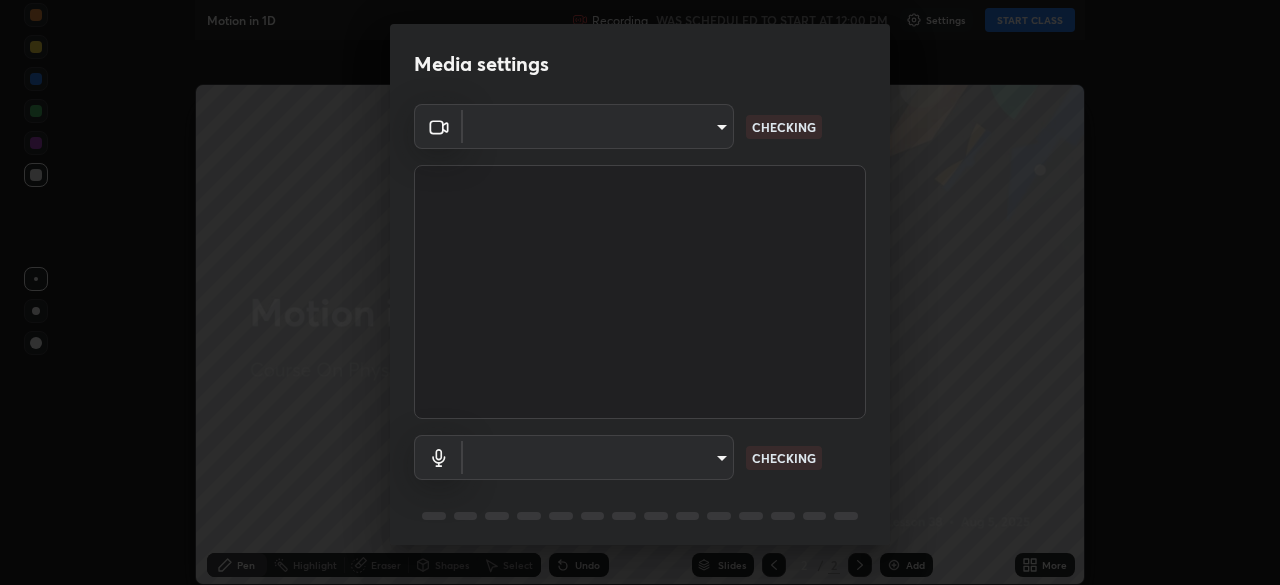 type on "cd084d4b2bd95fff23e650a89a2fcd5691049521d6a0d9ca8e106c74174f2333" 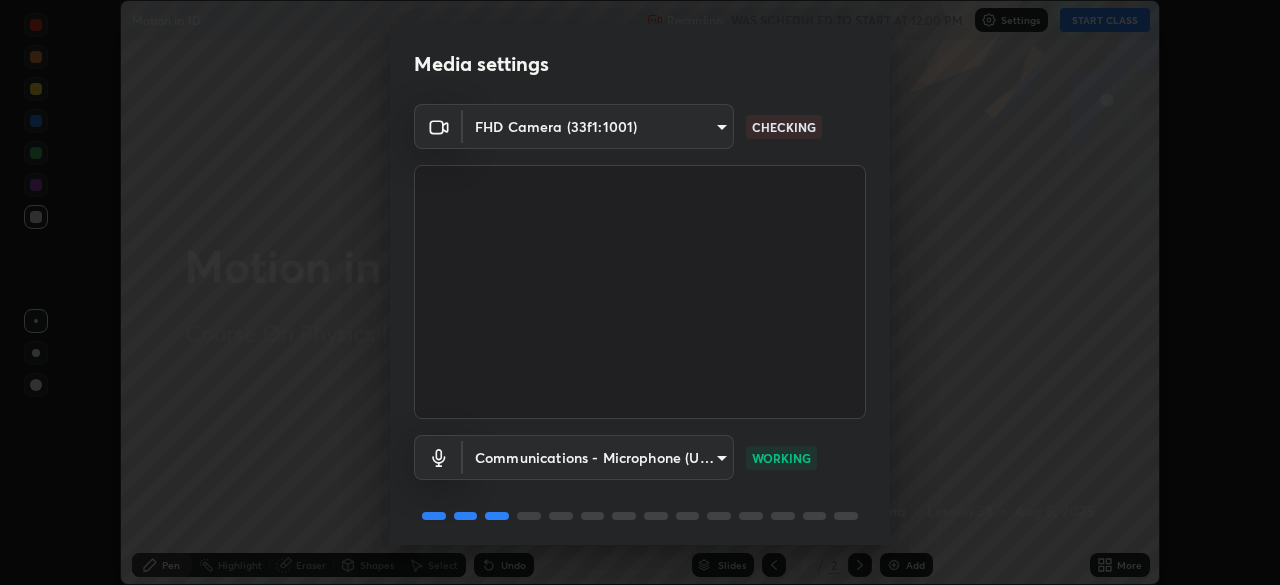 scroll, scrollTop: 0, scrollLeft: 0, axis: both 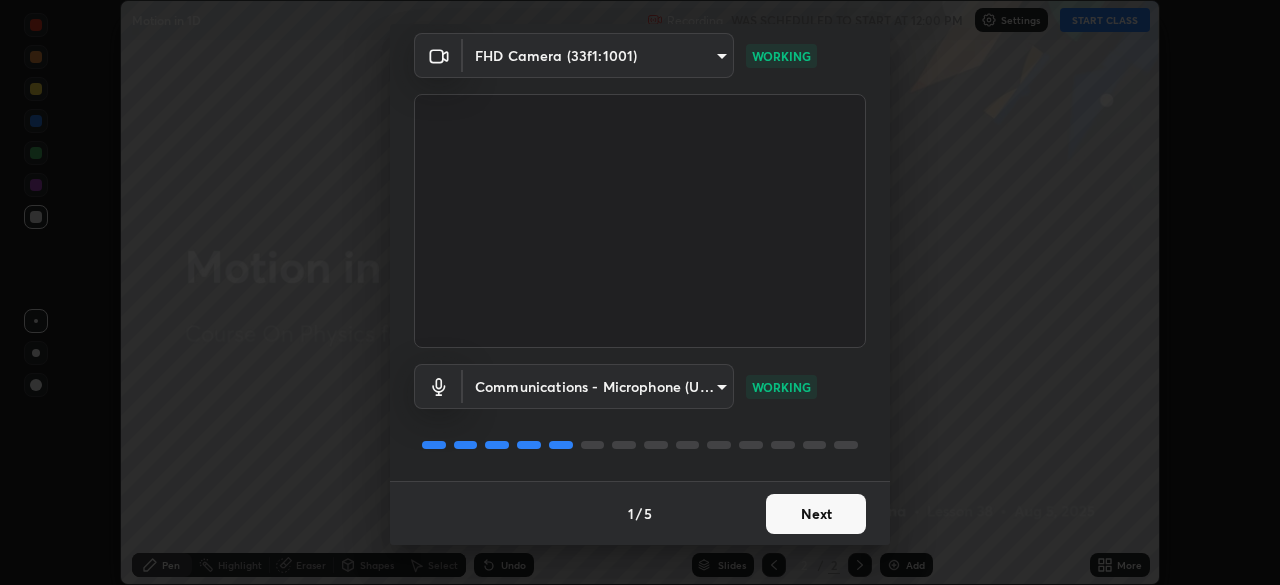 click at bounding box center (640, 445) 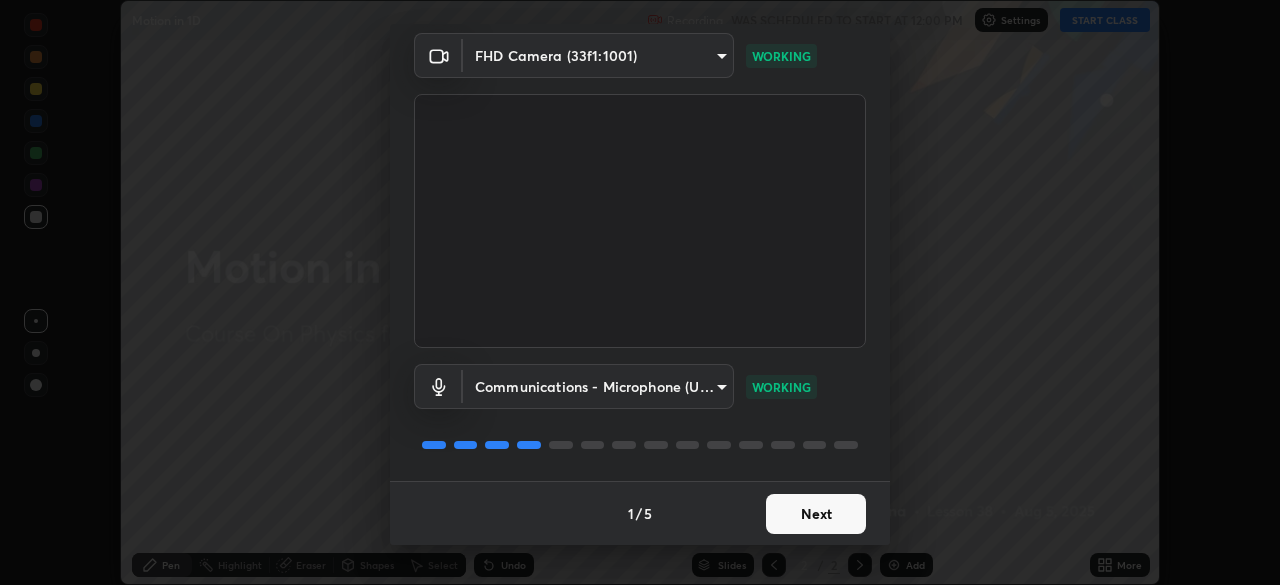 click on "Erase all Motion in 1D Recording WAS SCHEDULED TO START AT  12:00 PM Settings START CLASS Setting up your live class Motion in 1D • L38 of Course On Physics for NEET Growth 1 2027 Deepak Kumar Saxena Pen Highlight Eraser Shapes Select Undo Slides 2 / 2 Add More No doubts shared Encourage your learners to ask a doubt for better clarity Report an issue Reason for reporting Buffering Chat not working Audio - Video sync issue Educator video quality low ​ Attach an image Report Media settings FHD Camera (33f1:1001) cd084d4b2bd95fff23e650a89a2fcd5691049521d6a0d9ca8e106c74174f2333 WORKING Communications - Microphone (USB PnP Sound Device) communications WORKING 1 / 5 Next" at bounding box center (640, 292) 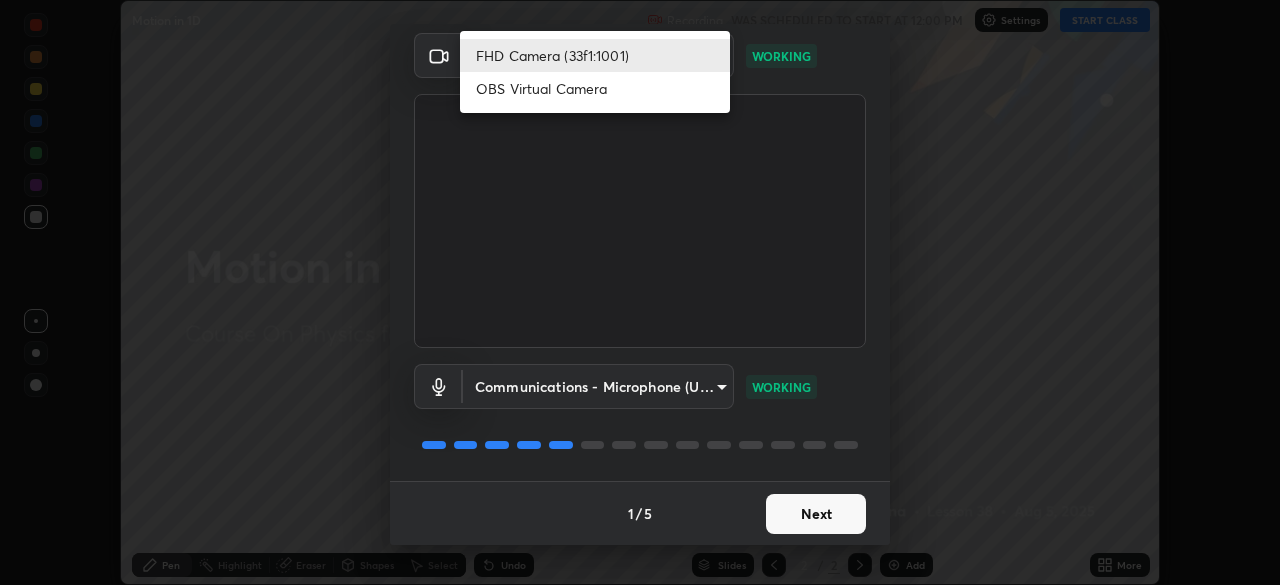click on "FHD Camera (33f1:1001)" at bounding box center [595, 55] 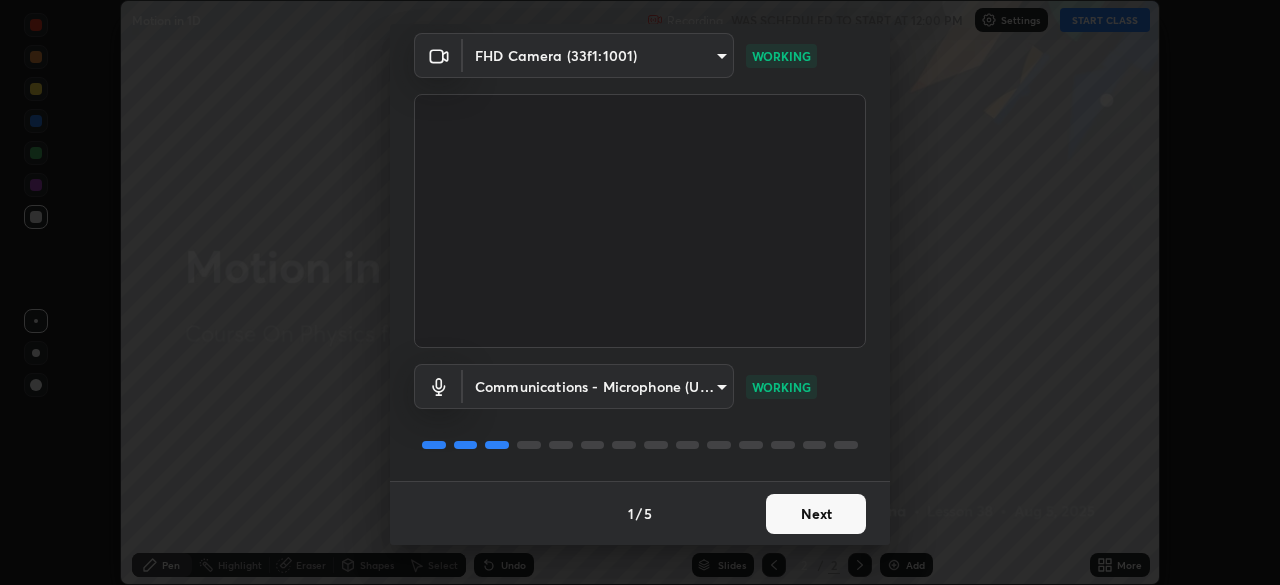 click on "Erase all Motion in 1D Recording WAS SCHEDULED TO START AT  12:00 PM Settings START CLASS Setting up your live class Motion in 1D • L38 of Course On Physics for NEET Growth 1 2027 Deepak Kumar Saxena Pen Highlight Eraser Shapes Select Undo Slides 2 / 2 Add More No doubts shared Encourage your learners to ask a doubt for better clarity Report an issue Reason for reporting Buffering Chat not working Audio - Video sync issue Educator video quality low ​ Attach an image Report Media settings FHD Camera (33f1:1001) cd084d4b2bd95fff23e650a89a2fcd5691049521d6a0d9ca8e106c74174f2333 WORKING Communications - Microphone (USB PnP Sound Device) communications WORKING 1 / 5 Next" at bounding box center [640, 292] 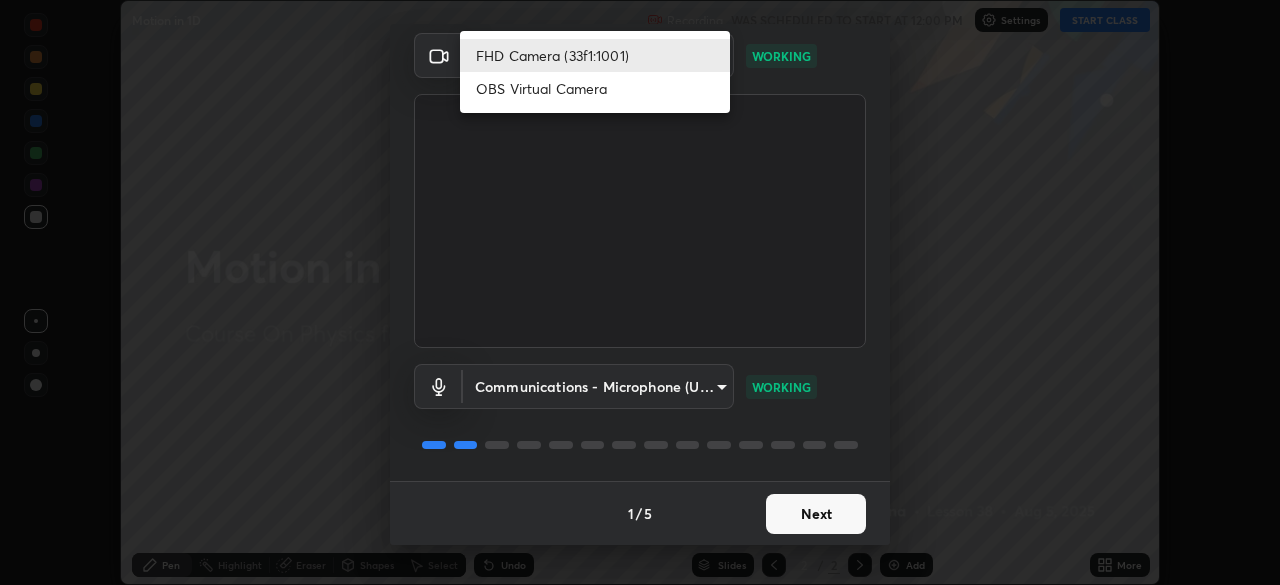 click on "OBS Virtual Camera" at bounding box center [595, 88] 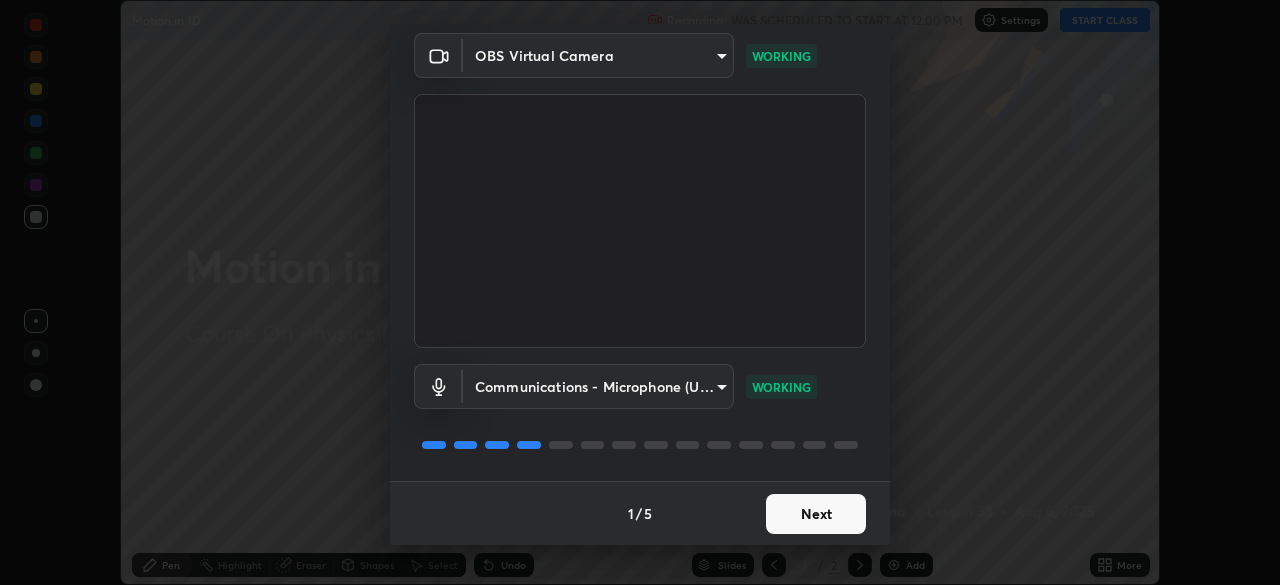 click on "Erase all Motion in 1D Recording WAS SCHEDULED TO START AT  12:00 PM Settings START CLASS Setting up your live class Motion in 1D • L38 of Course On Physics for NEET Growth 1 2027 Deepak Kumar Saxena Pen Highlight Eraser Shapes Select Undo Slides 2 / 2 Add More No doubts shared Encourage your learners to ask a doubt for better clarity Report an issue Reason for reporting Buffering Chat not working Audio - Video sync issue Educator video quality low ​ Attach an image Report Media settings OBS Virtual Camera 4c9e10ef3e48bb2419841f2148b1373c47e791729d3dcdbb2311ab790c21fc16 WORKING Communications - Microphone (USB PnP Sound Device) communications WORKING 1 / 5 Next" at bounding box center (640, 292) 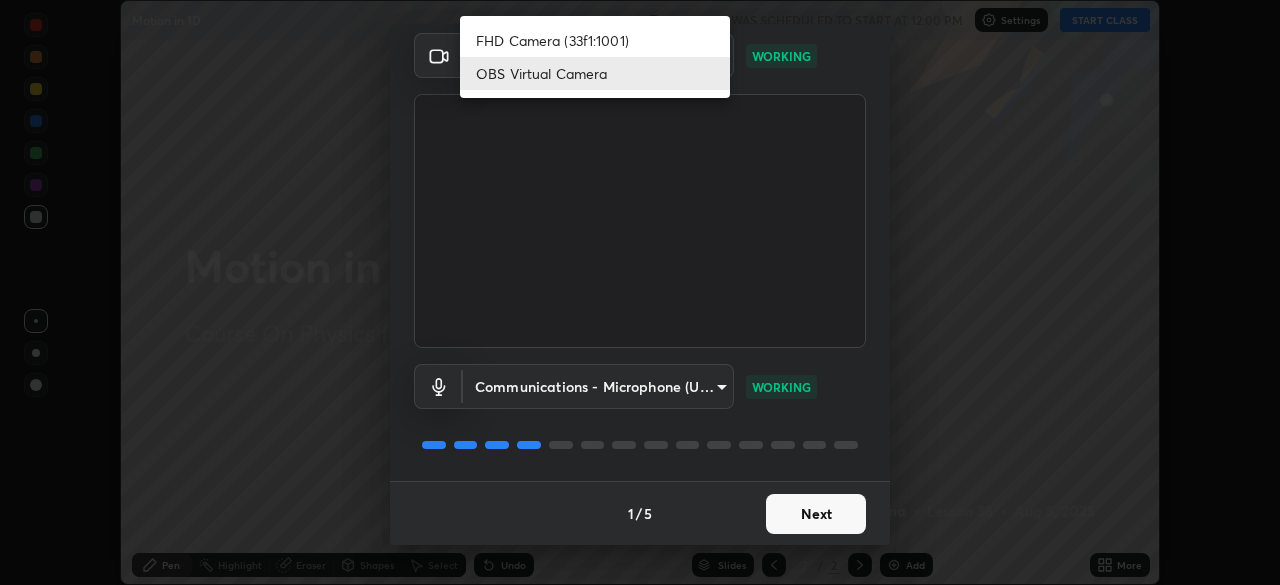 click on "FHD Camera (33f1:1001)" at bounding box center [595, 40] 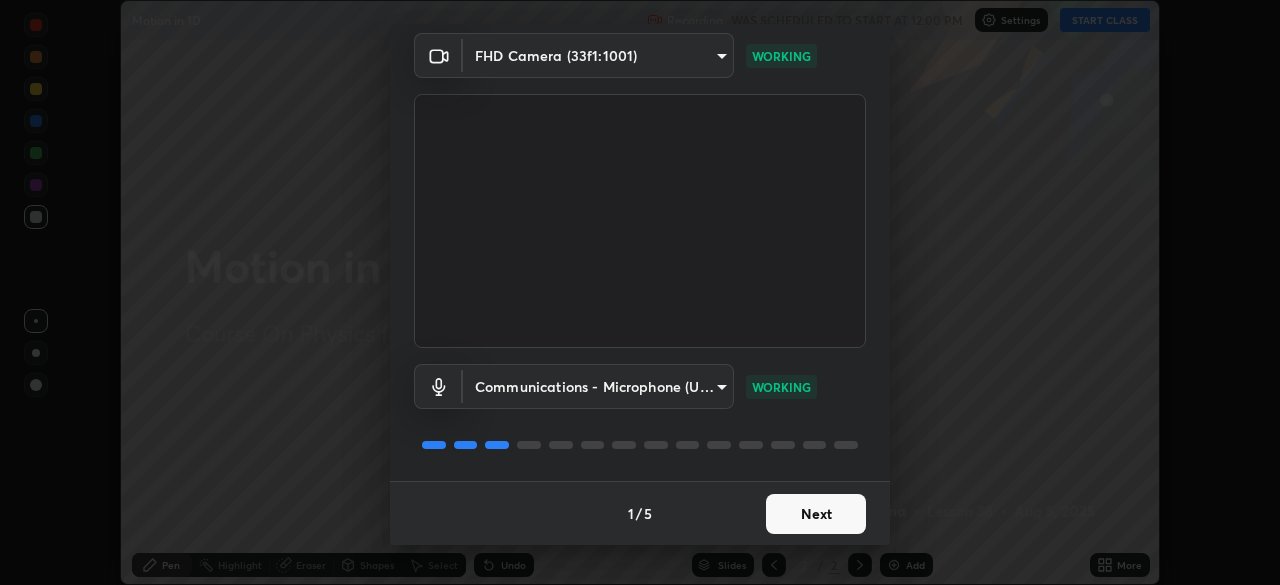 type on "cd084d4b2bd95fff23e650a89a2fcd5691049521d6a0d9ca8e106c74174f2333" 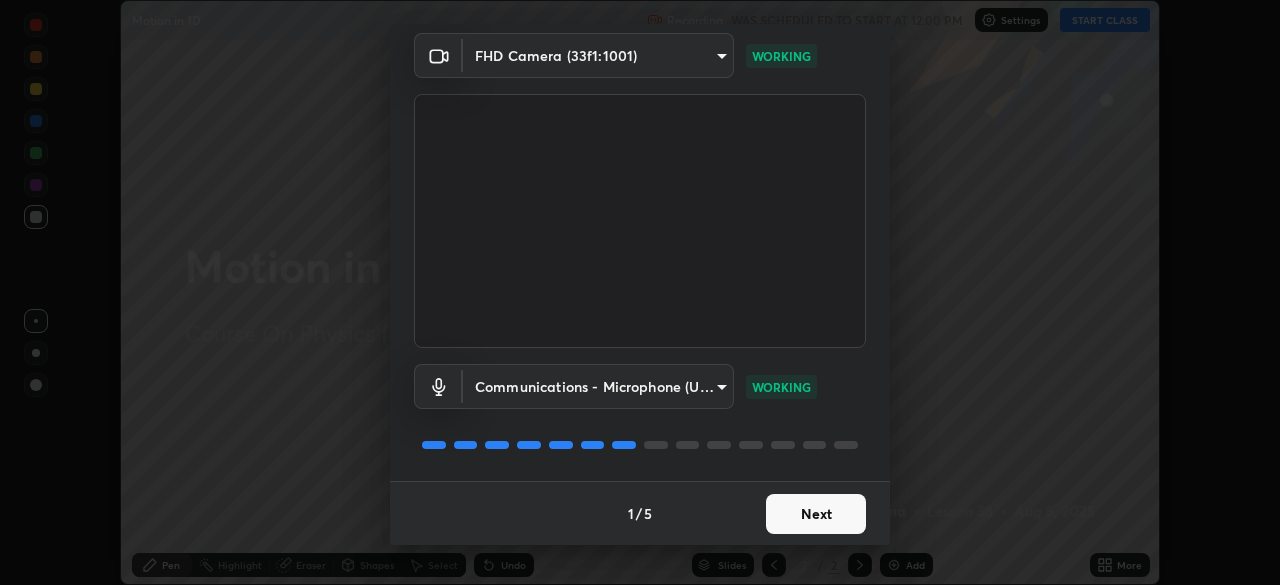click on "Next" at bounding box center [816, 514] 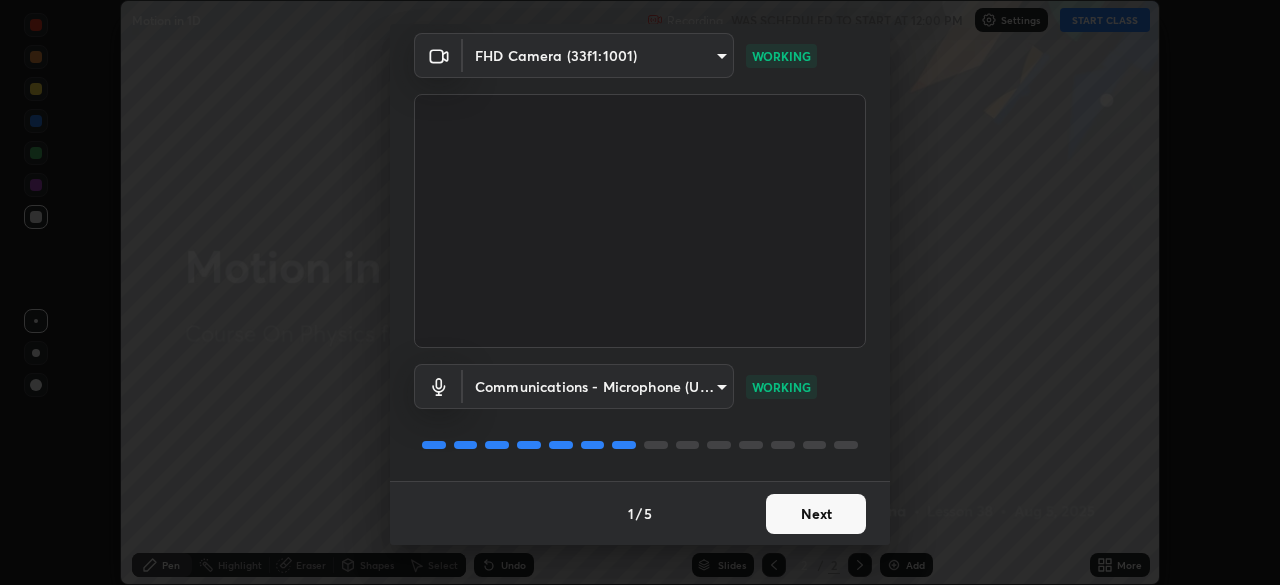 scroll, scrollTop: 0, scrollLeft: 0, axis: both 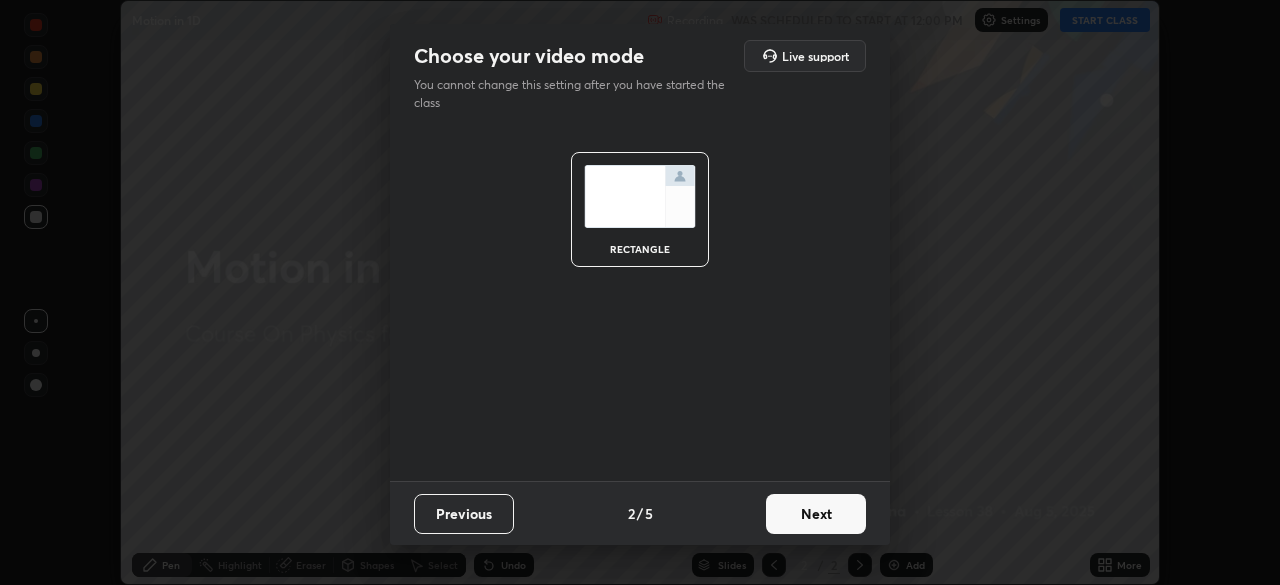 click on "Next" at bounding box center (816, 514) 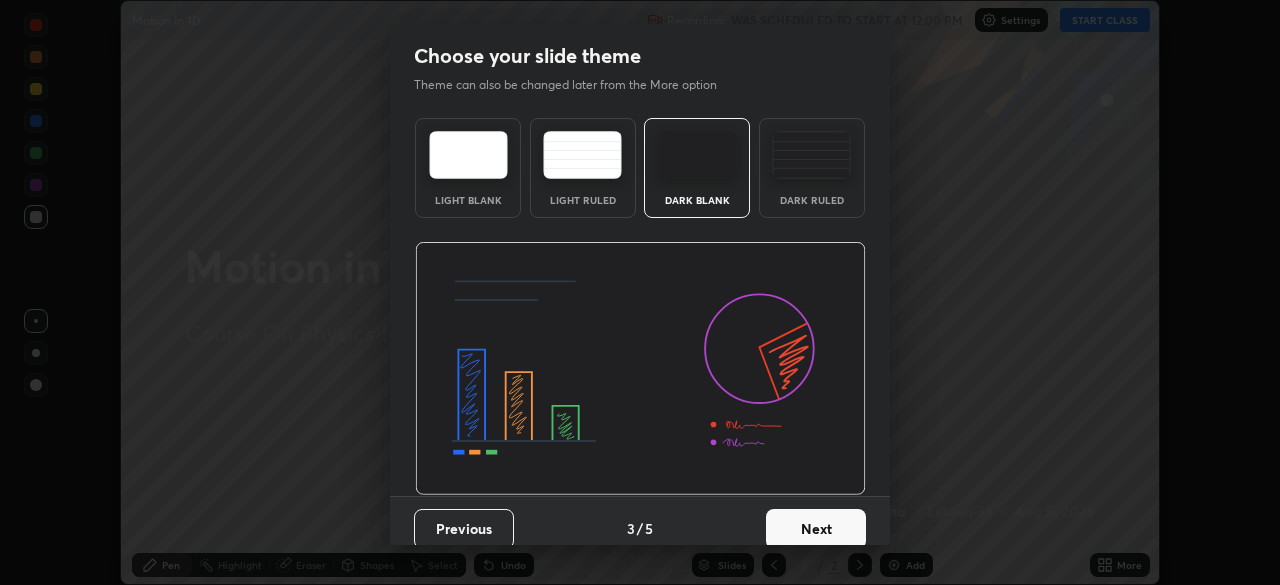 click on "Next" at bounding box center (816, 529) 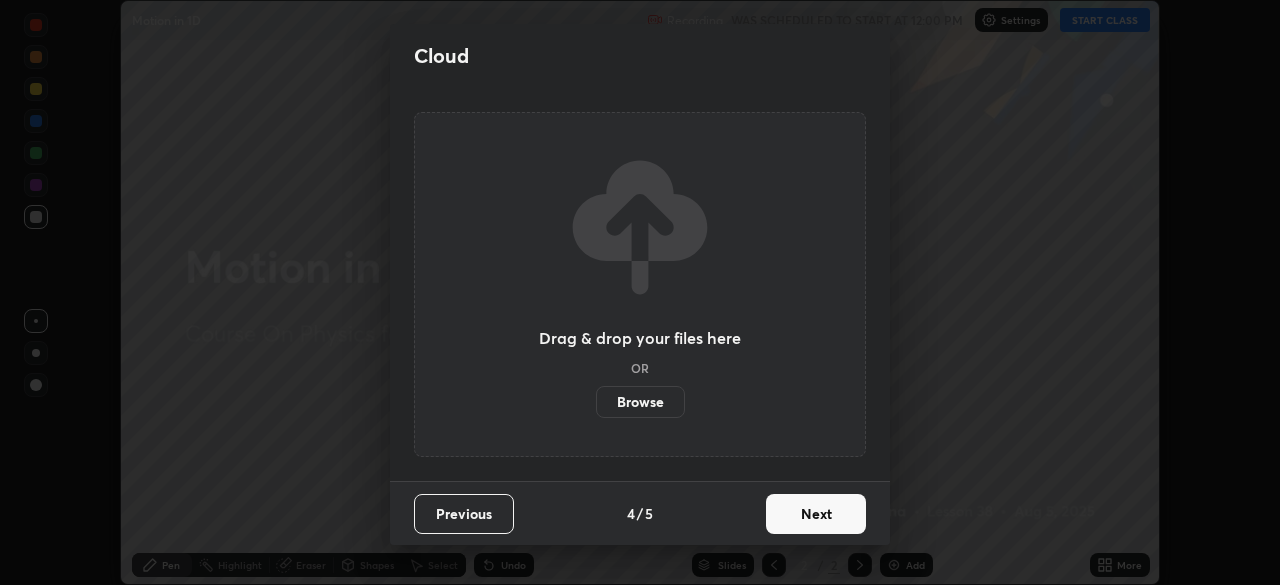 click on "Next" at bounding box center [816, 514] 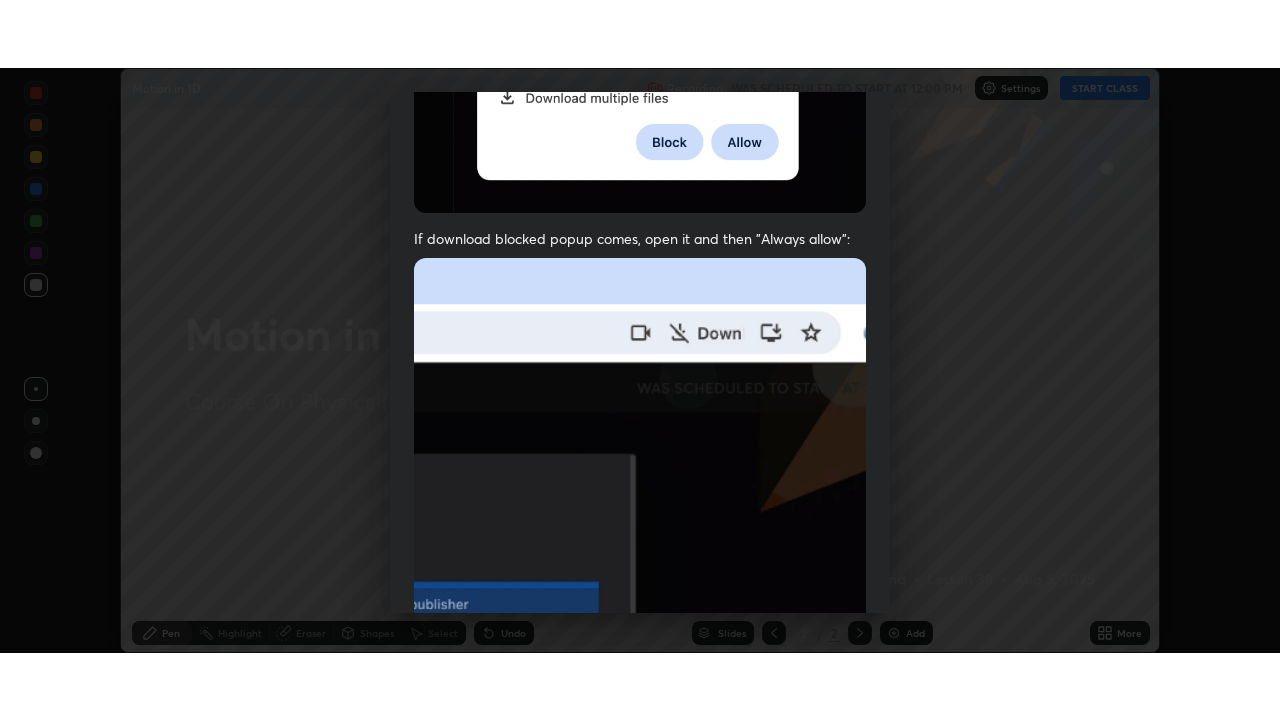 scroll, scrollTop: 479, scrollLeft: 0, axis: vertical 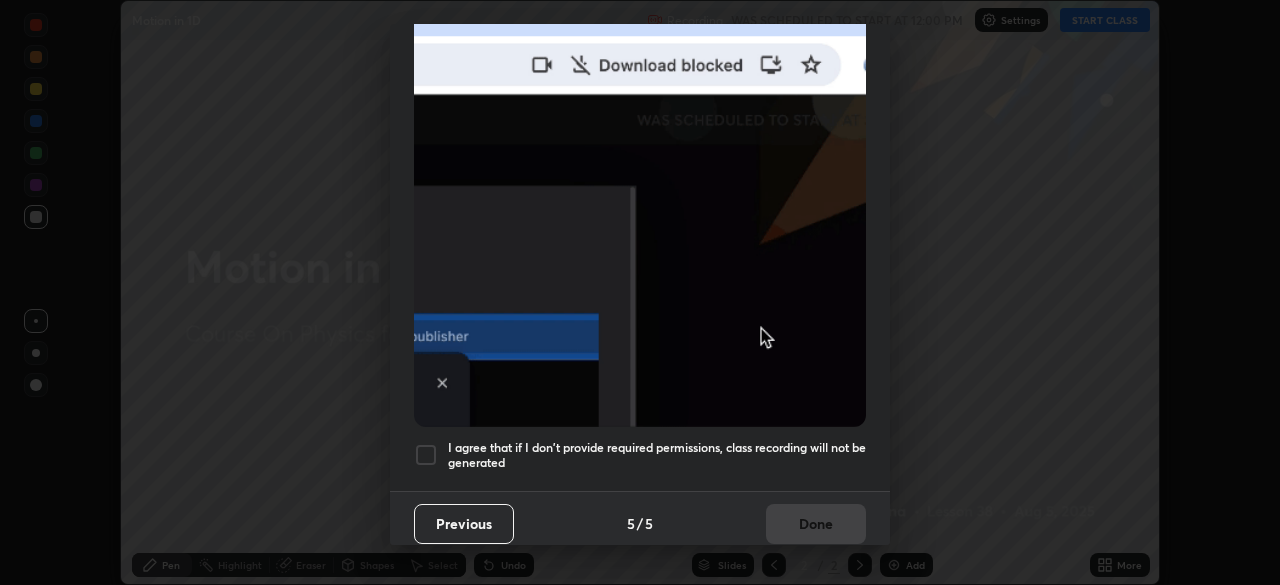 click on "I agree that if I don't provide required permissions, class recording will not be generated" at bounding box center (657, 455) 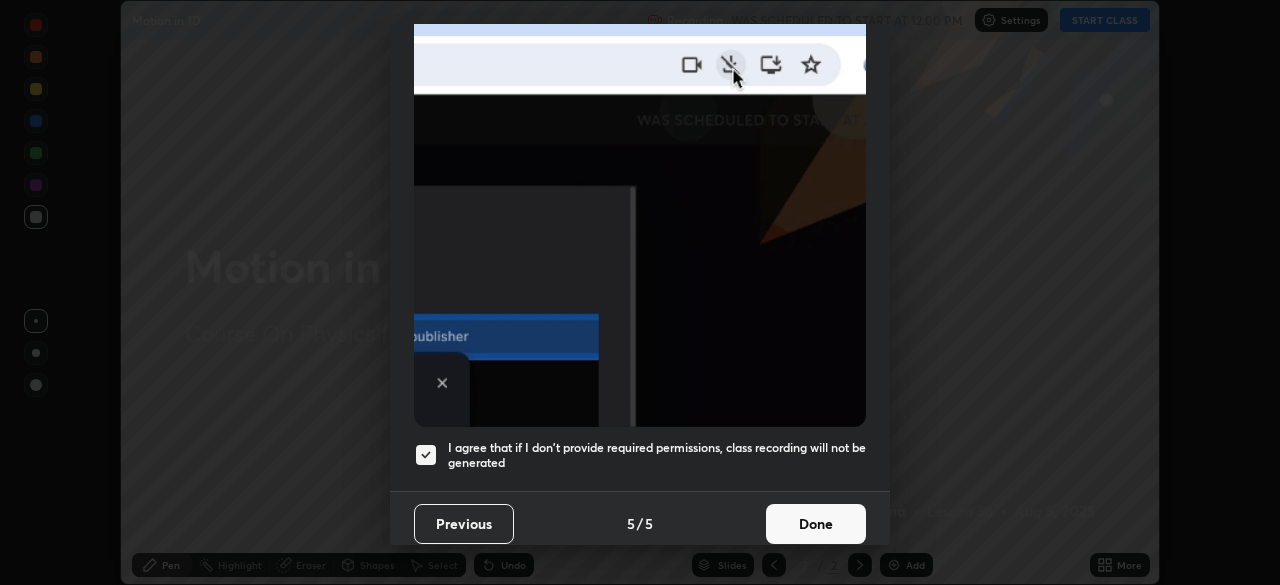 click on "Done" at bounding box center [816, 524] 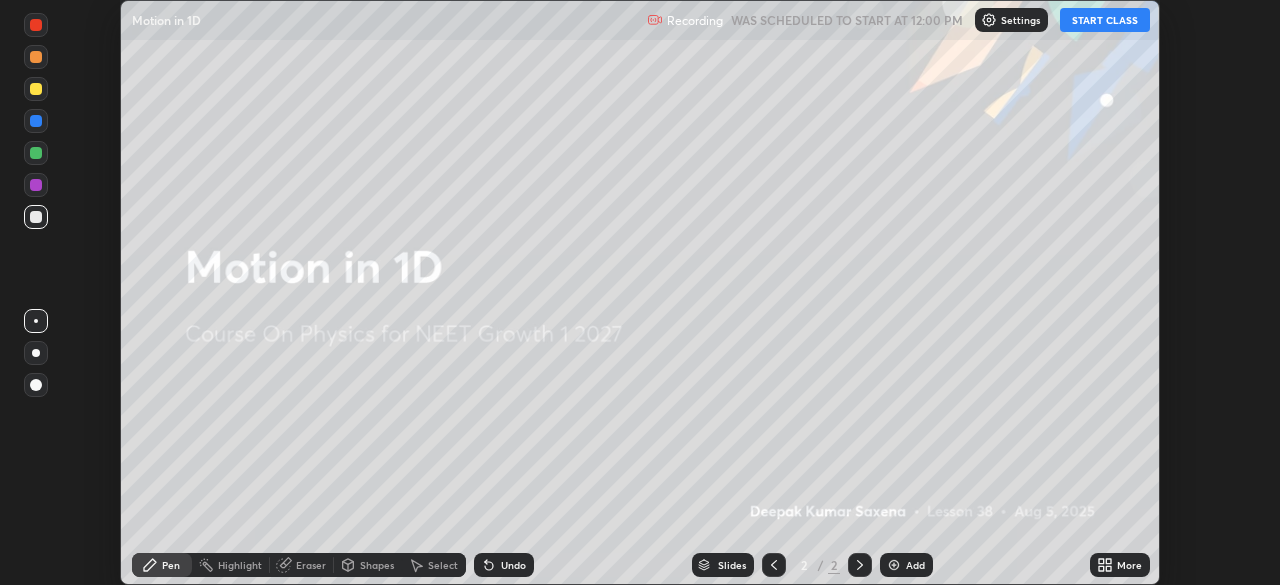 click 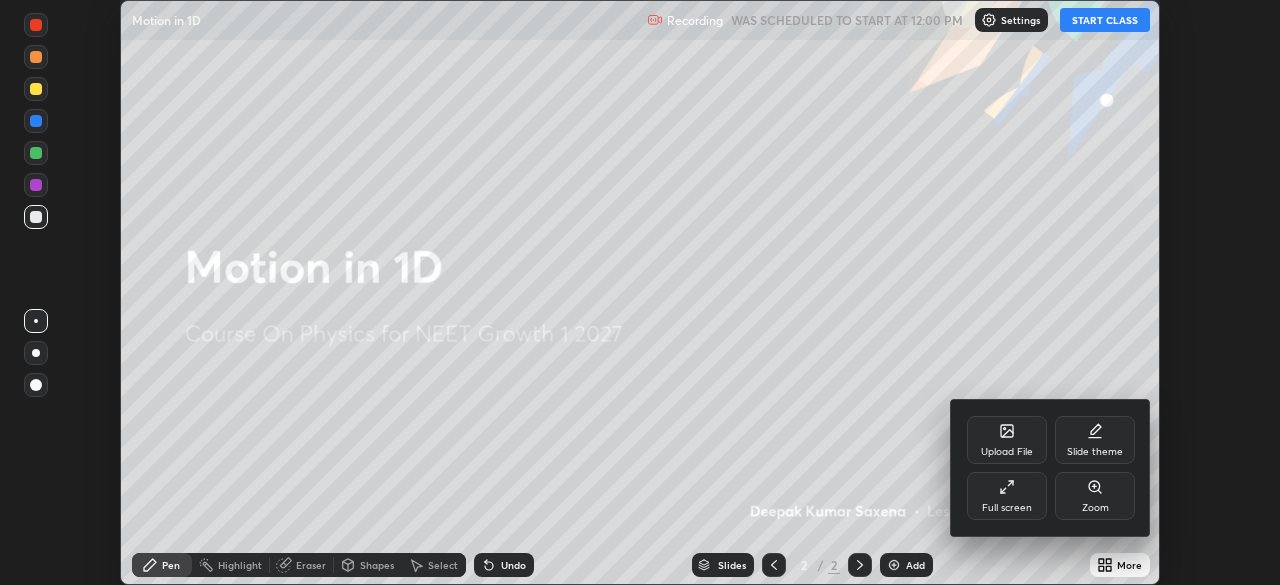 click on "Full screen" at bounding box center (1007, 496) 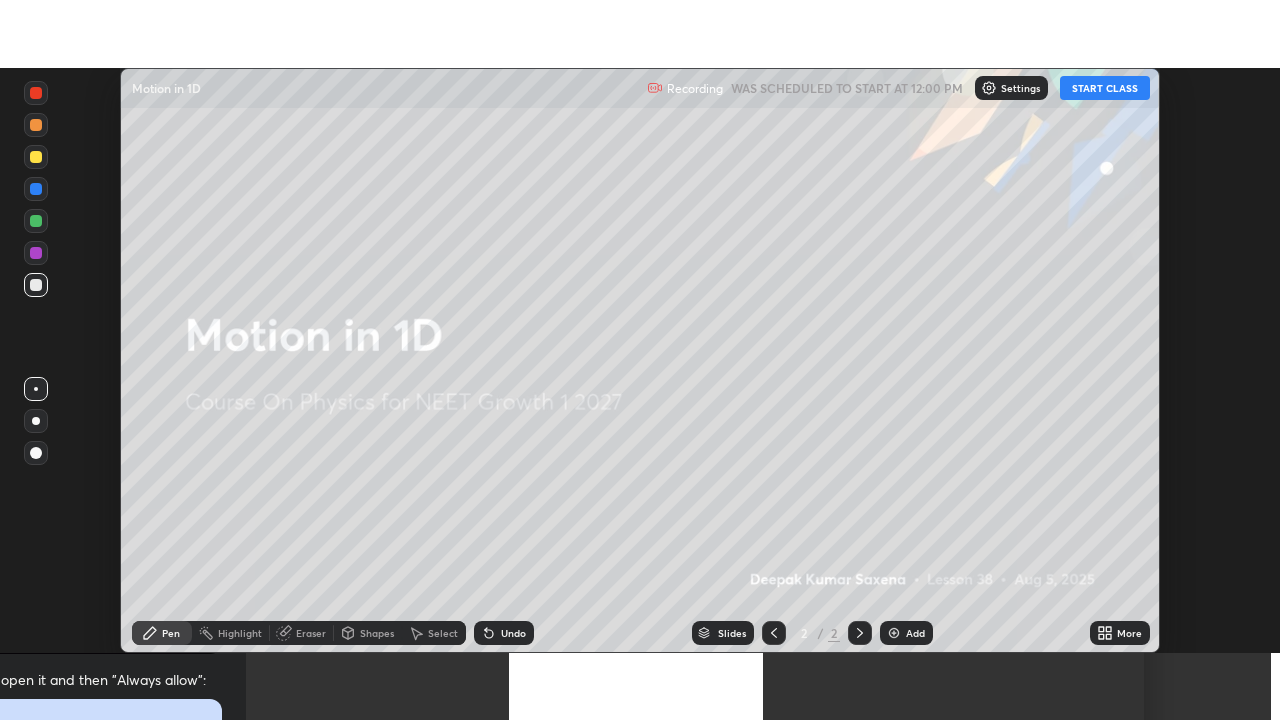 scroll, scrollTop: 99280, scrollLeft: 98720, axis: both 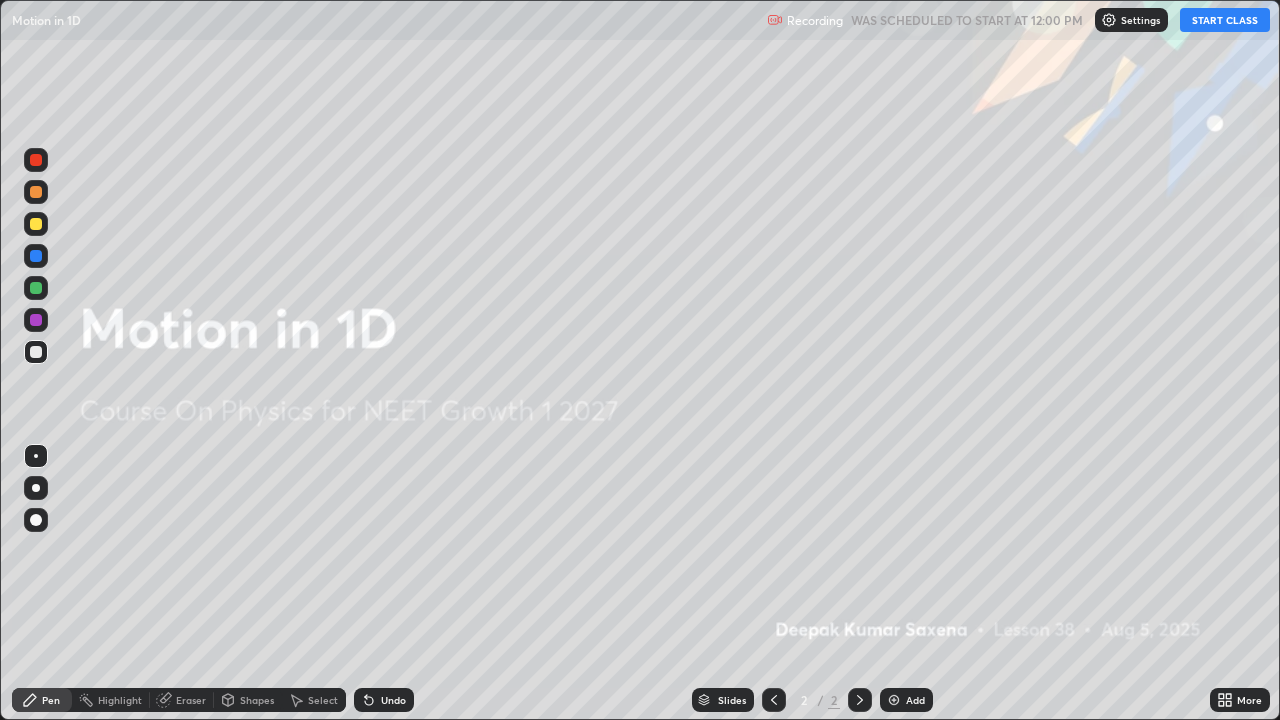 click on "START CLASS" at bounding box center [1225, 20] 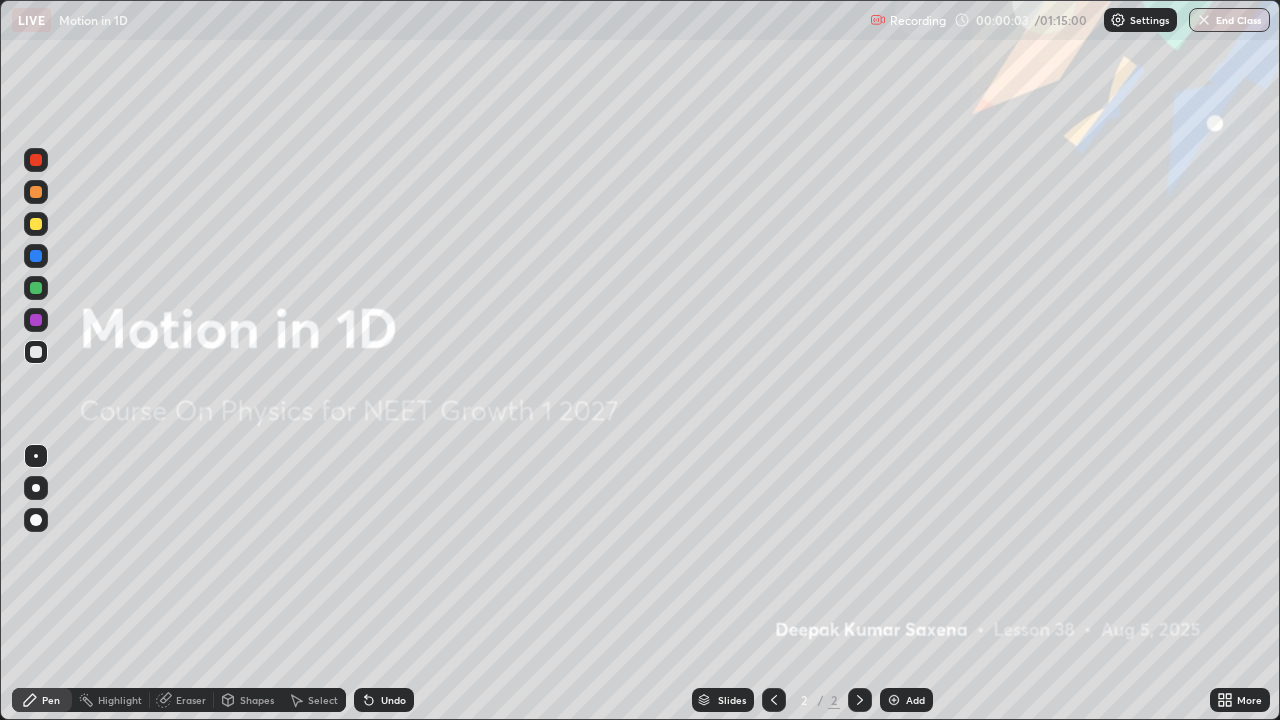 click 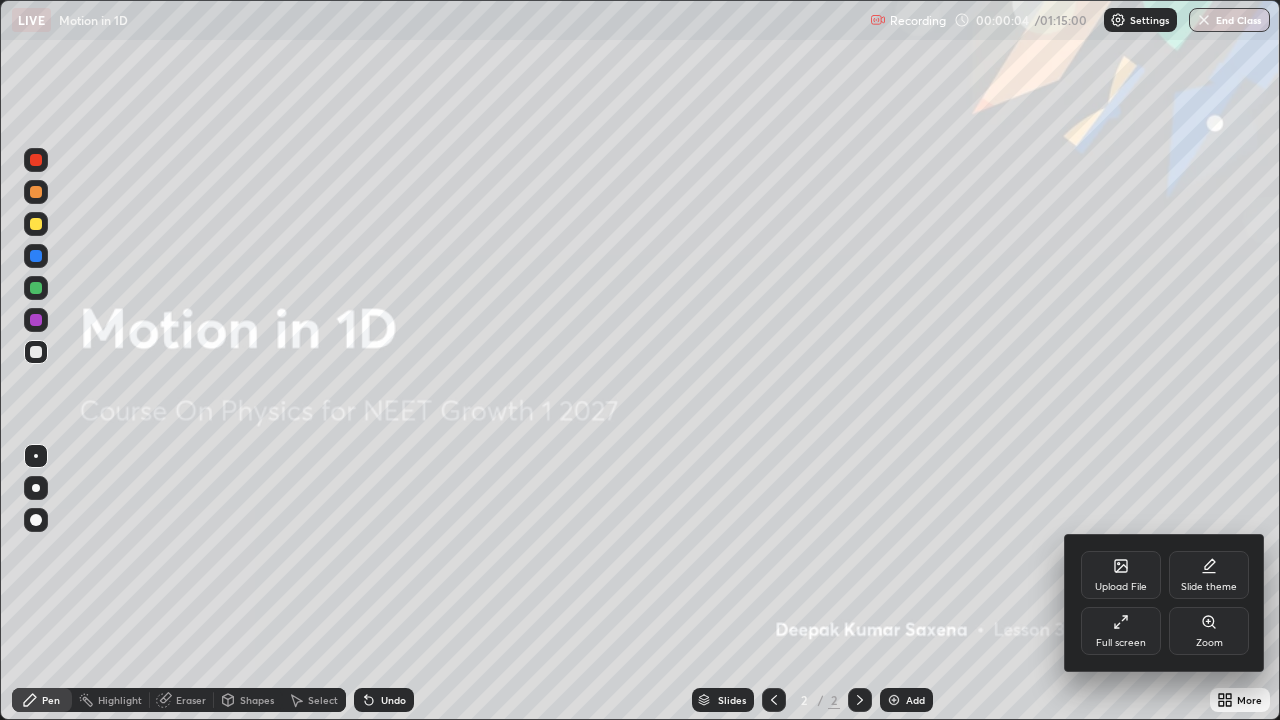 click on "Full screen" at bounding box center (1121, 631) 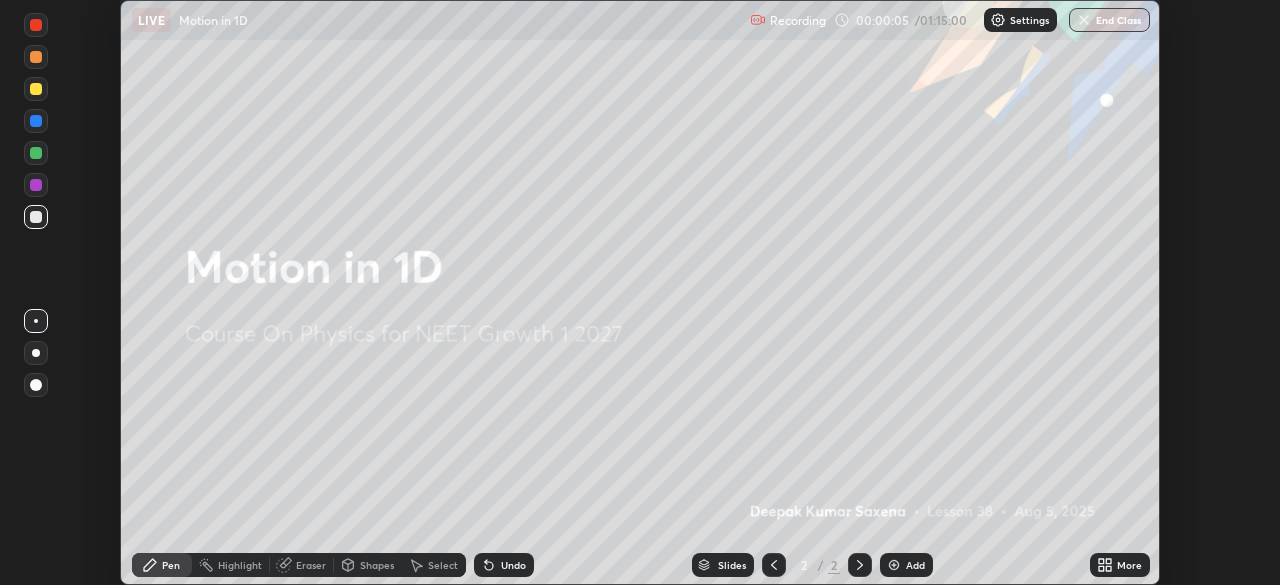 scroll, scrollTop: 585, scrollLeft: 1280, axis: both 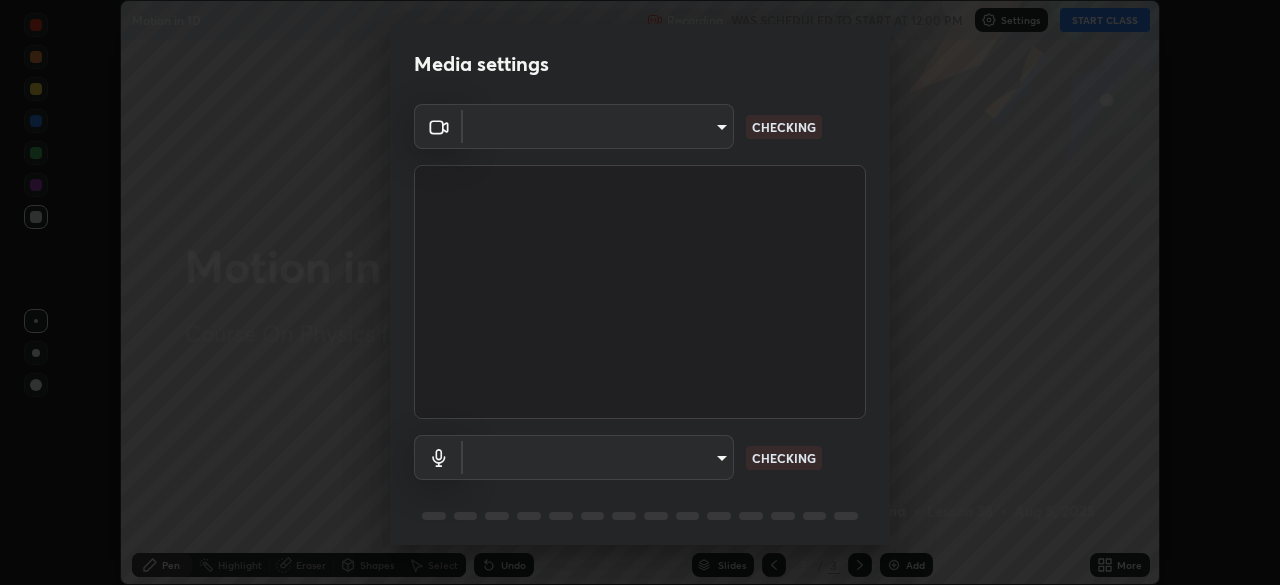 type on "cd084d4b2bd95fff23e650a89a2fcd5691049521d6a0d9ca8e106c74174f2333" 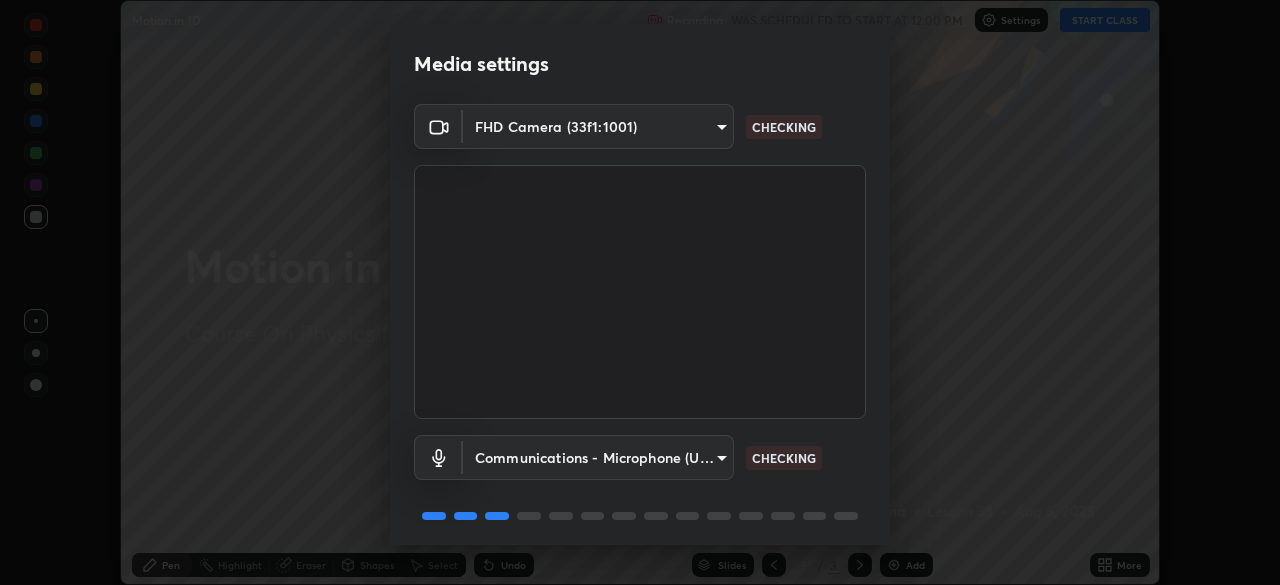 scroll, scrollTop: 71, scrollLeft: 0, axis: vertical 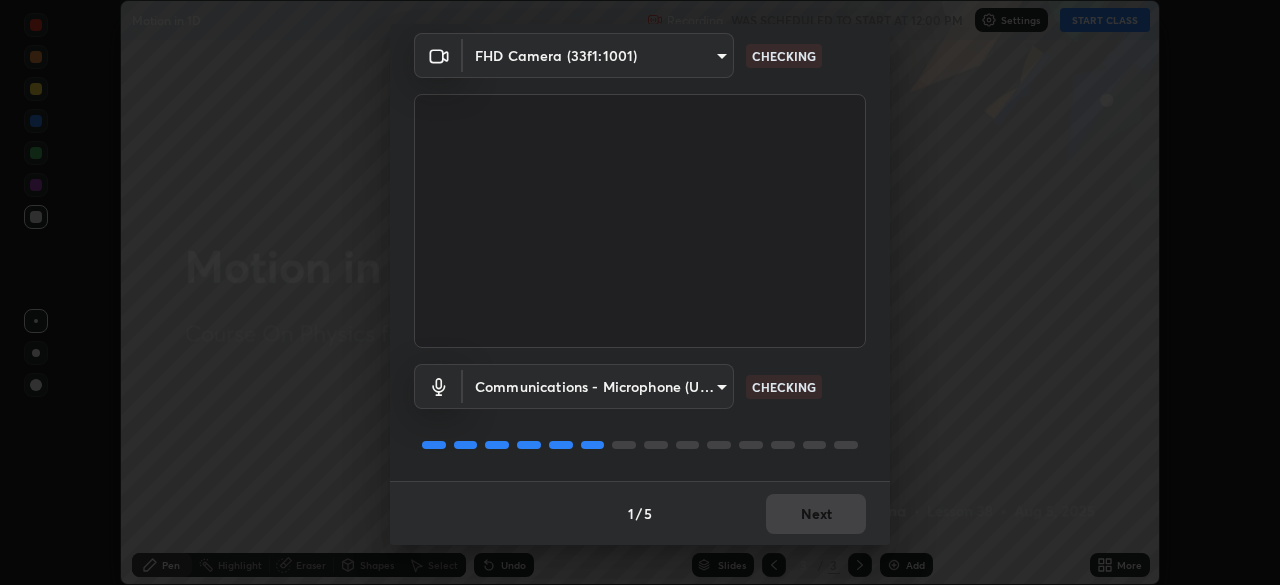 click on "1 / 5 Next" at bounding box center [640, 513] 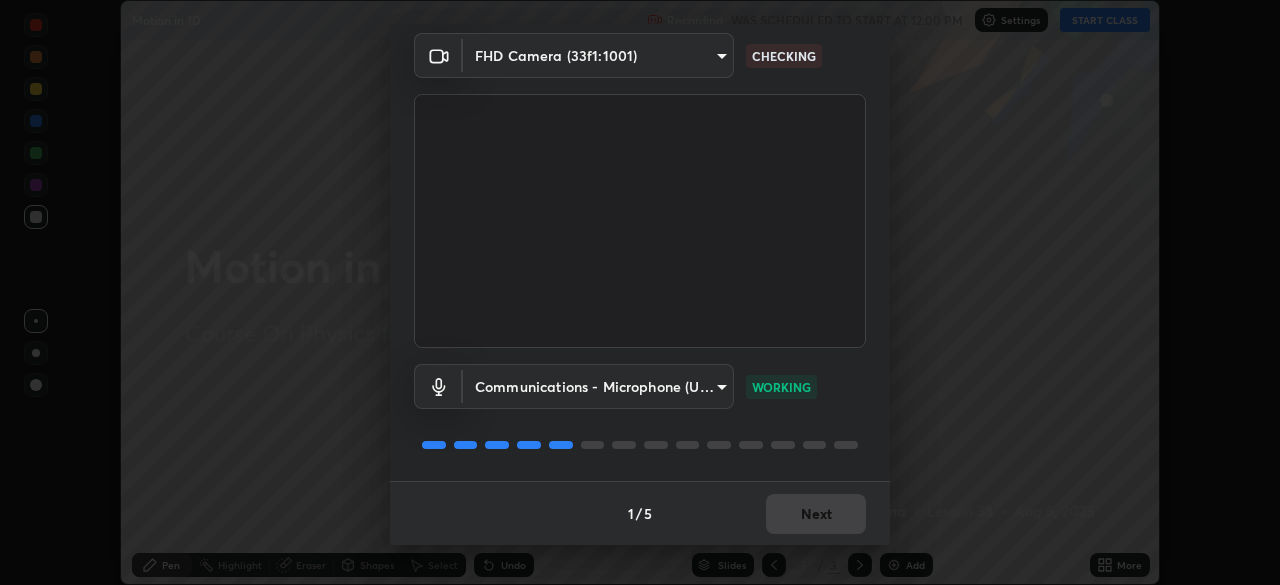 click on "1 / 5 Next" at bounding box center (640, 513) 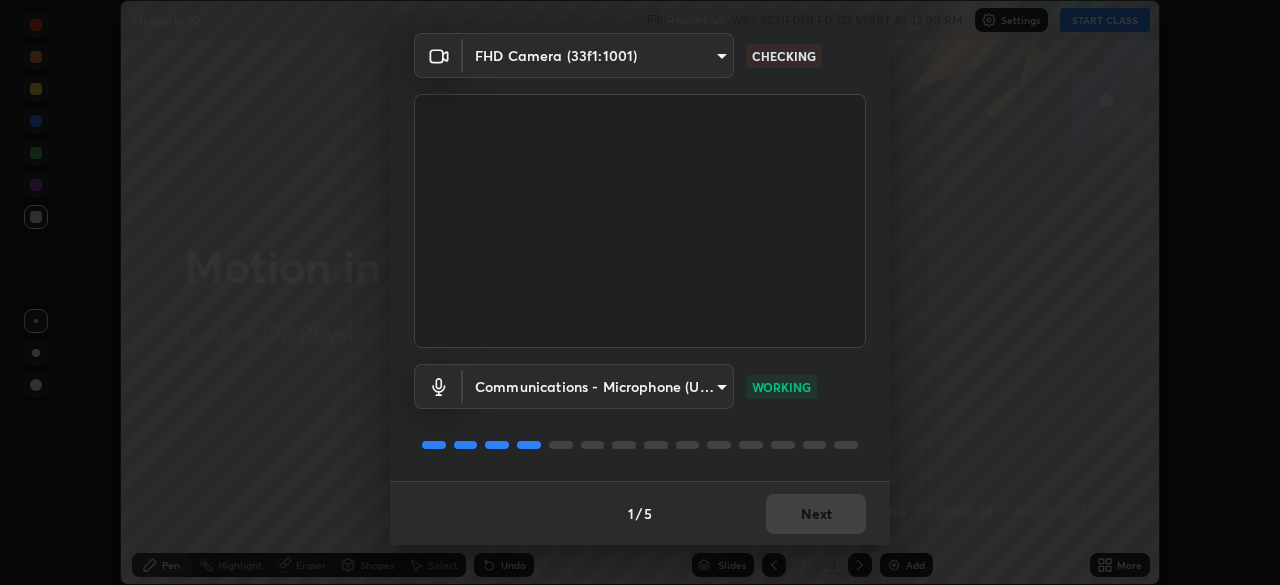 click on "1 / 5 Next" at bounding box center (640, 513) 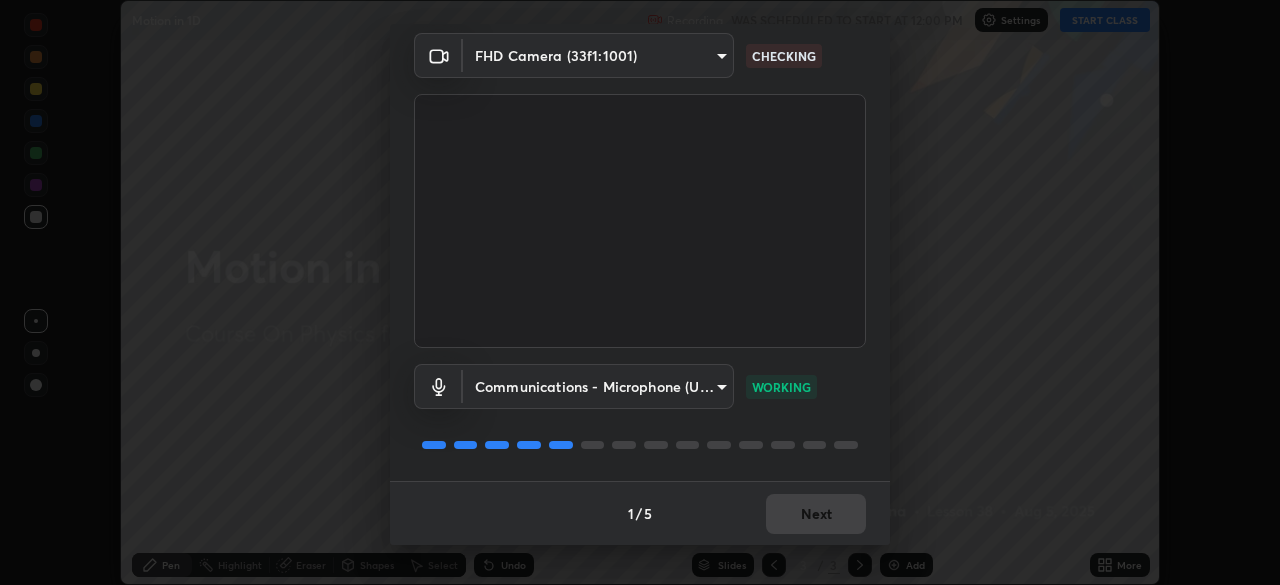 click on "1 / 5 Next" at bounding box center (640, 513) 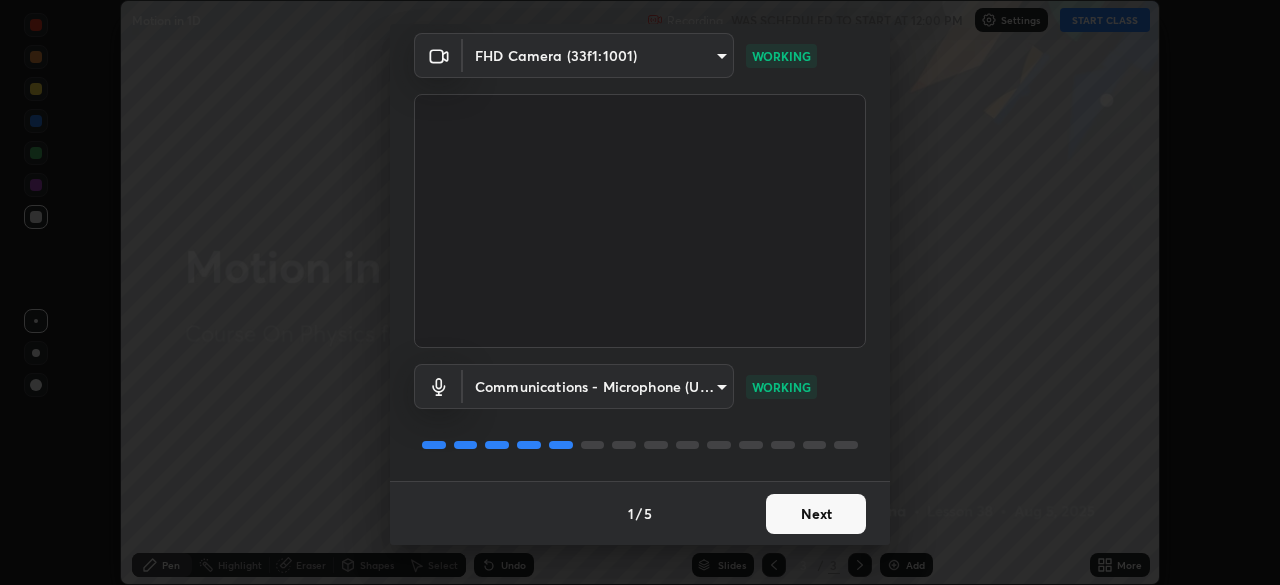 click on "Next" at bounding box center [816, 514] 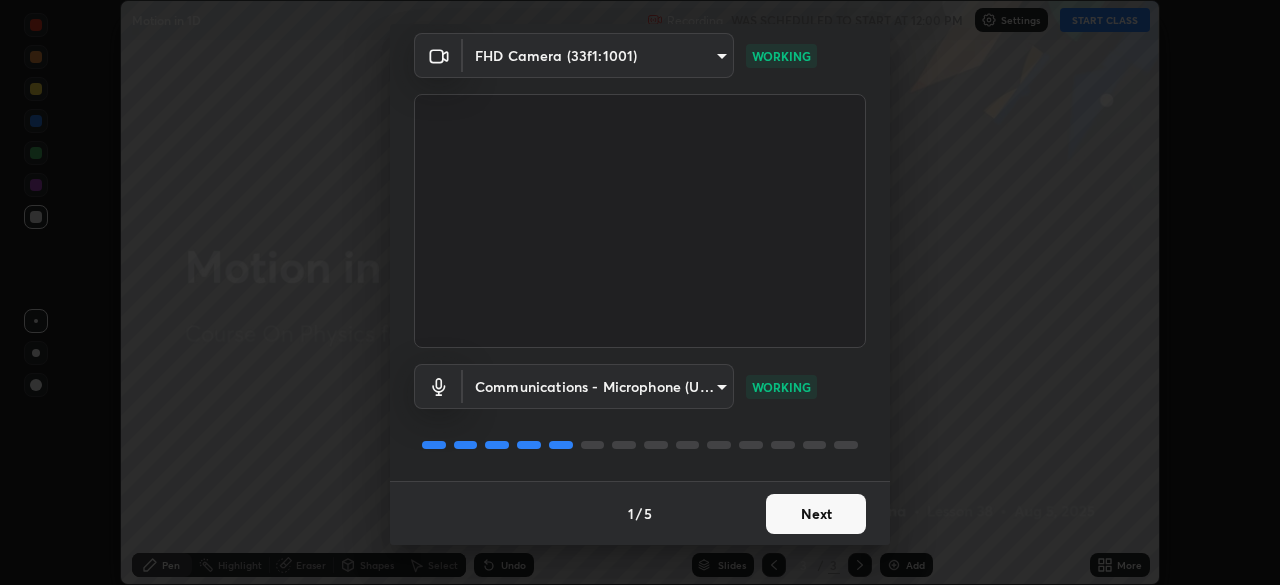 scroll, scrollTop: 0, scrollLeft: 0, axis: both 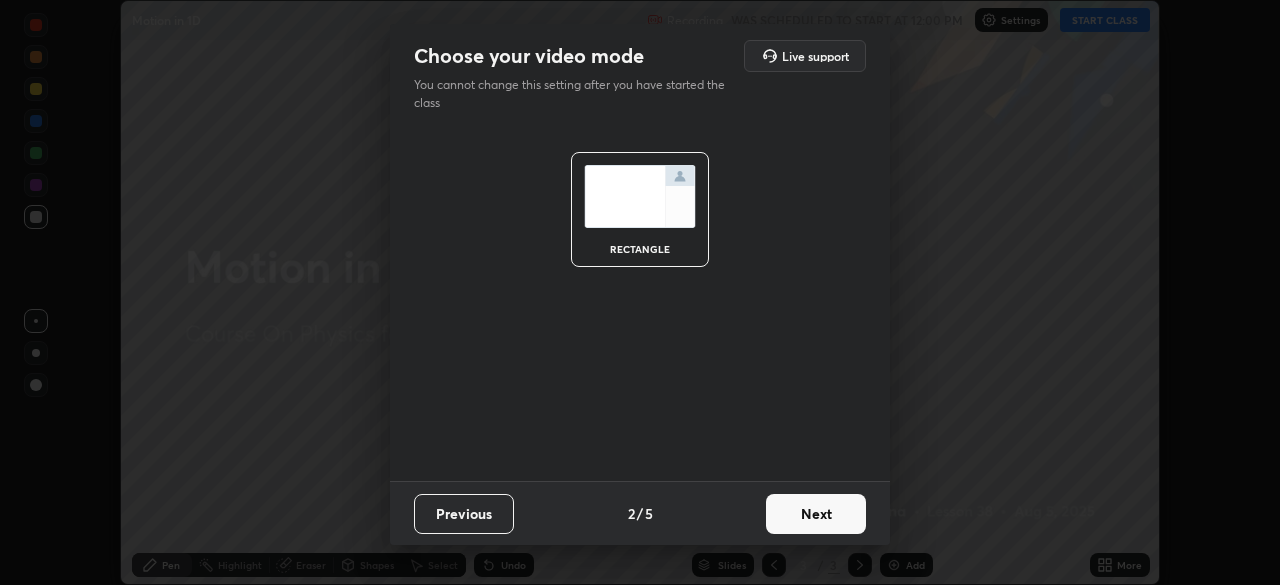 click on "Next" at bounding box center [816, 514] 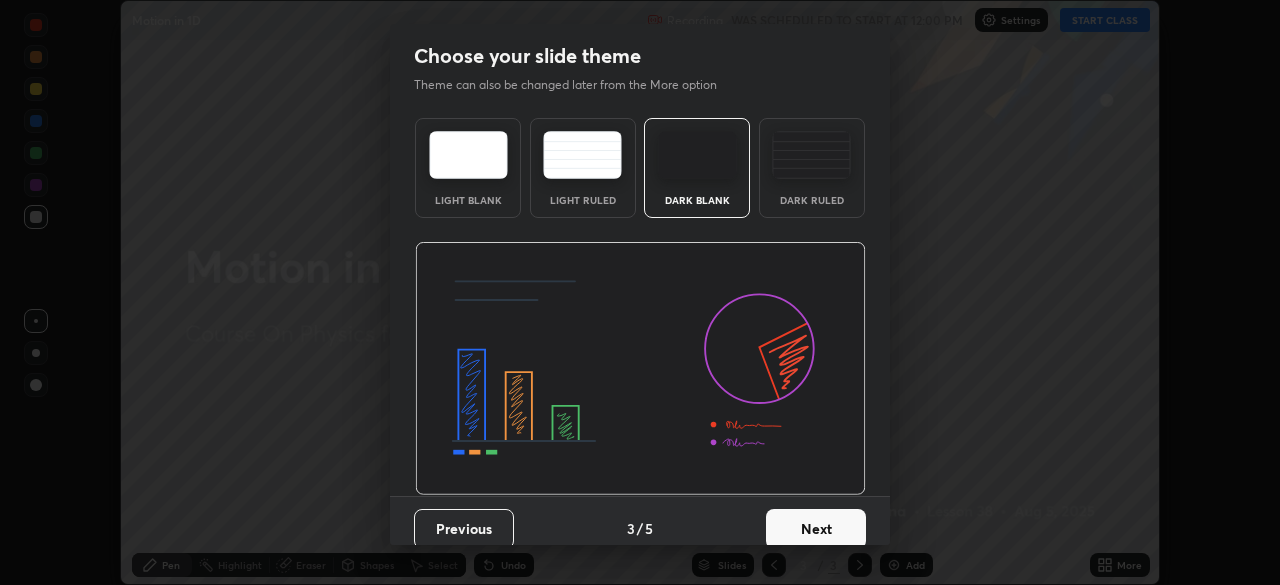 click on "Next" at bounding box center [816, 529] 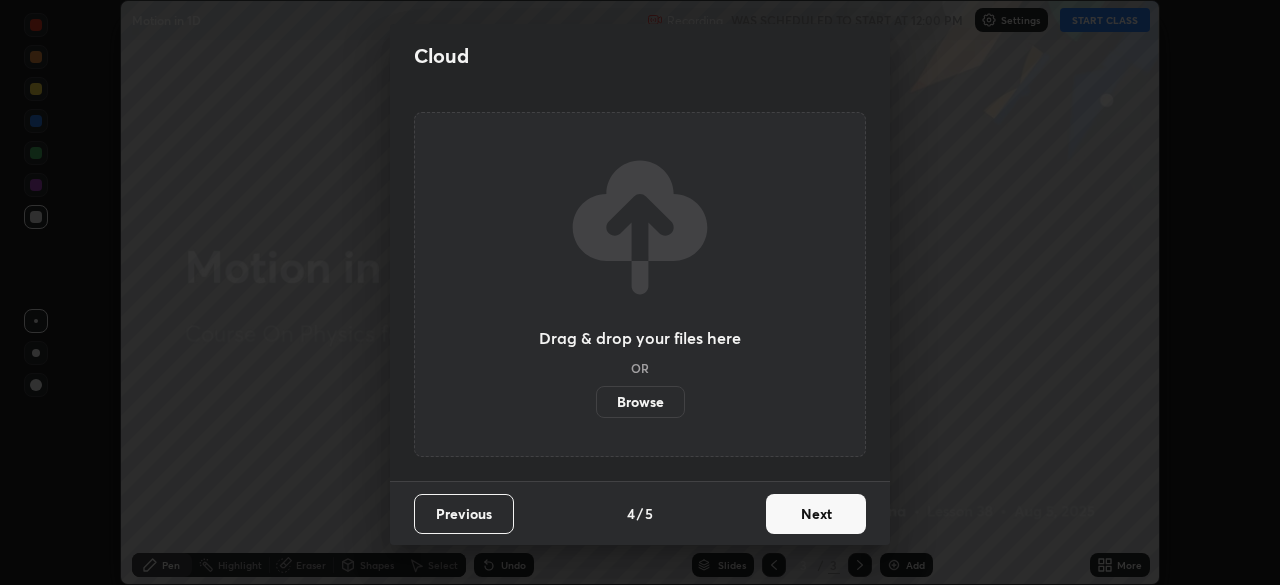 click on "Next" at bounding box center [816, 514] 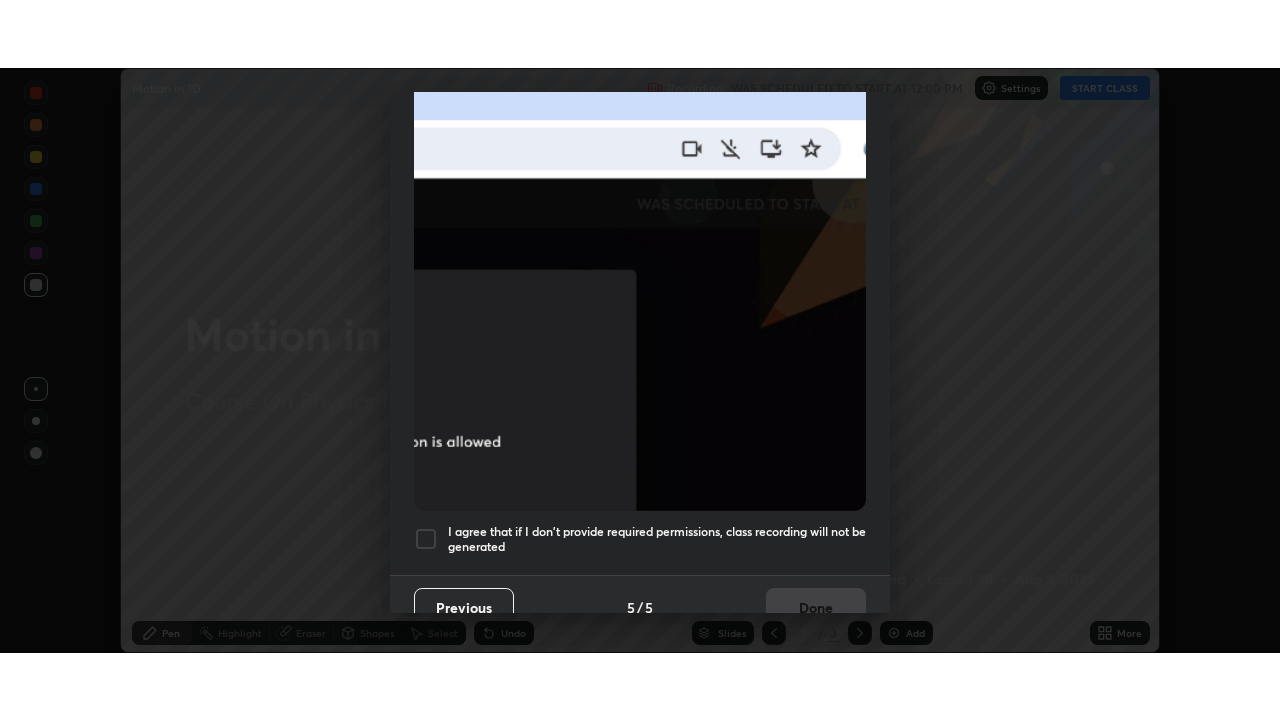 scroll, scrollTop: 479, scrollLeft: 0, axis: vertical 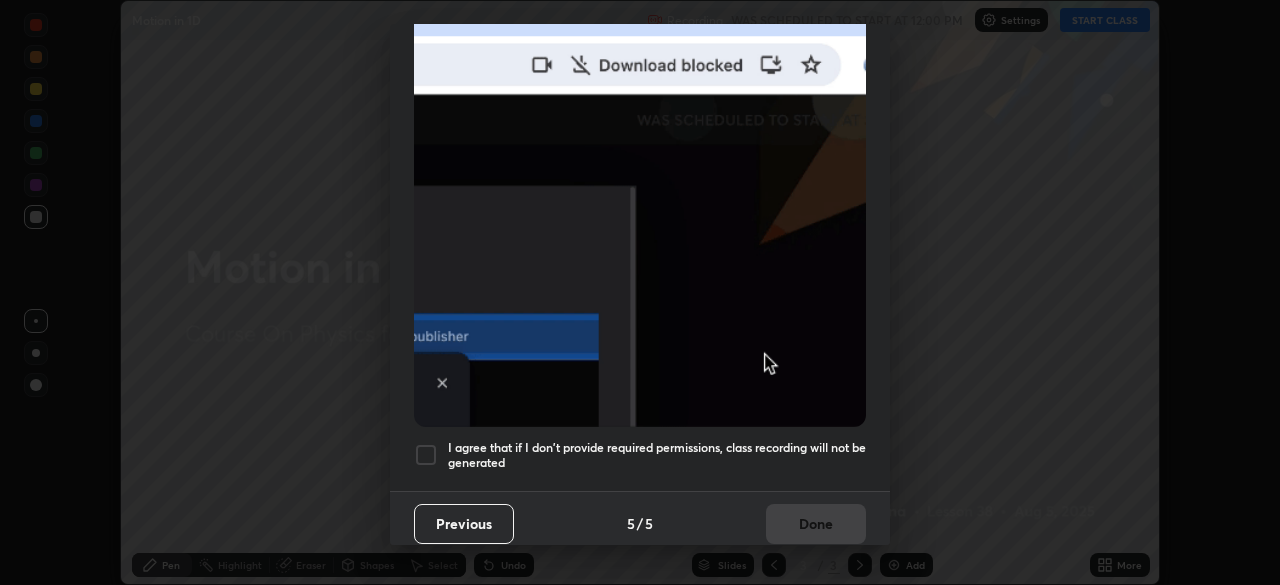 click at bounding box center (426, 455) 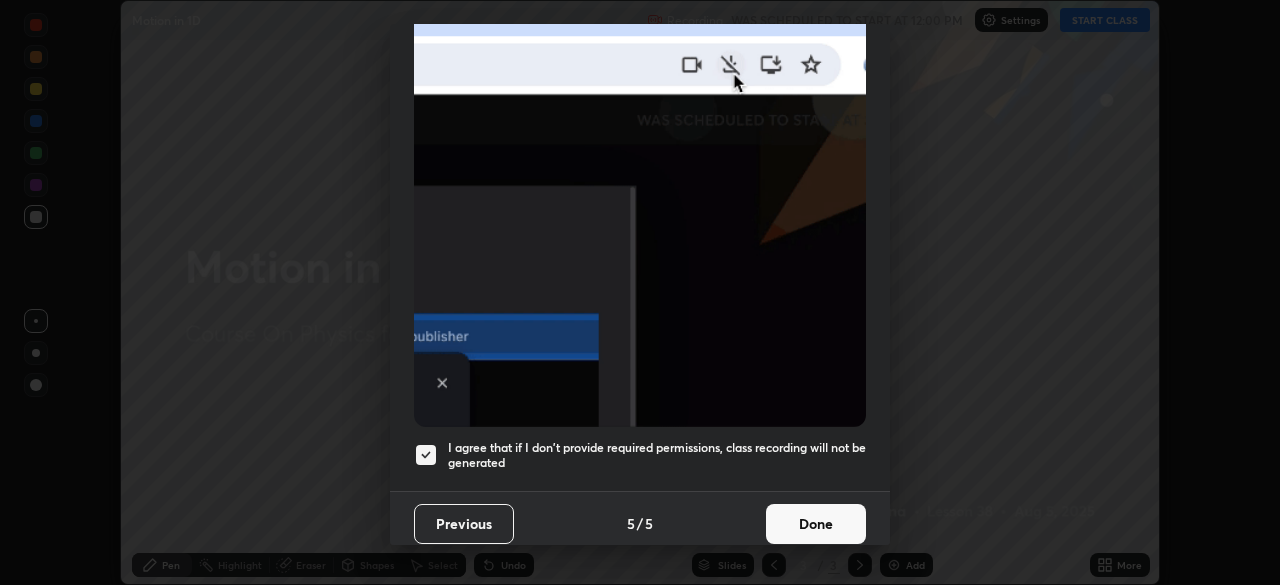 click on "Done" at bounding box center (816, 524) 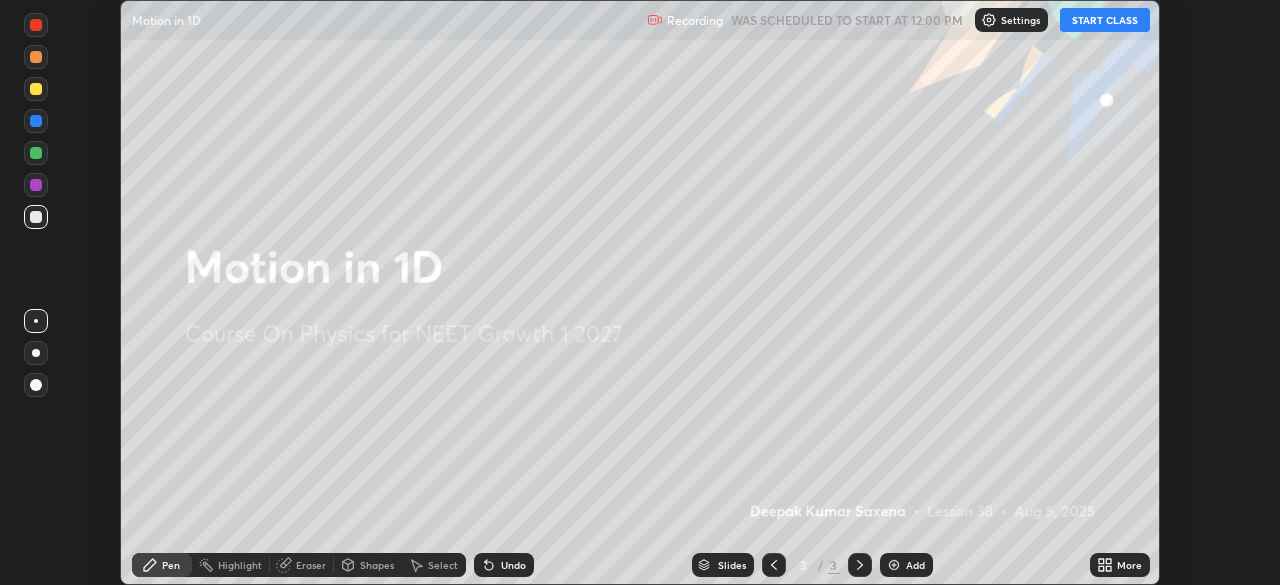 click 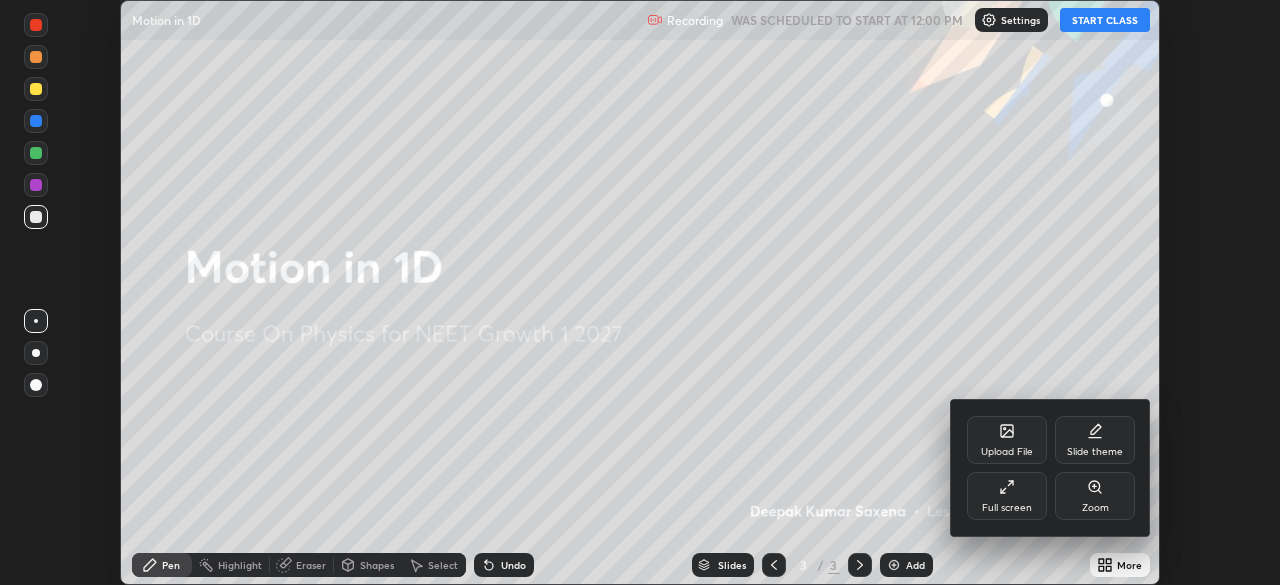 click on "Full screen" at bounding box center [1007, 496] 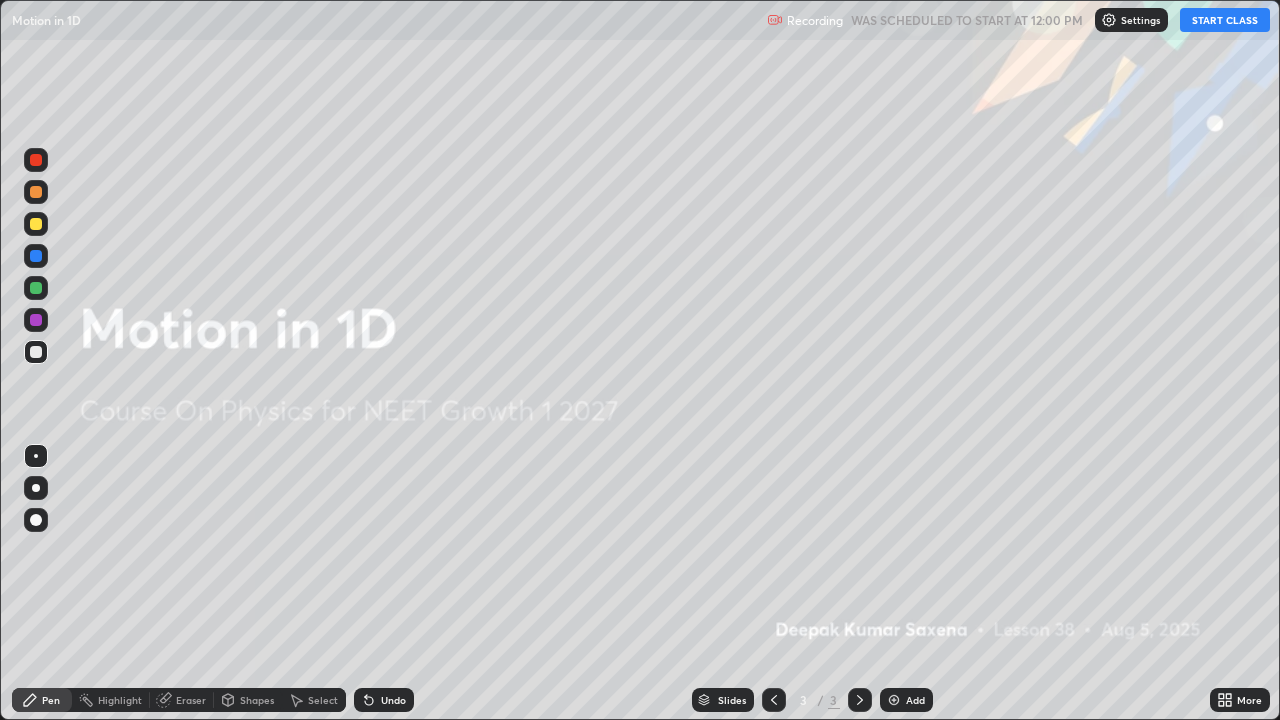 scroll, scrollTop: 99280, scrollLeft: 98720, axis: both 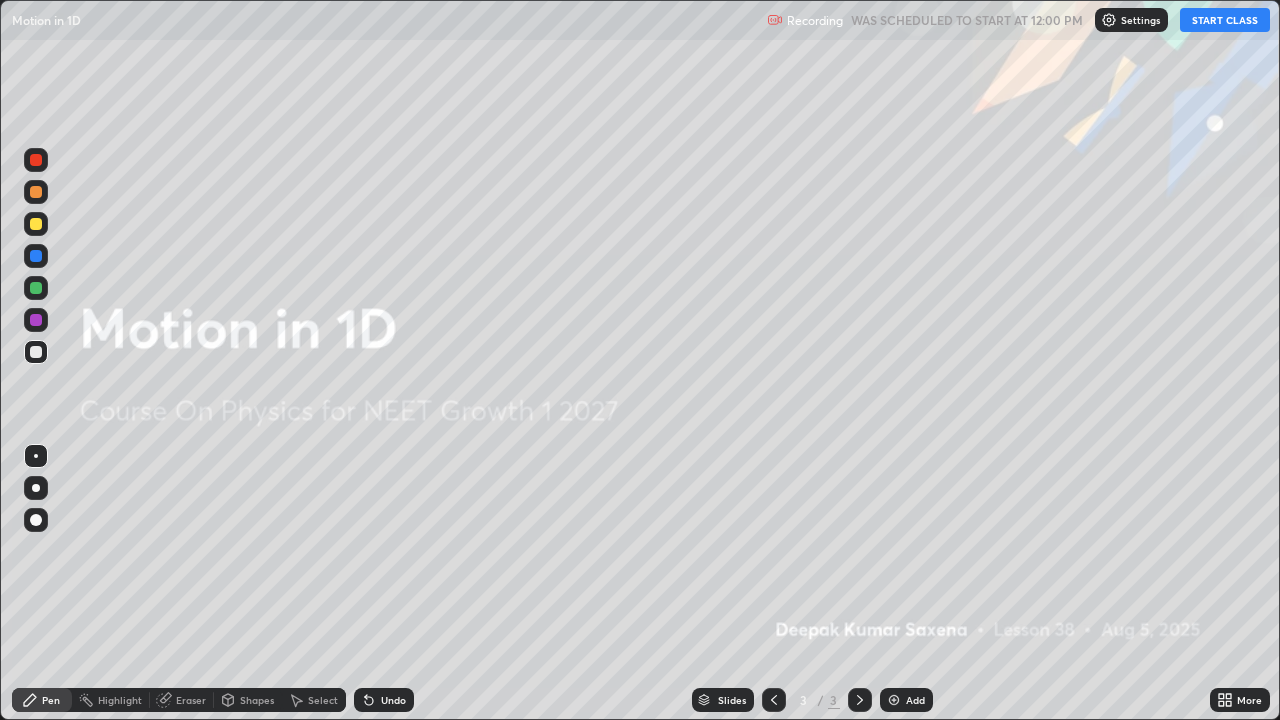 click on "START CLASS" at bounding box center [1225, 20] 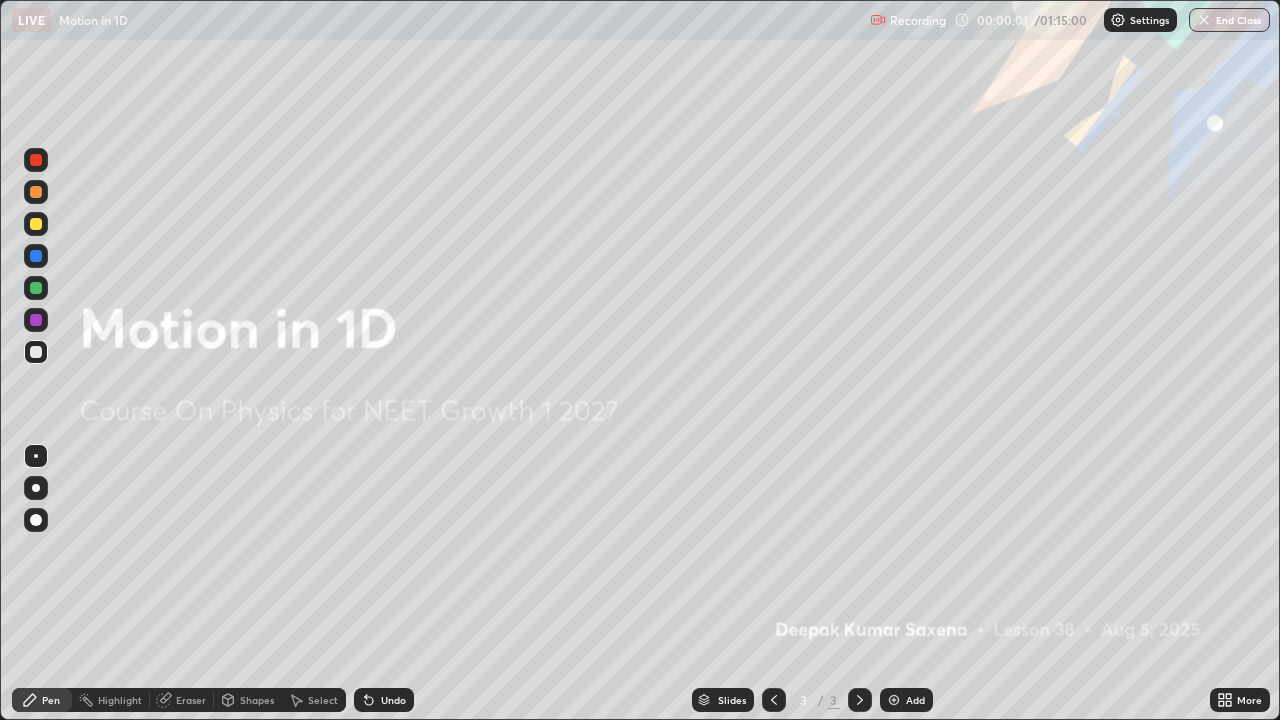 click on "Add" at bounding box center (915, 700) 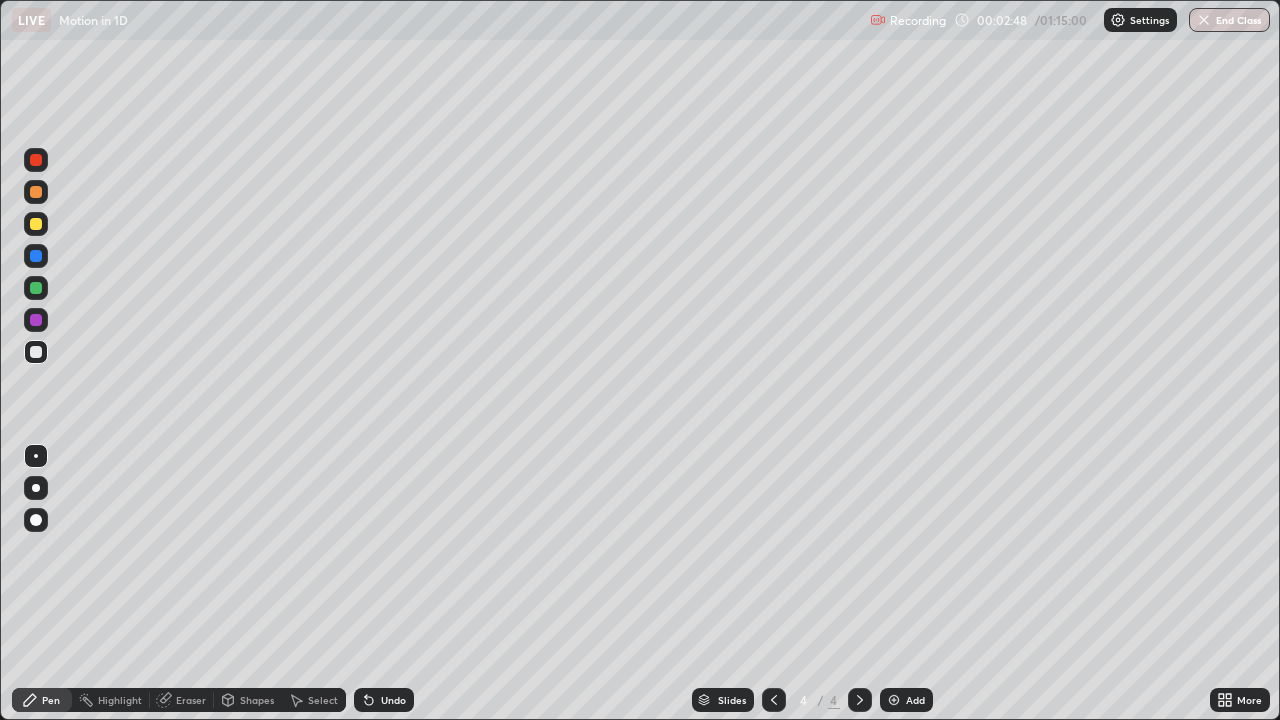 click on "Eraser" at bounding box center [191, 700] 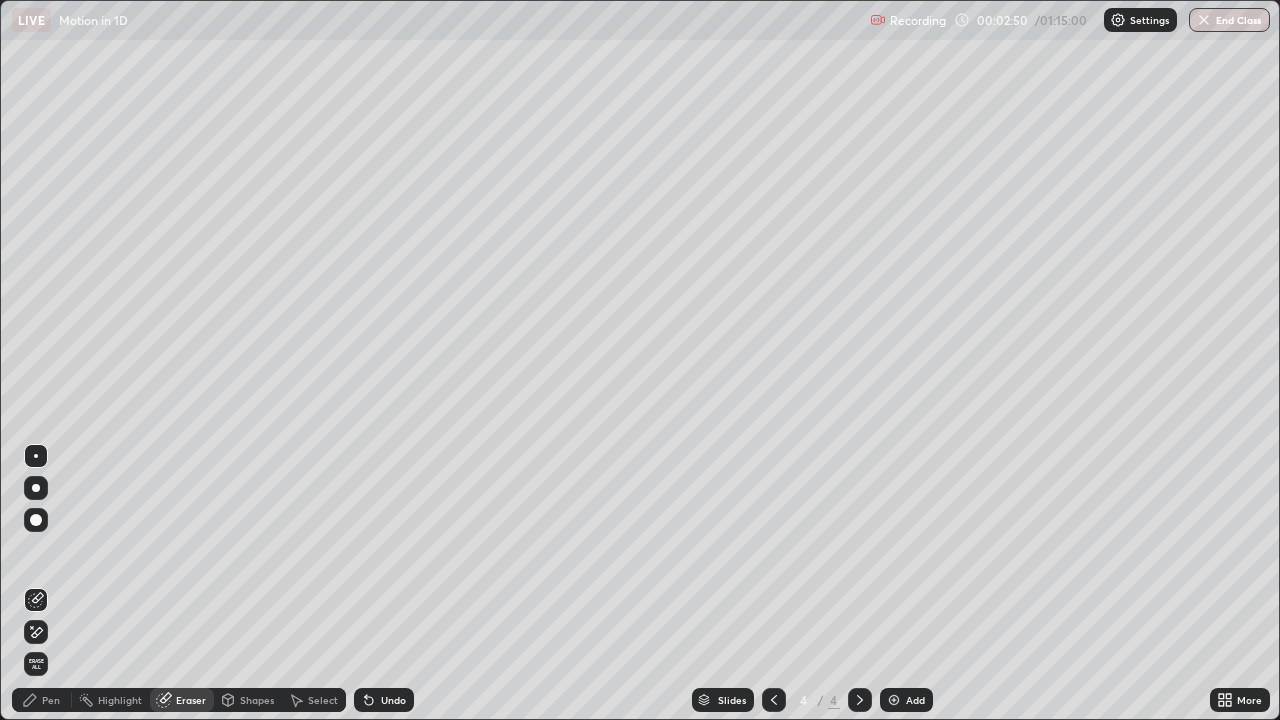click on "Pen" at bounding box center (51, 700) 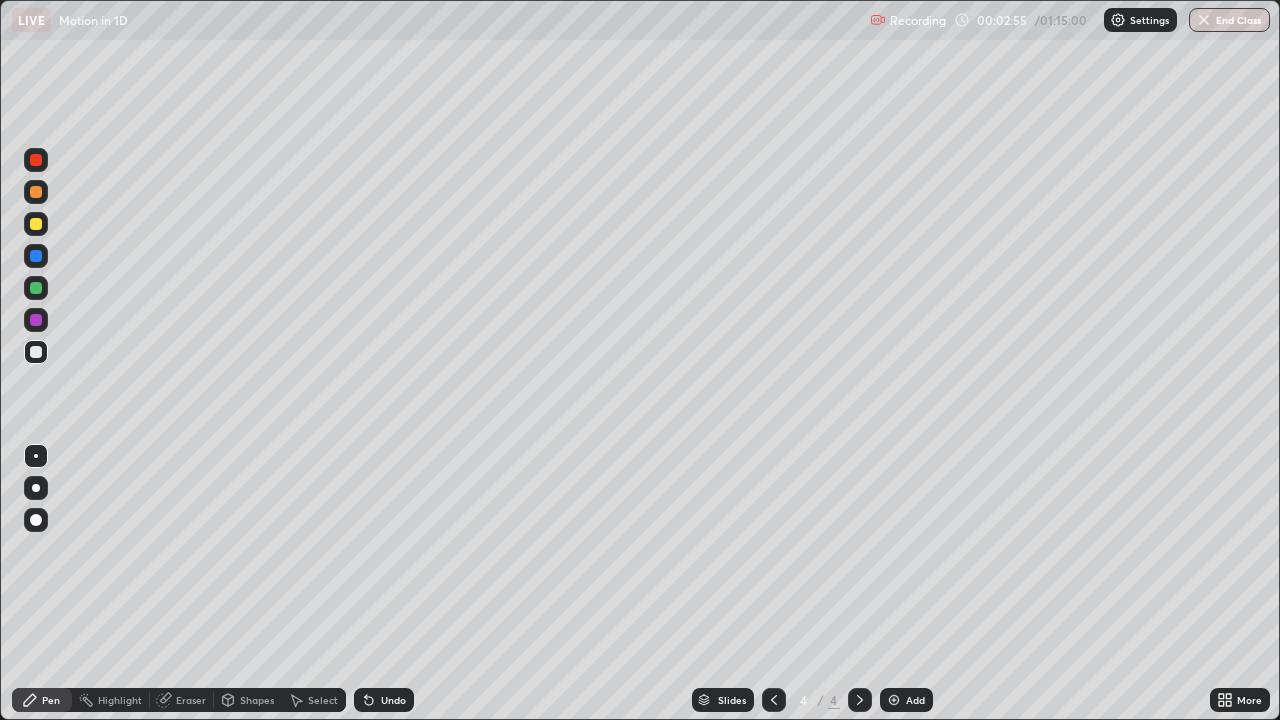 click at bounding box center [36, 352] 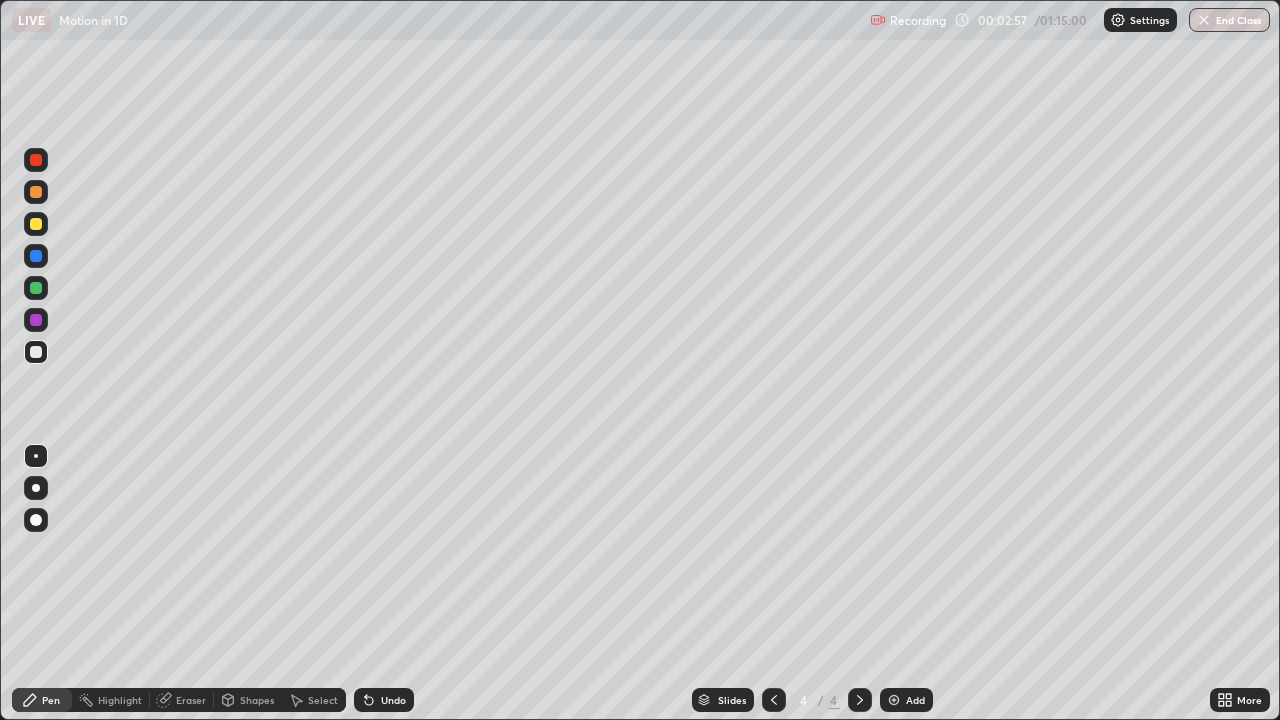 click at bounding box center (36, 224) 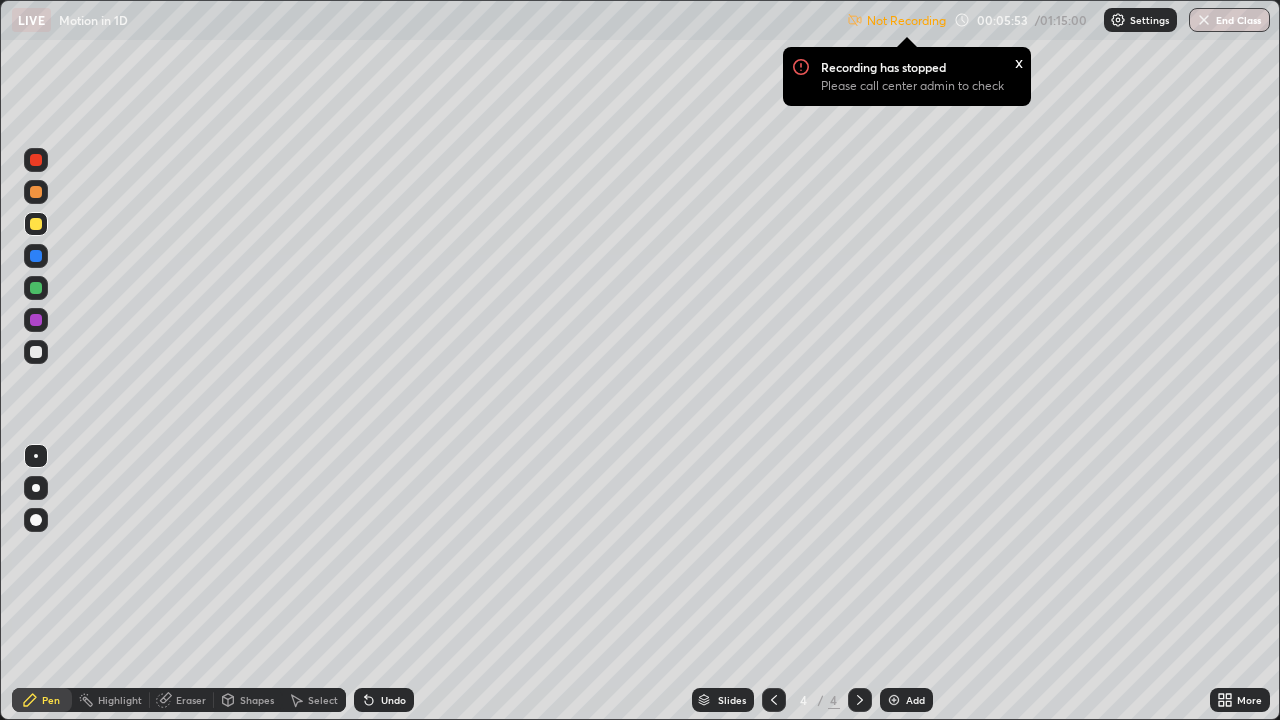 click 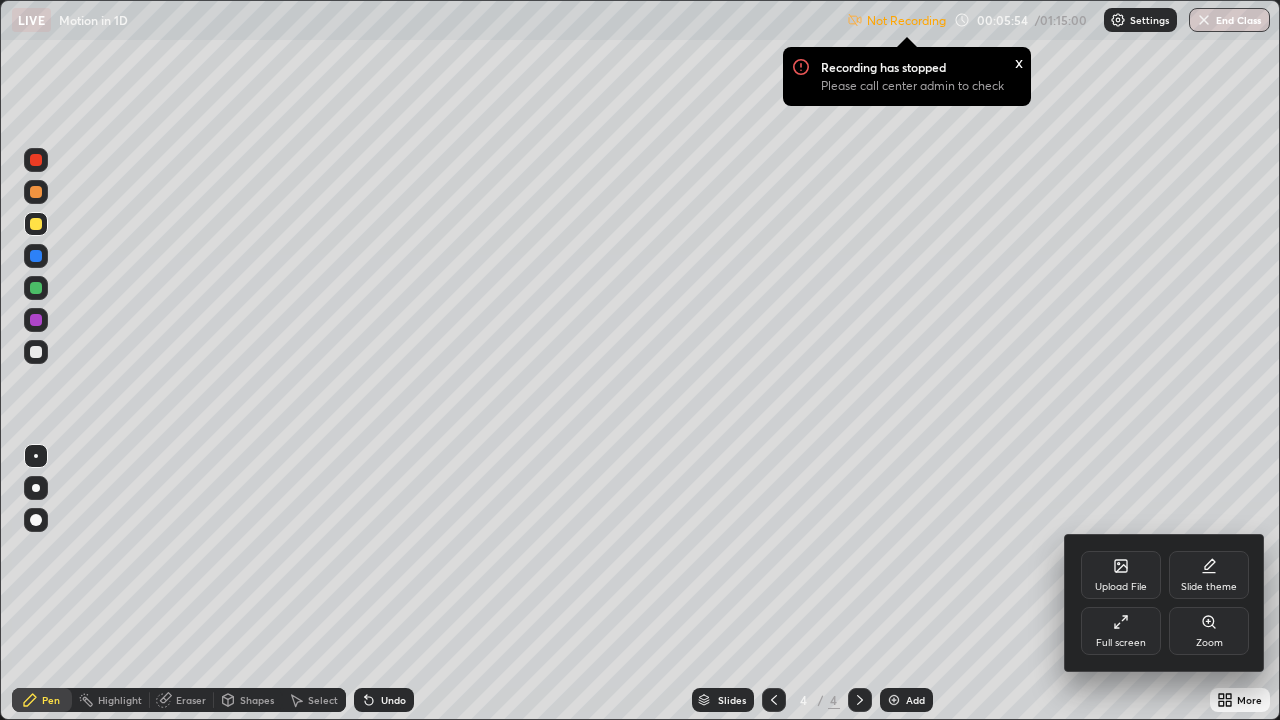 click on "Full screen" at bounding box center [1121, 631] 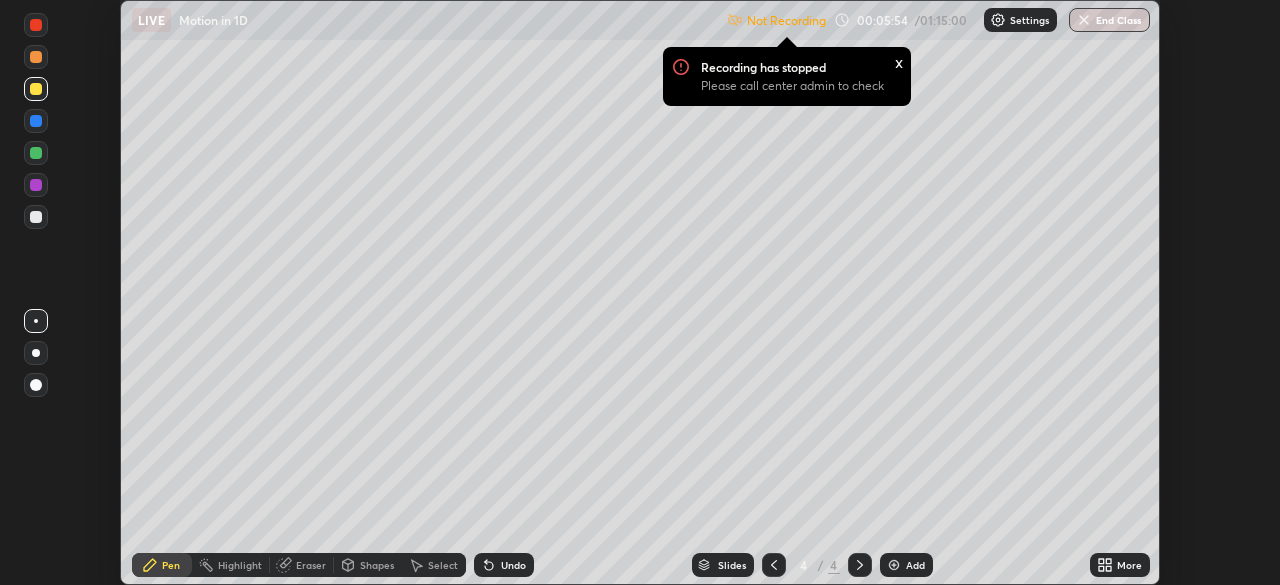 scroll, scrollTop: 585, scrollLeft: 1280, axis: both 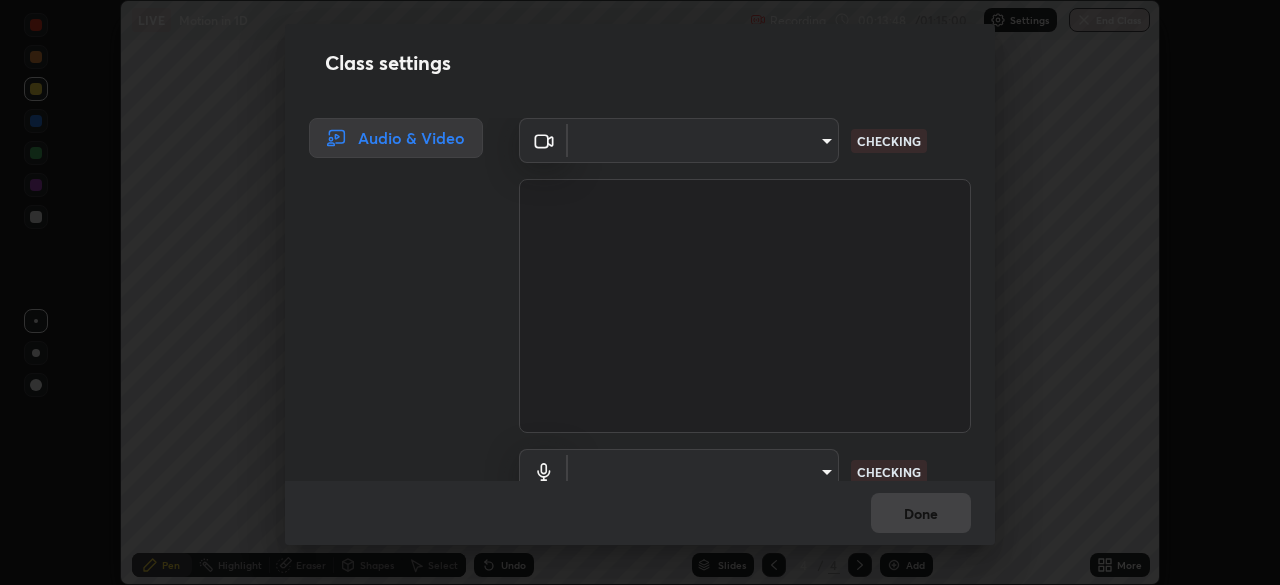 type on "cd084d4b2bd95fff23e650a89a2fcd5691049521d6a0d9ca8e106c74174f2333" 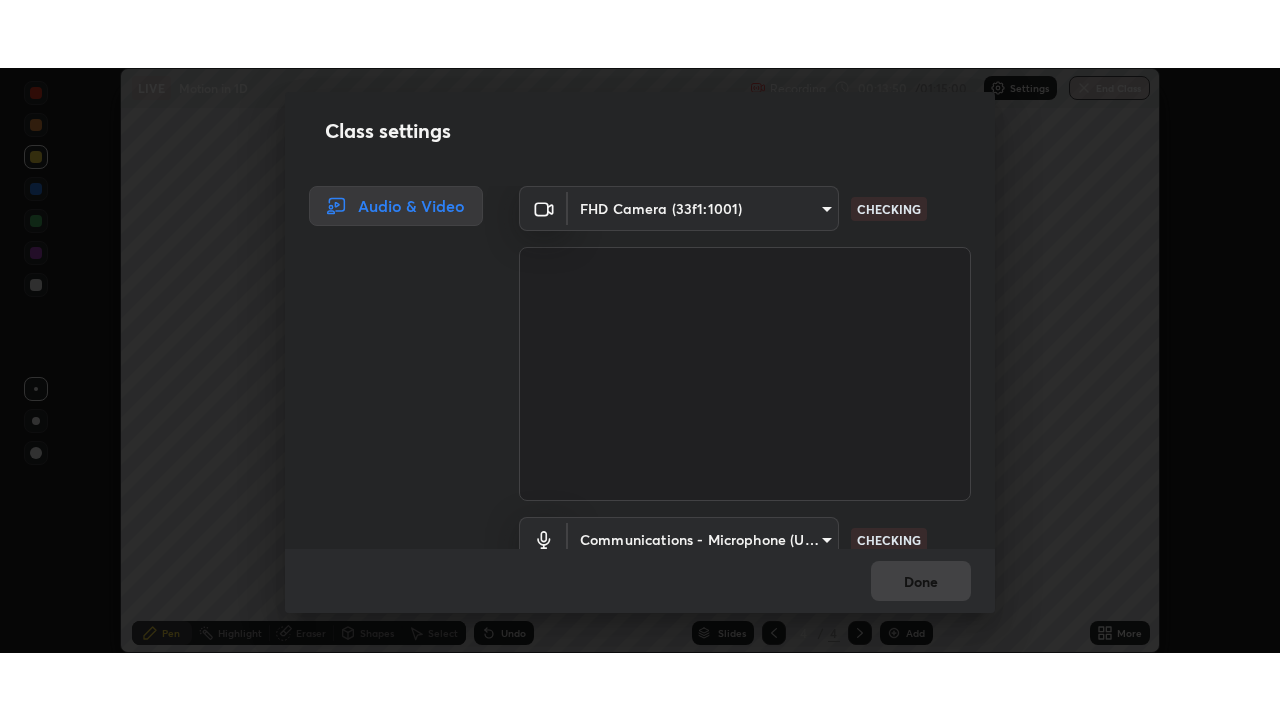 scroll, scrollTop: 91, scrollLeft: 0, axis: vertical 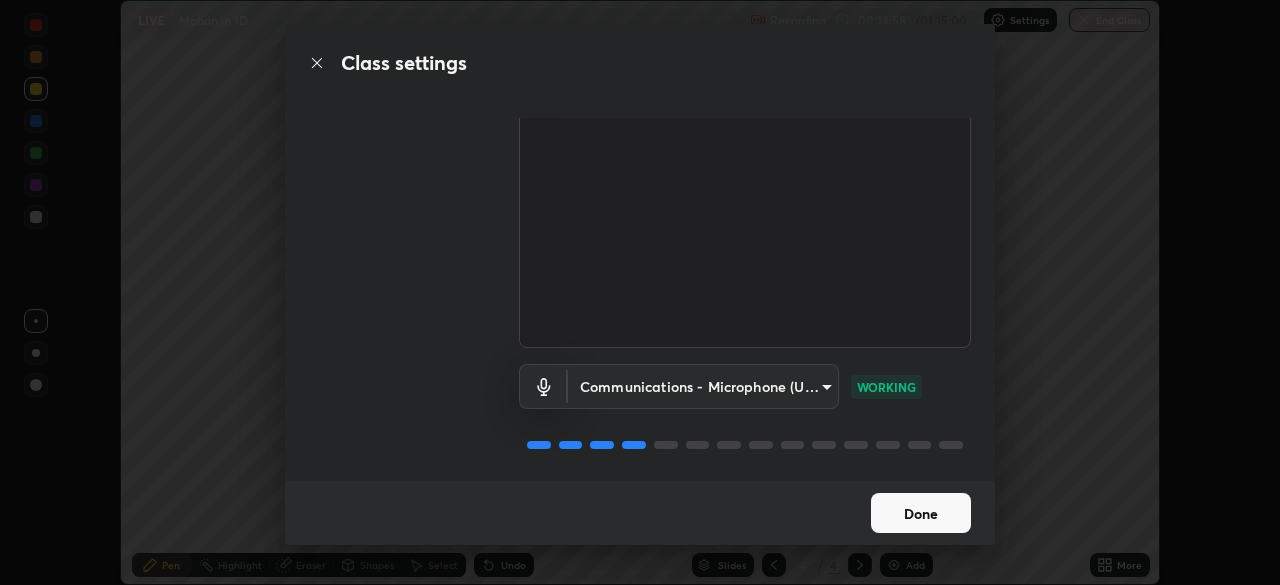click on "Done" at bounding box center (921, 513) 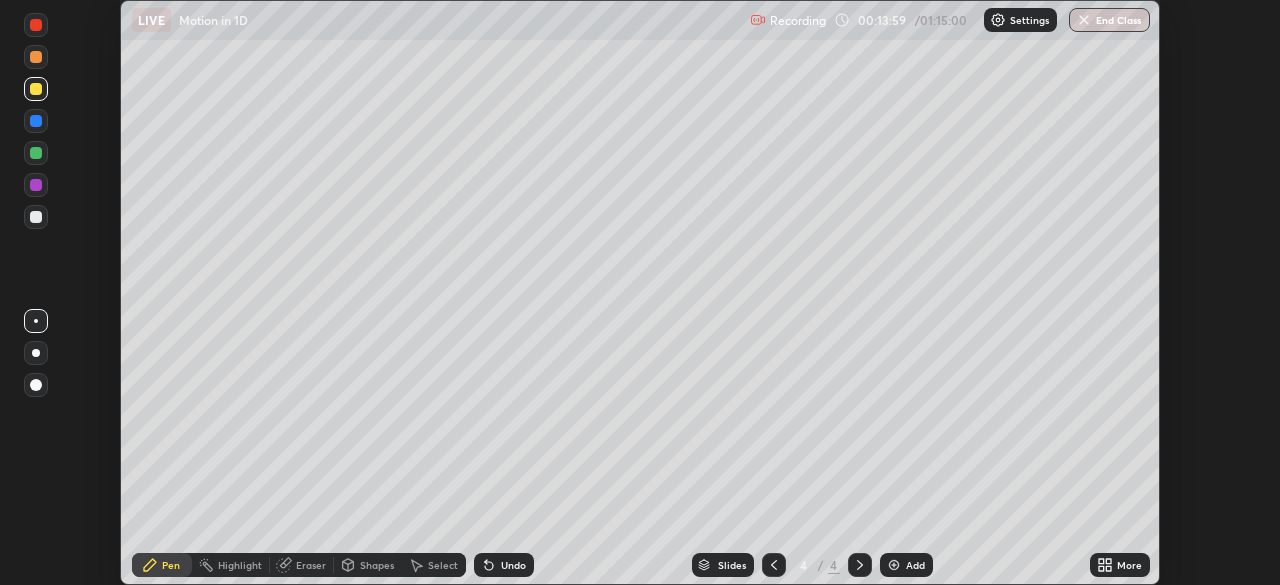 click on "More" at bounding box center [1129, 565] 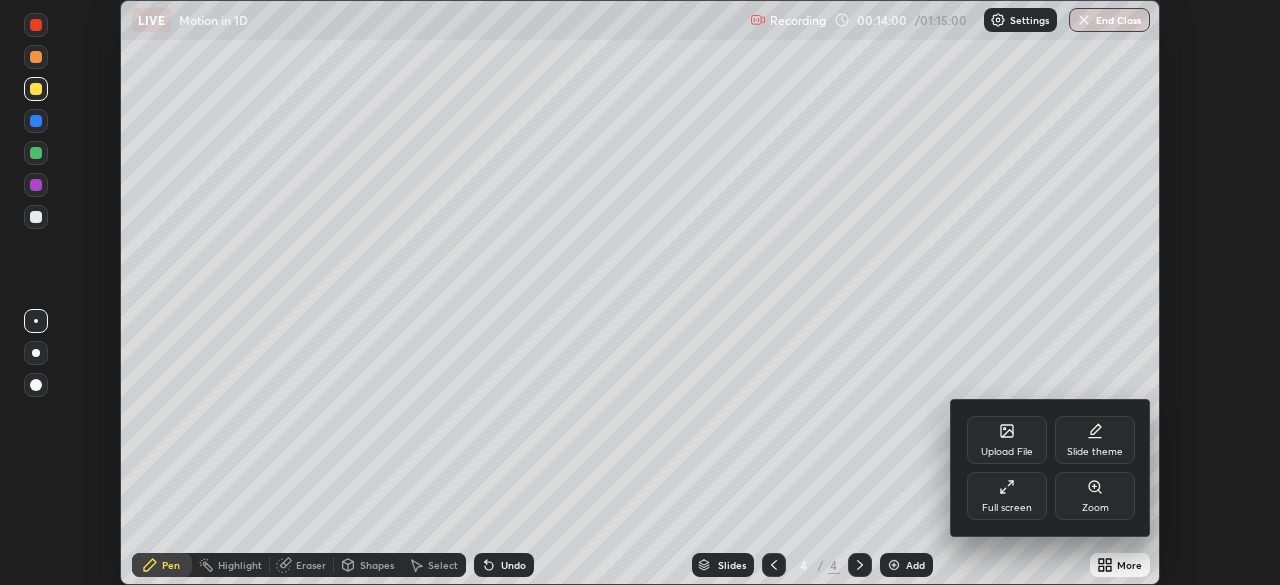 click on "Full screen" at bounding box center [1007, 496] 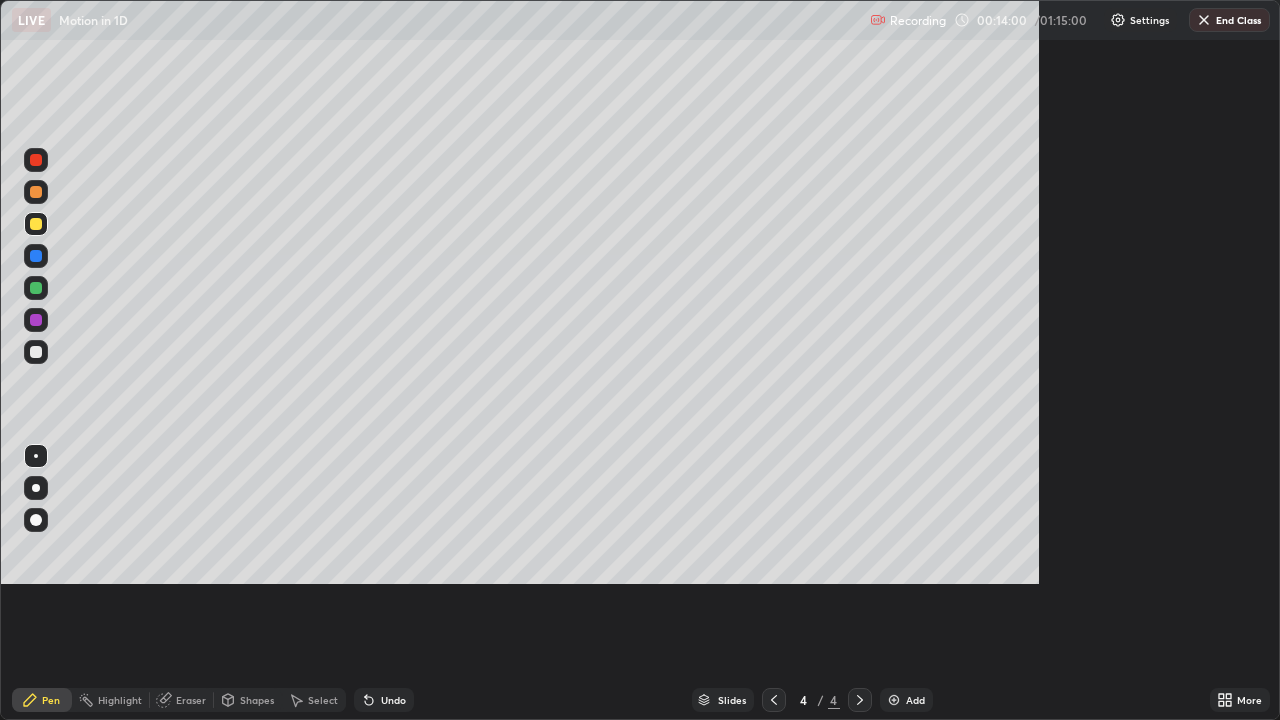 scroll, scrollTop: 99280, scrollLeft: 98720, axis: both 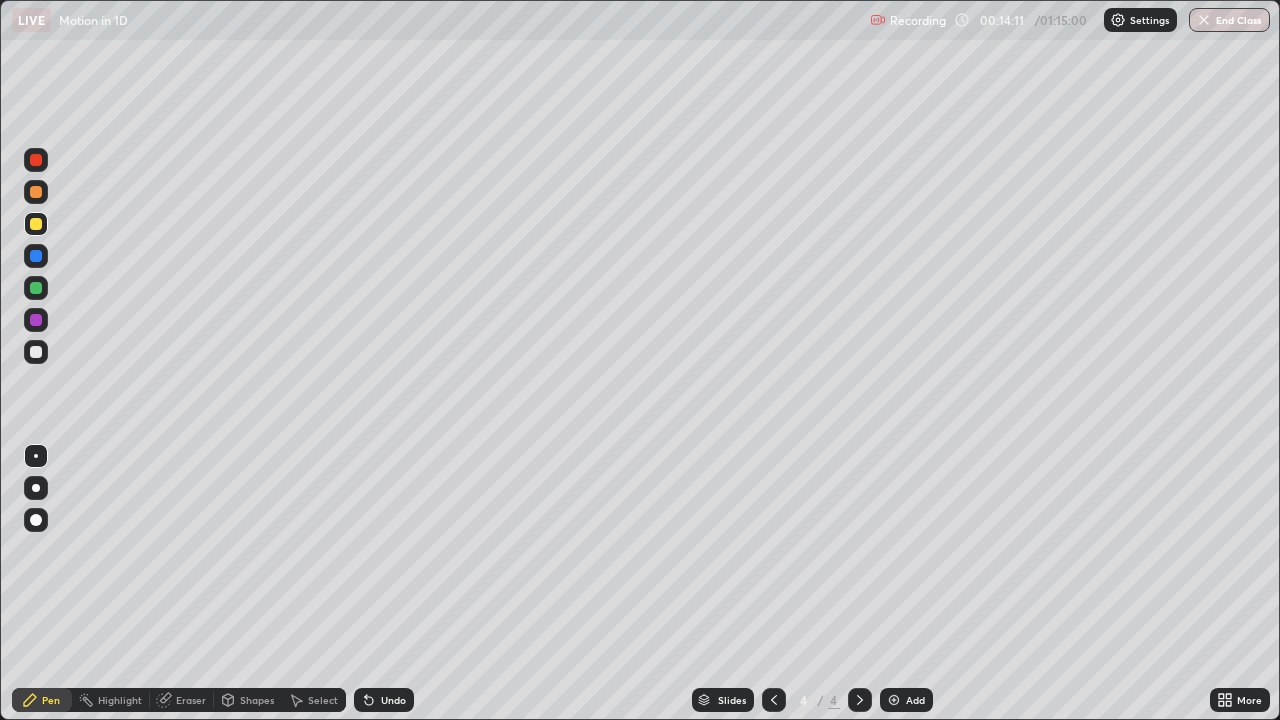 click on "Add" at bounding box center (906, 700) 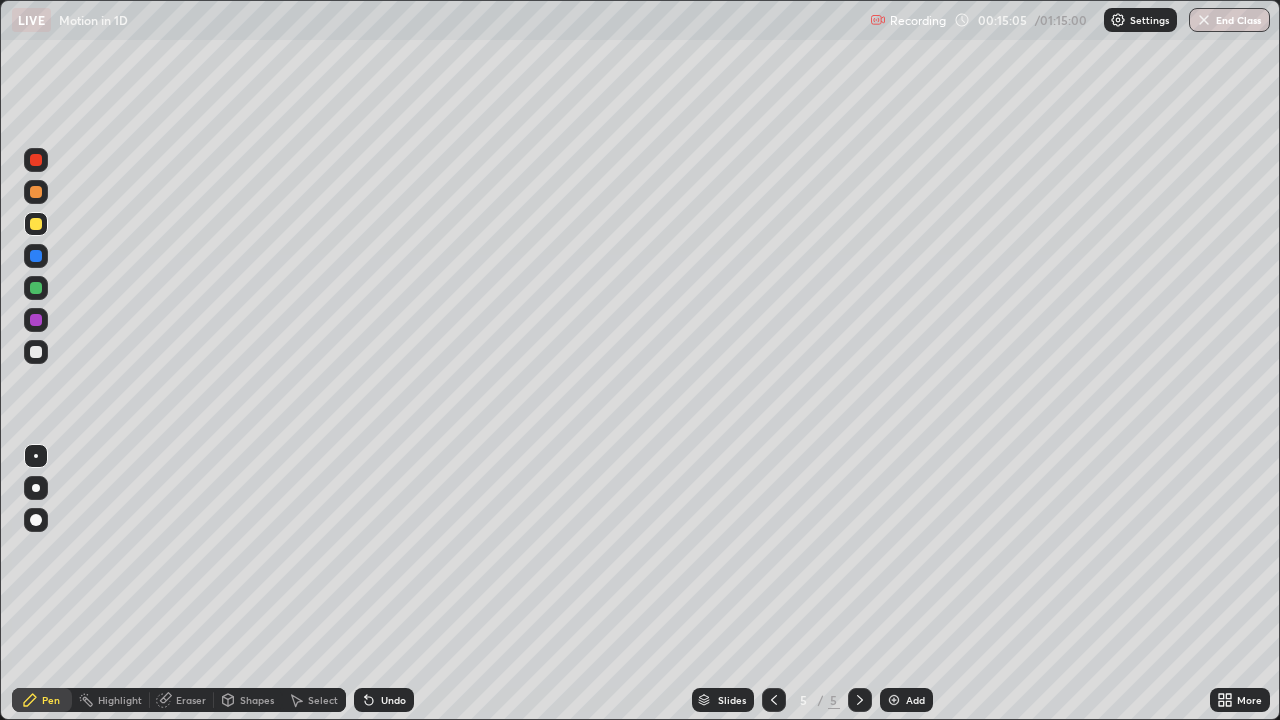 click on "Undo" at bounding box center [393, 700] 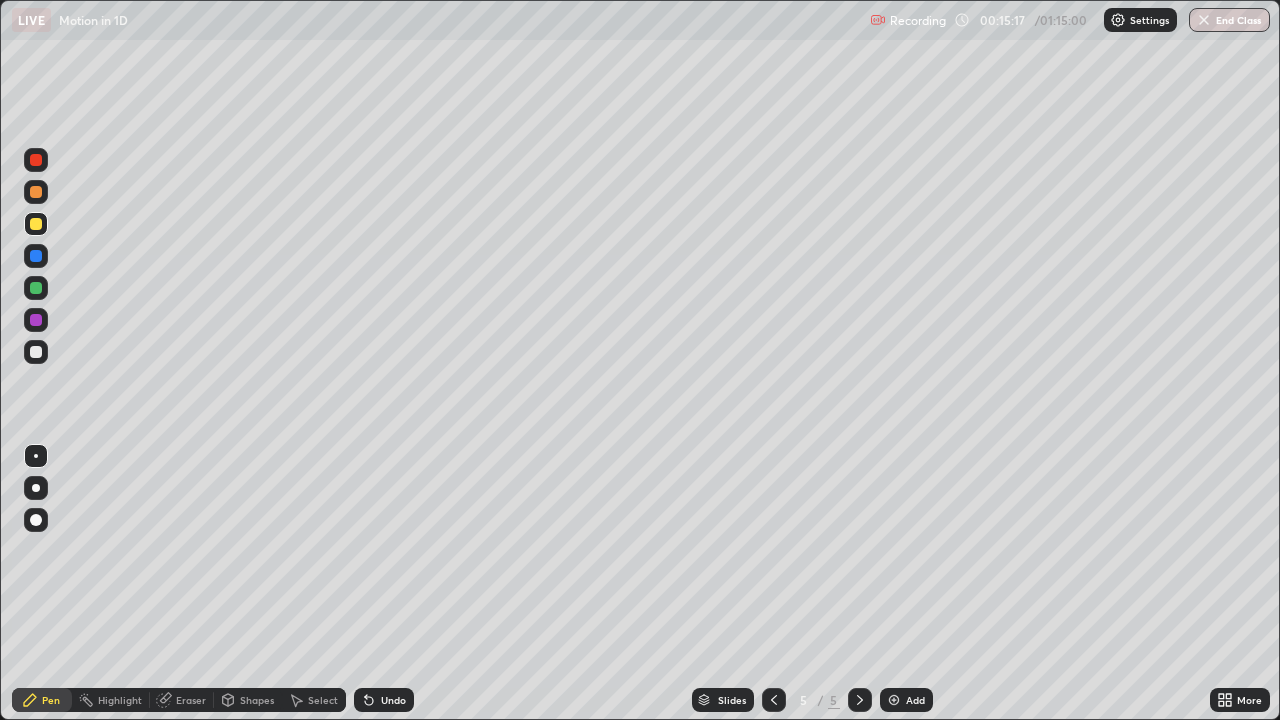click on "Undo" at bounding box center (384, 700) 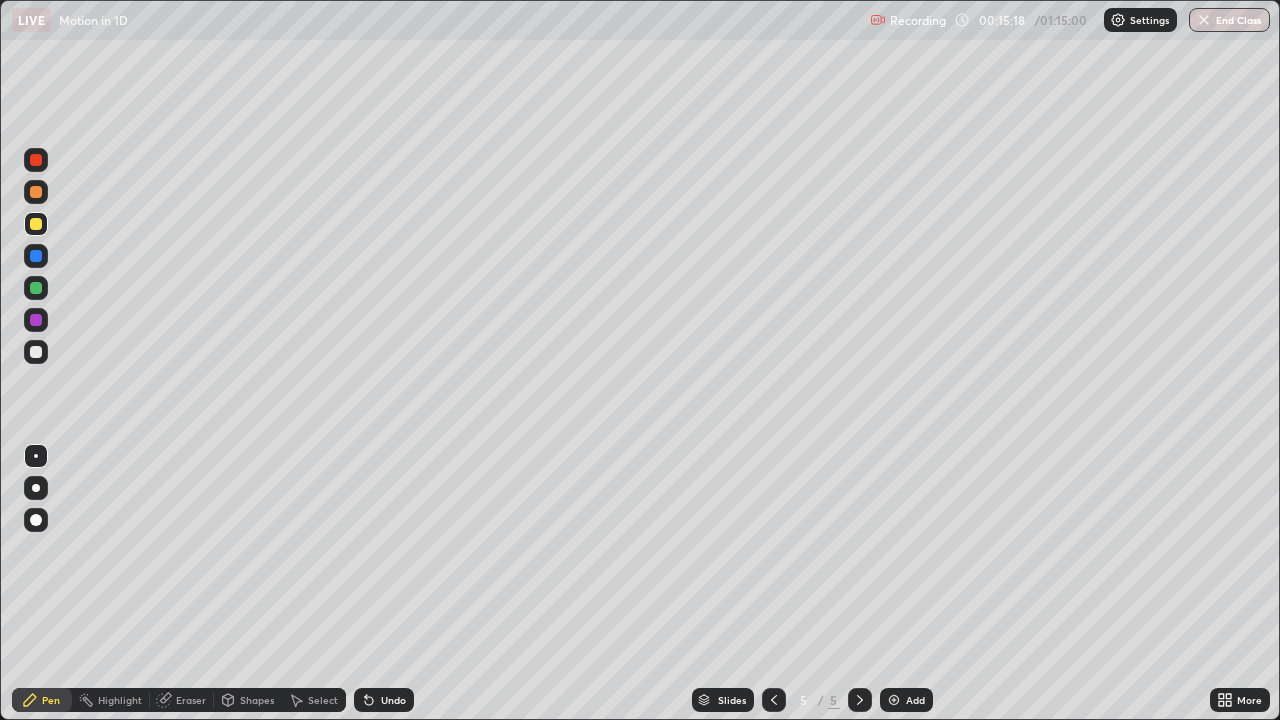 click on "Undo" at bounding box center [384, 700] 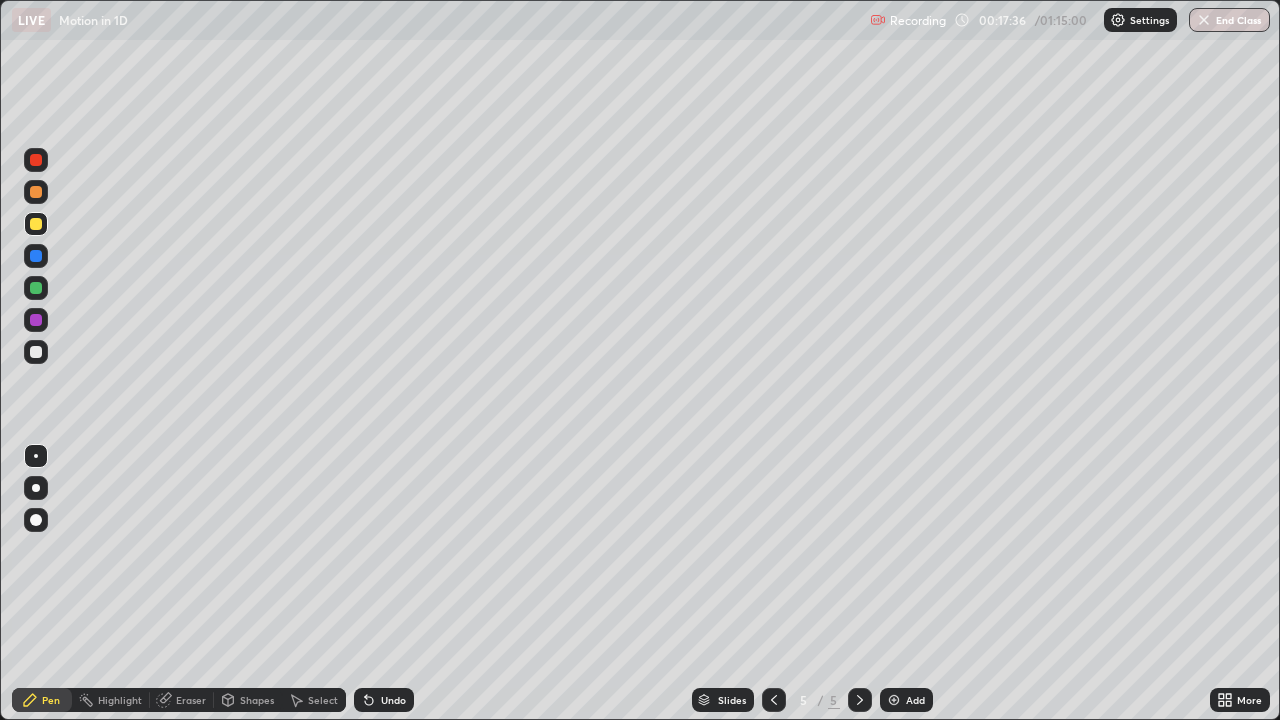 click at bounding box center (894, 700) 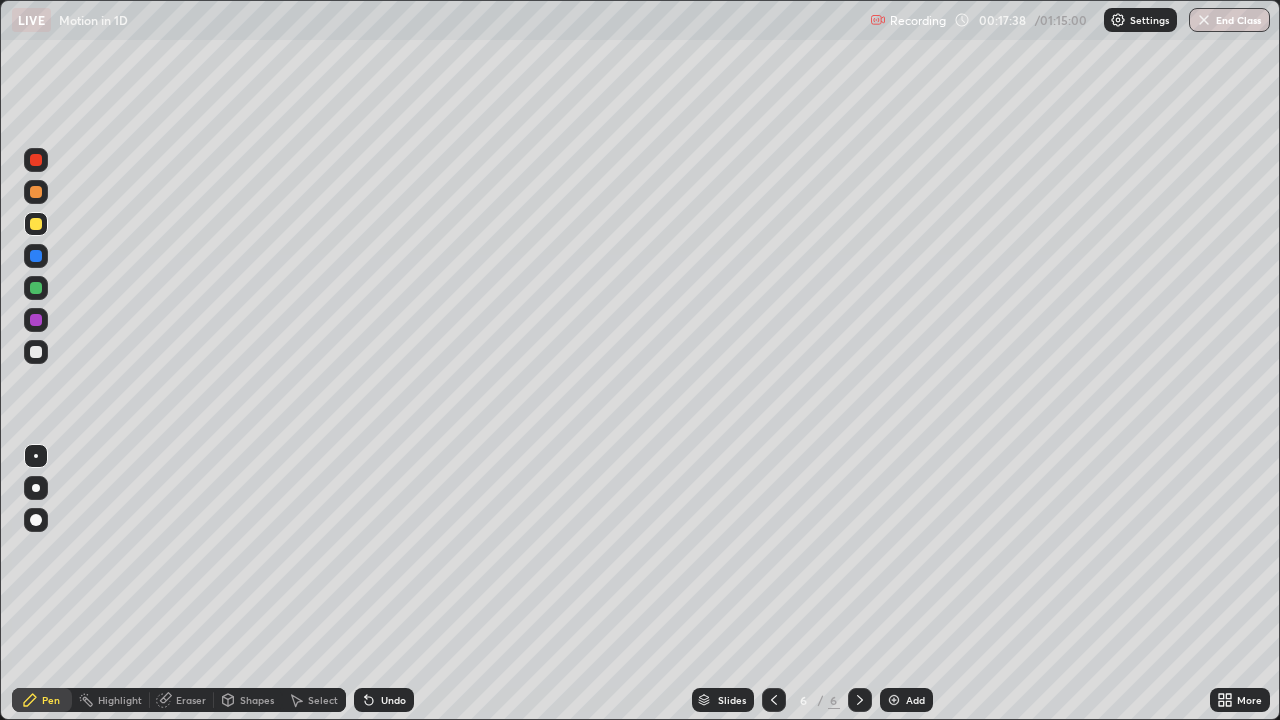 click at bounding box center (36, 352) 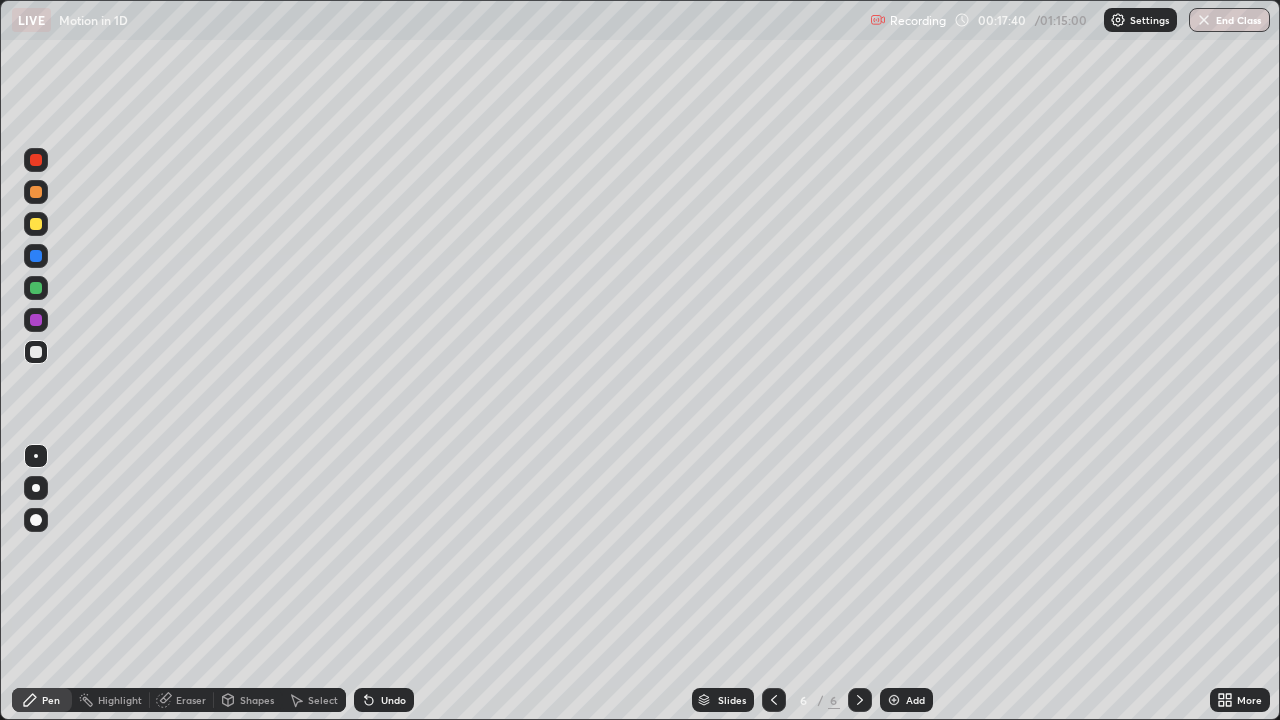 click on "Undo" at bounding box center [384, 700] 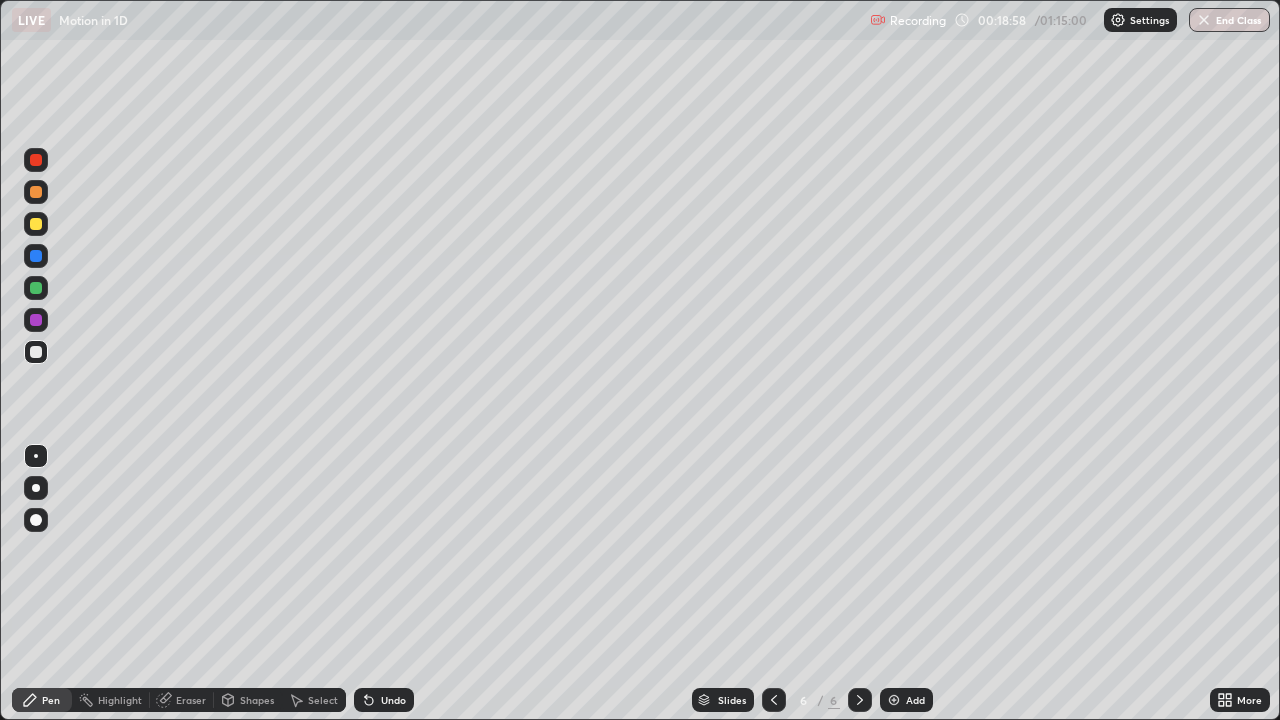 click at bounding box center (36, 224) 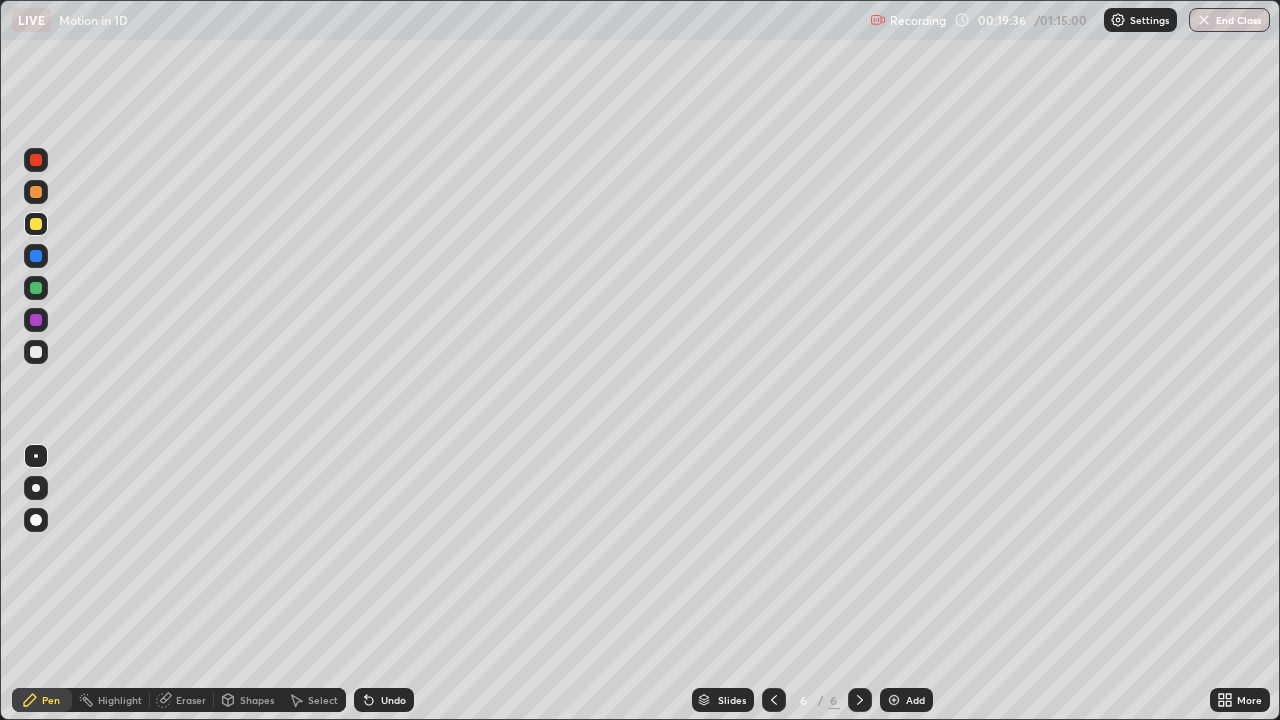 click on "Undo" at bounding box center (393, 700) 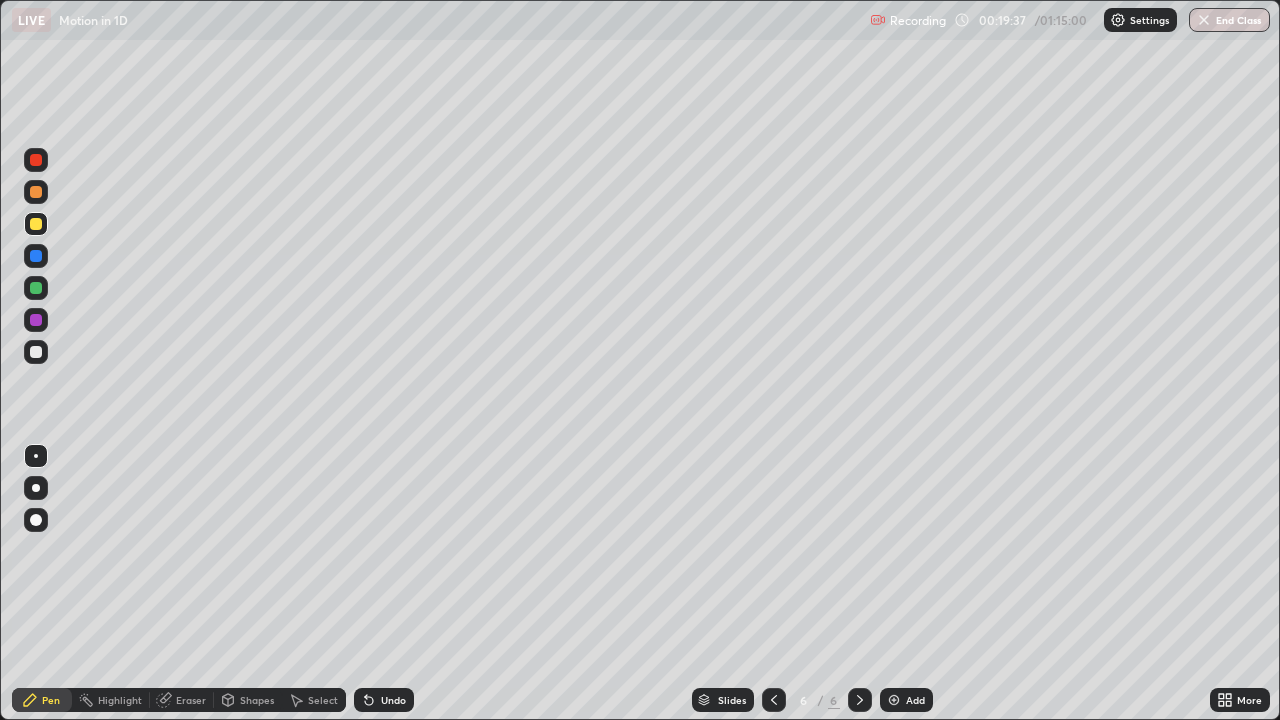 click on "Undo" at bounding box center [393, 700] 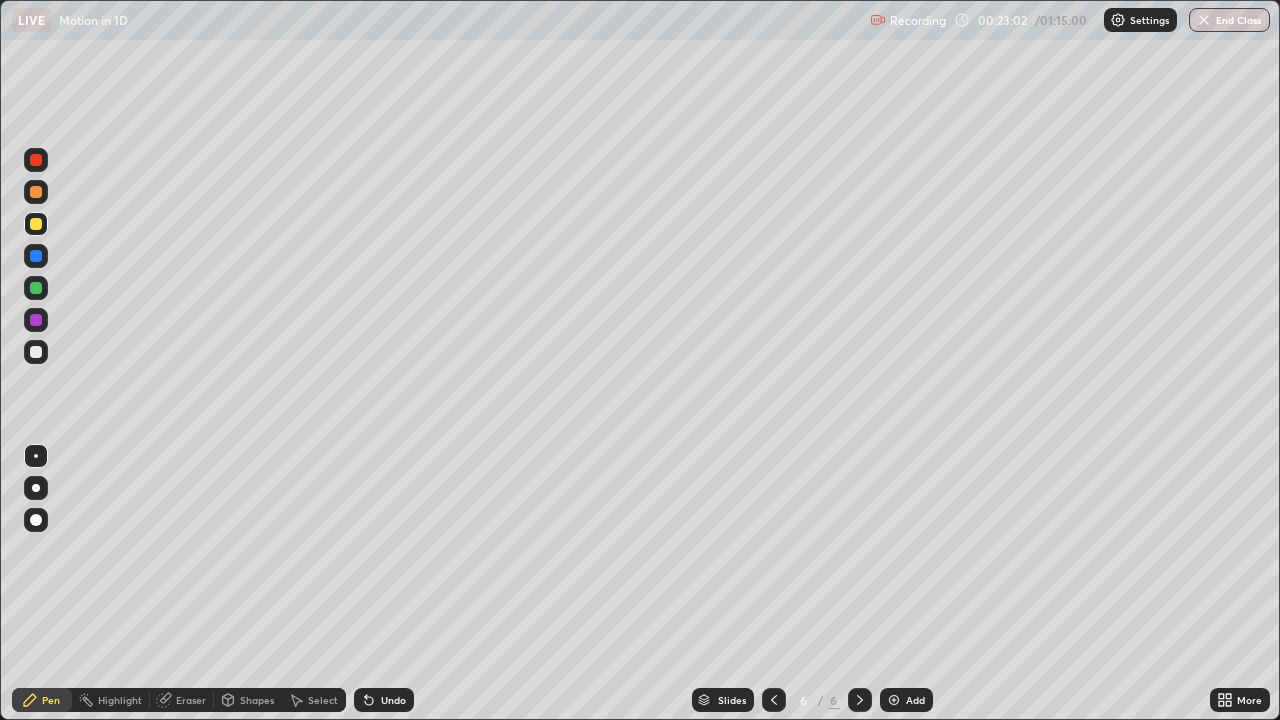 click on "Undo" at bounding box center (393, 700) 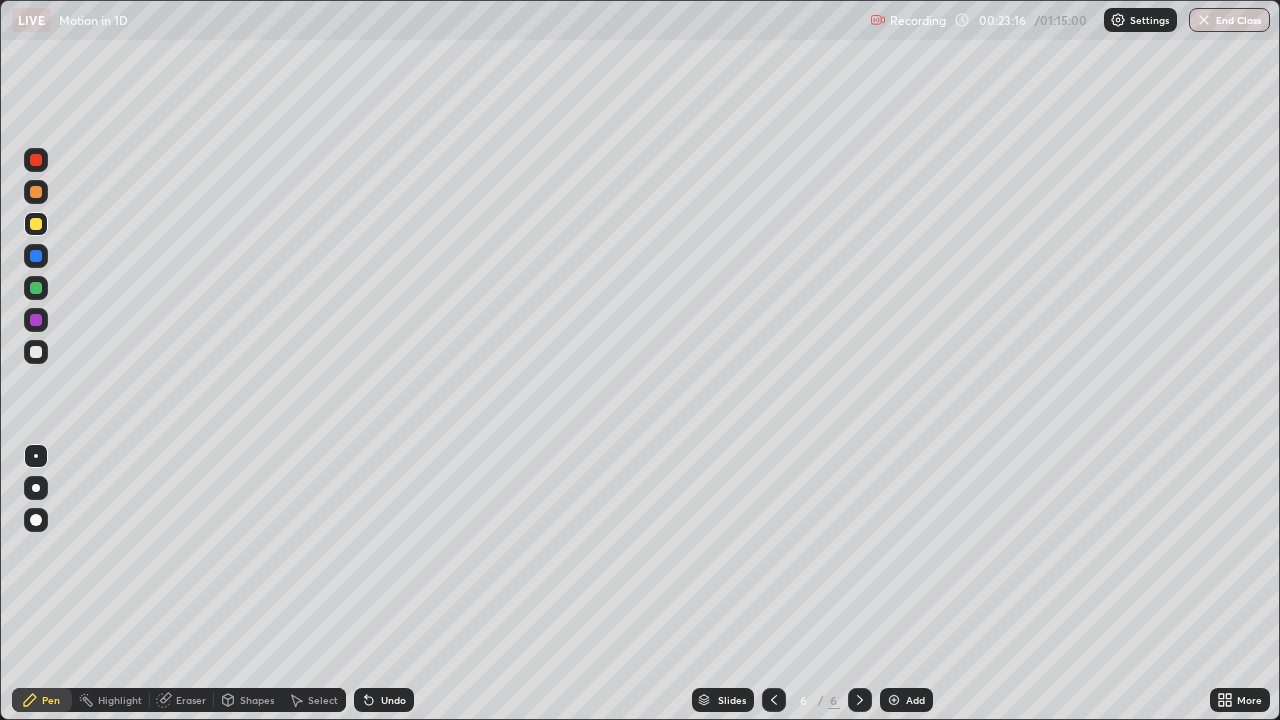 click on "Eraser" at bounding box center (191, 700) 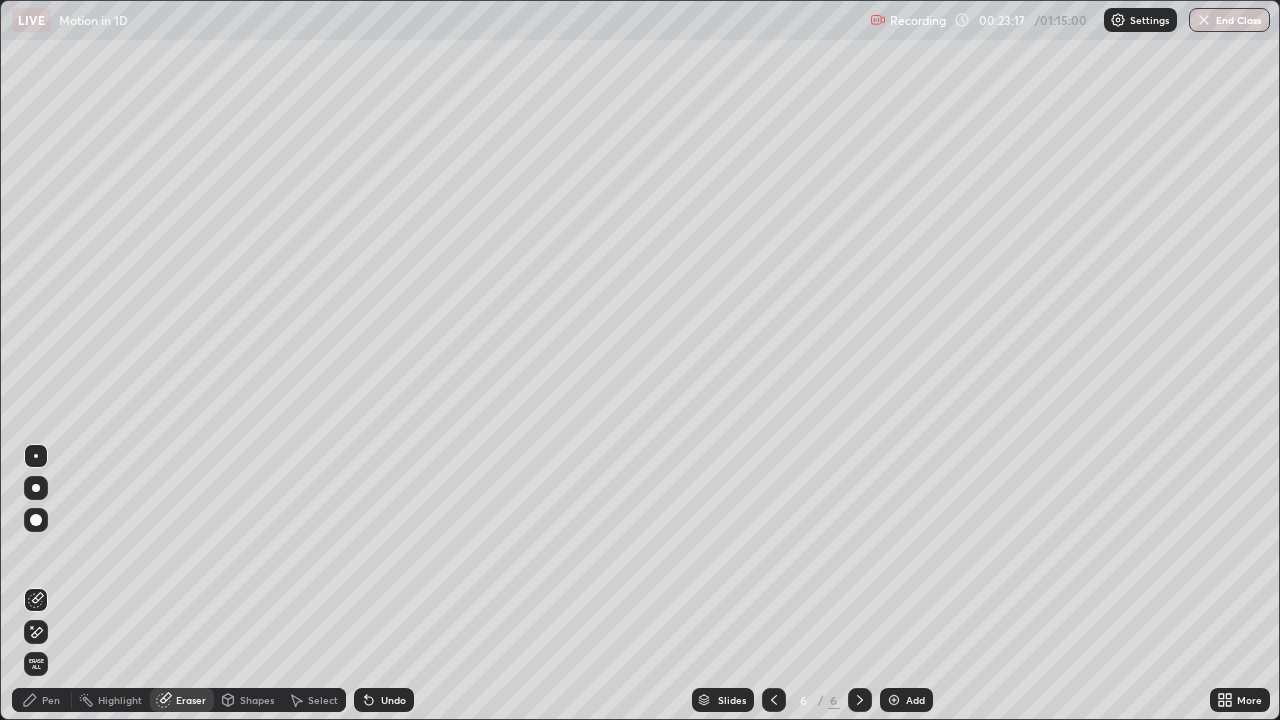 click at bounding box center [36, 520] 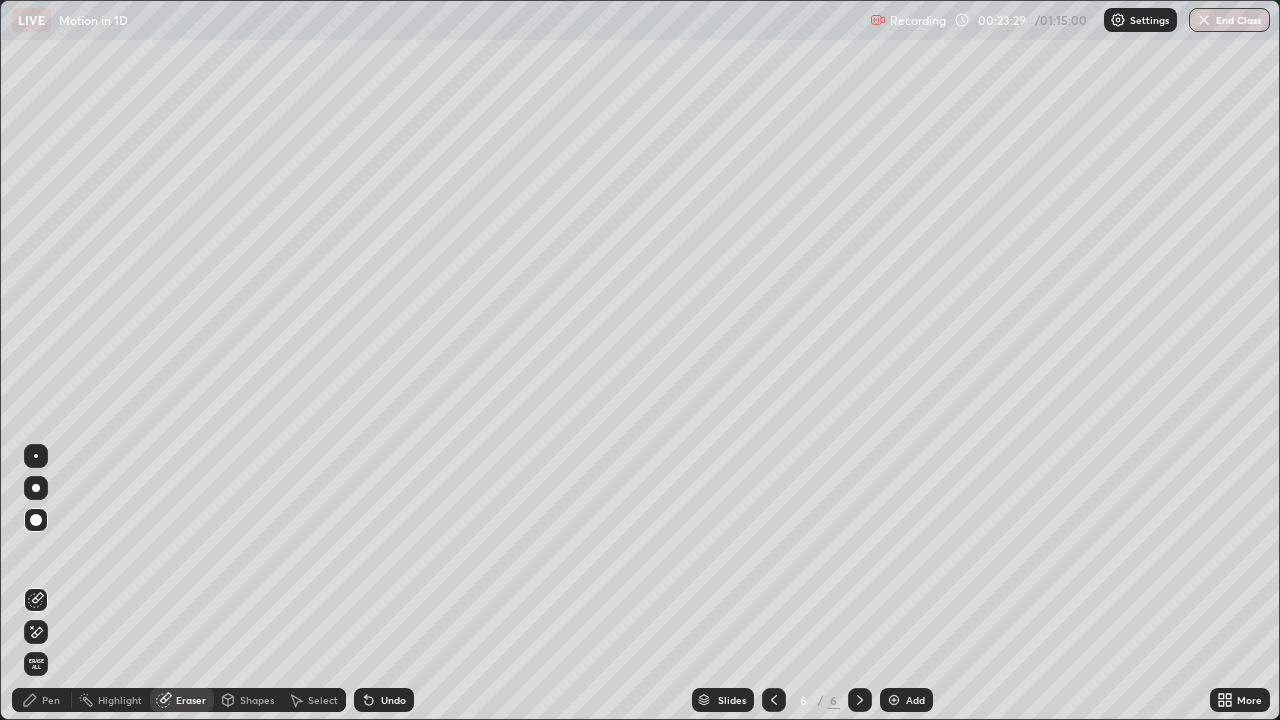 click on "Pen" at bounding box center (51, 700) 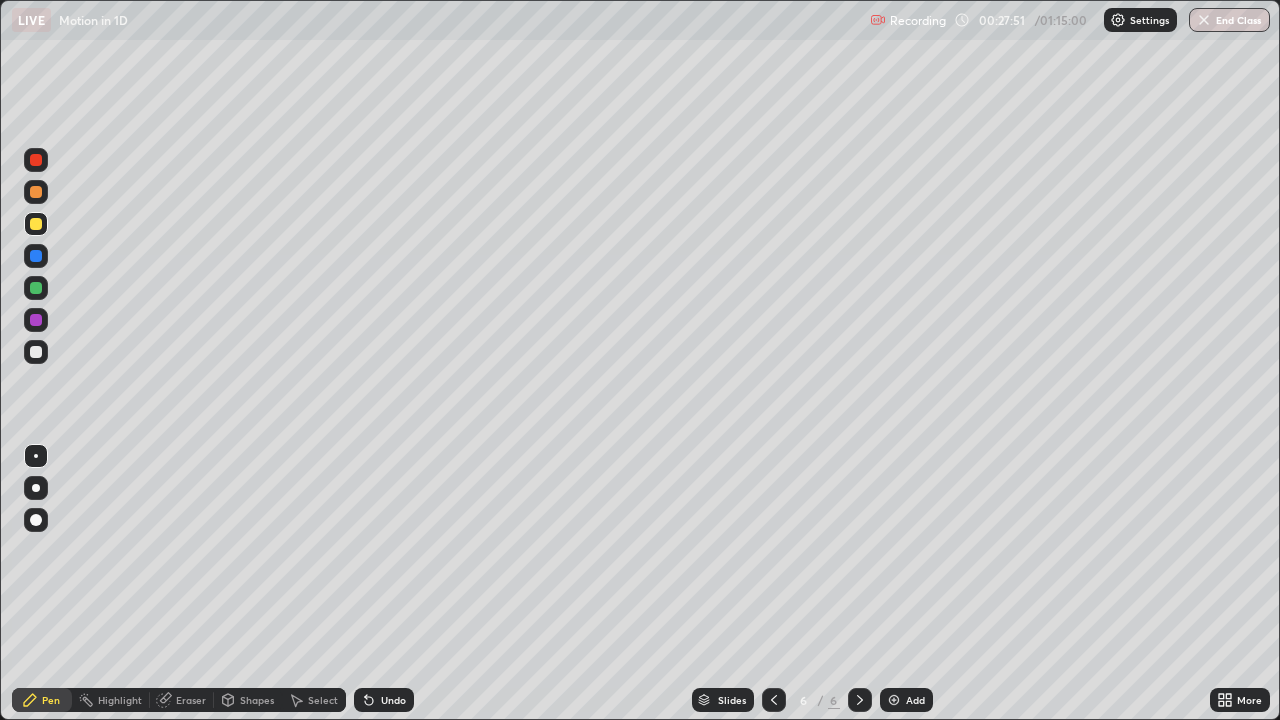 click on "Add" at bounding box center (915, 700) 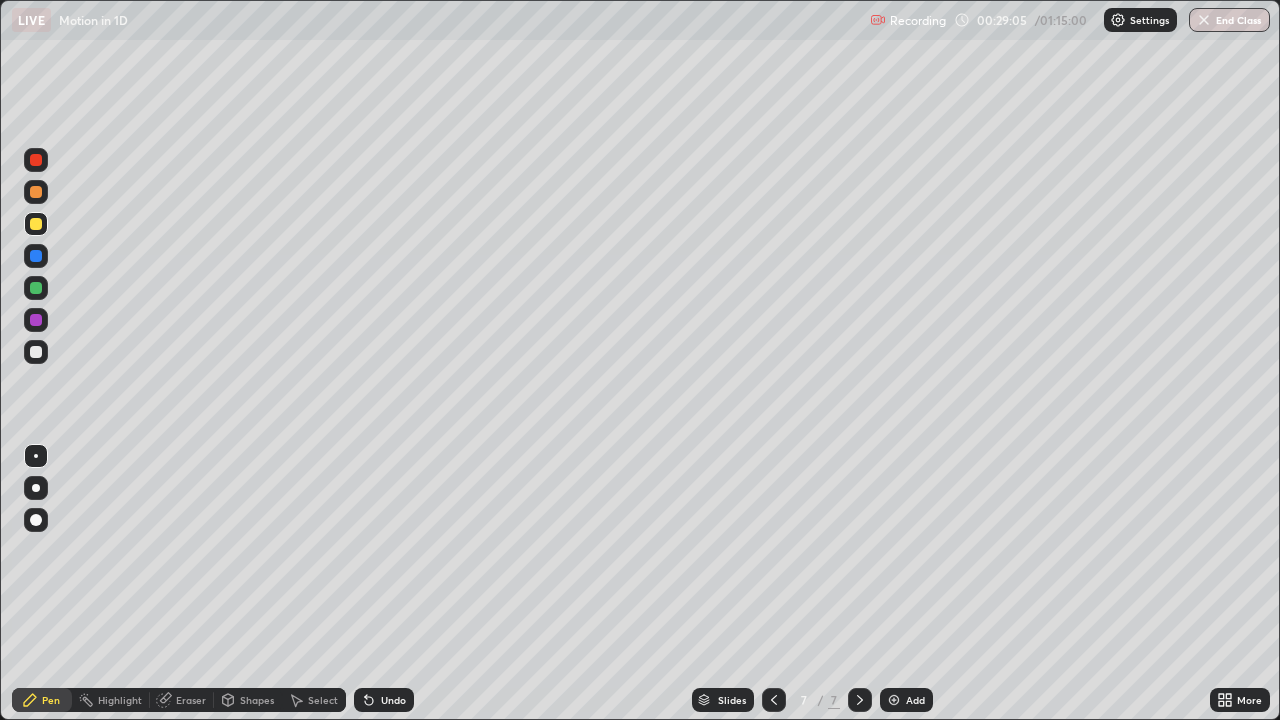 click at bounding box center [36, 352] 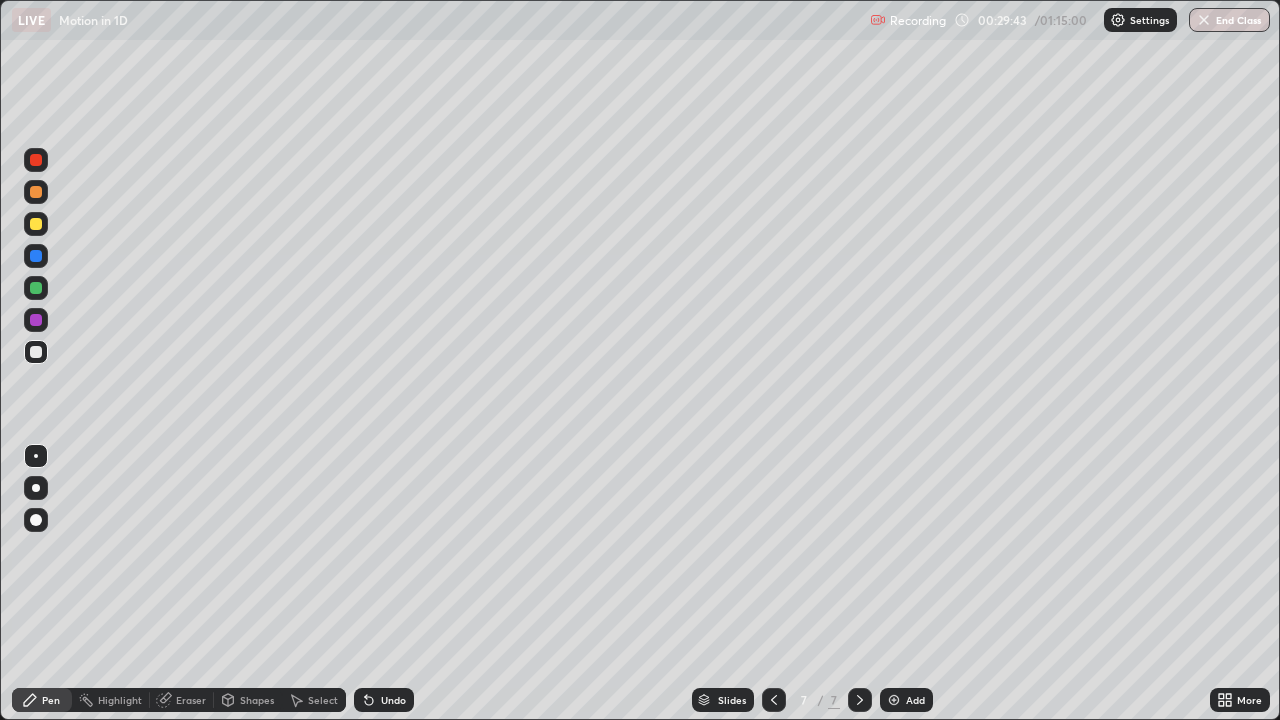 click 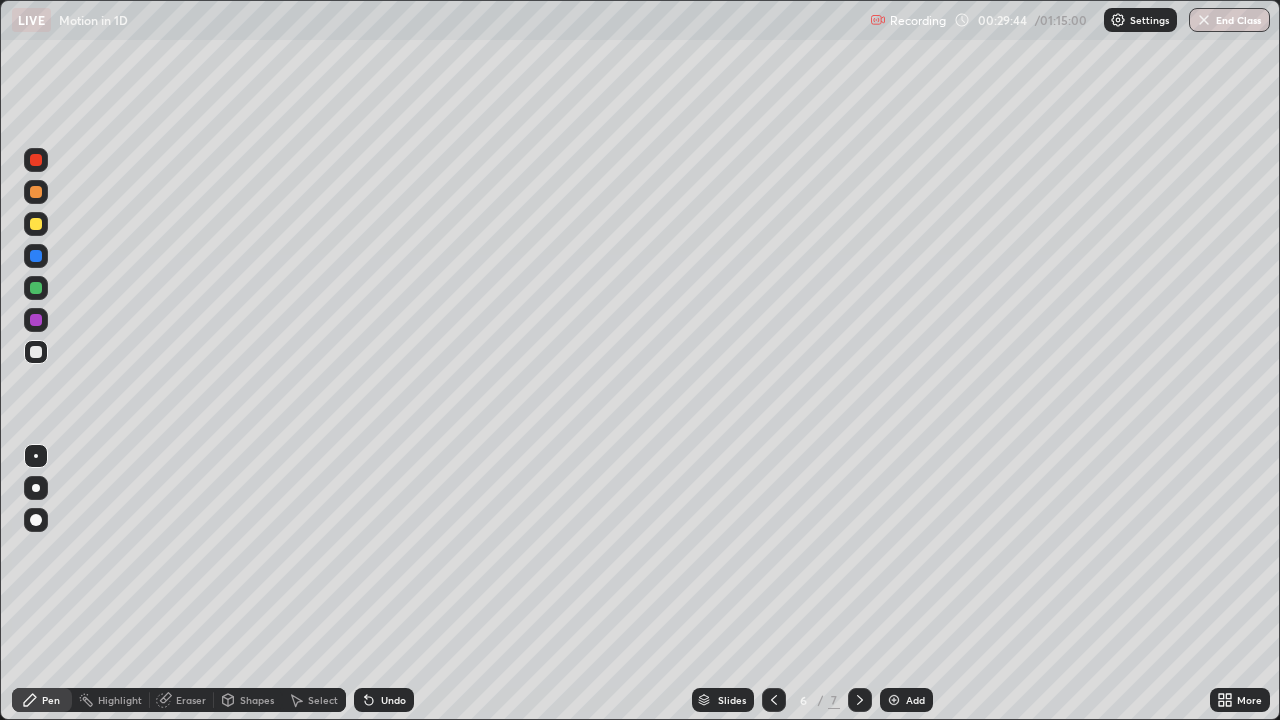 click 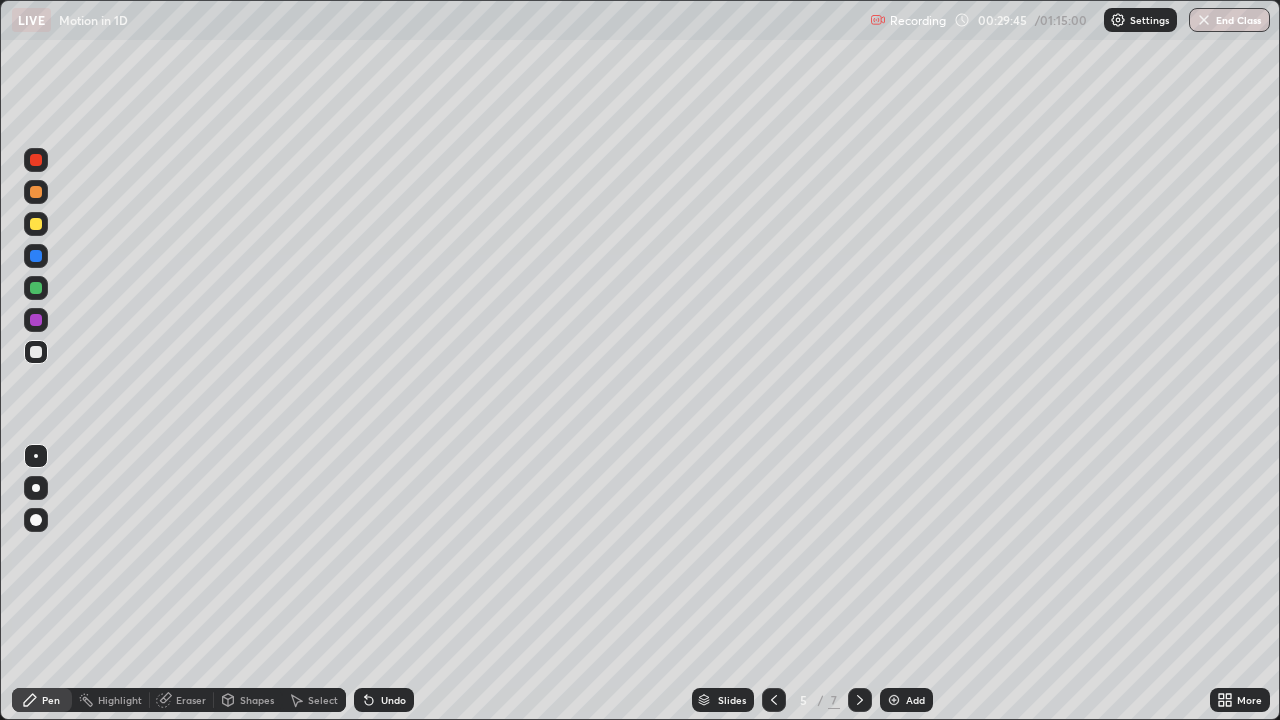click 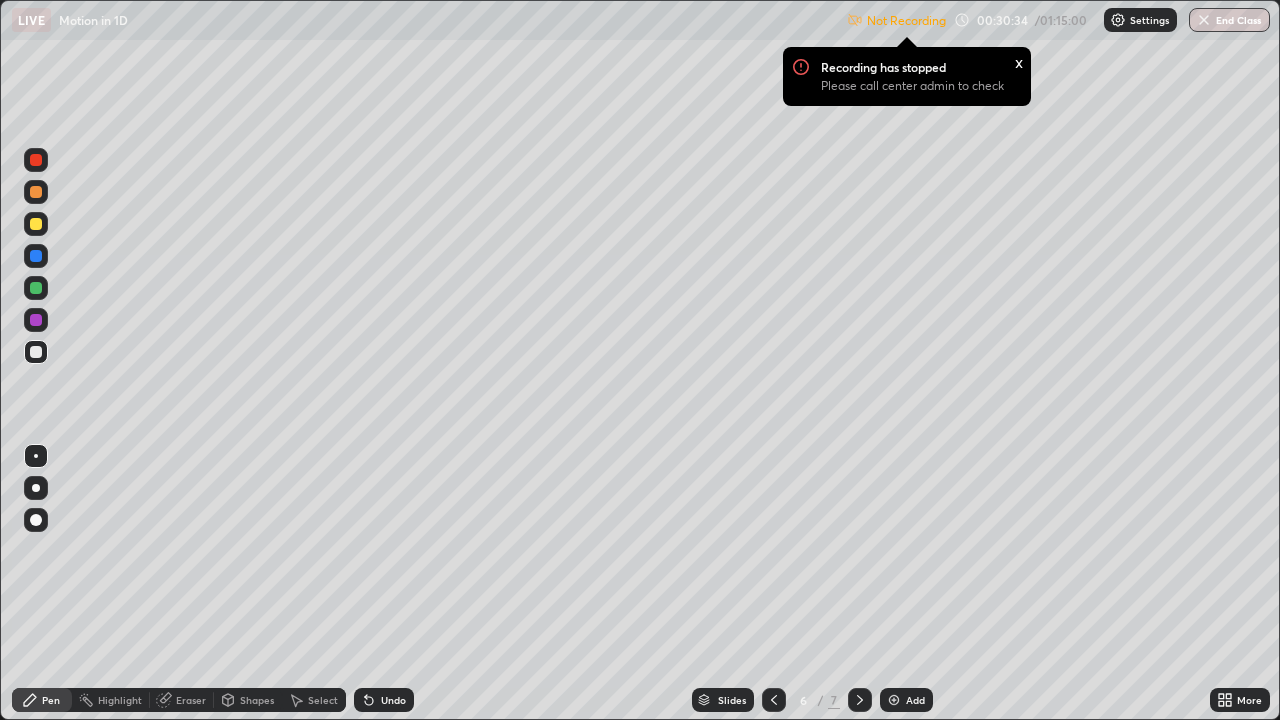 click 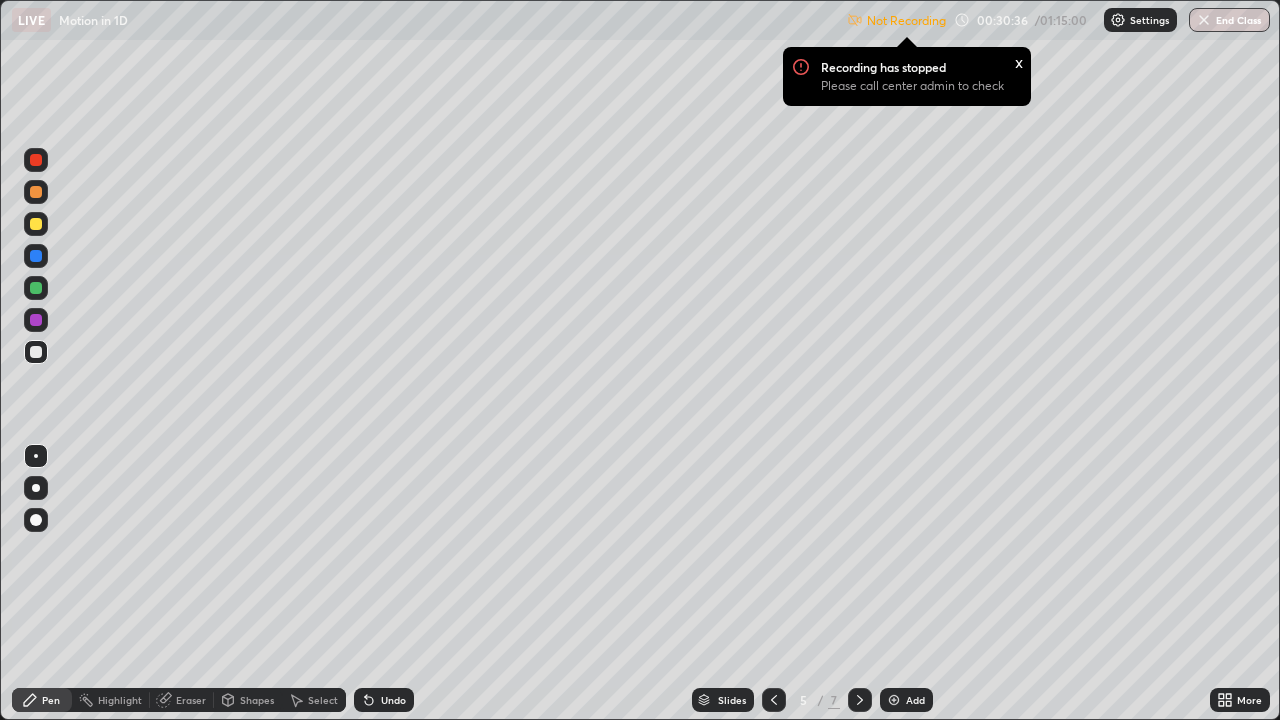click 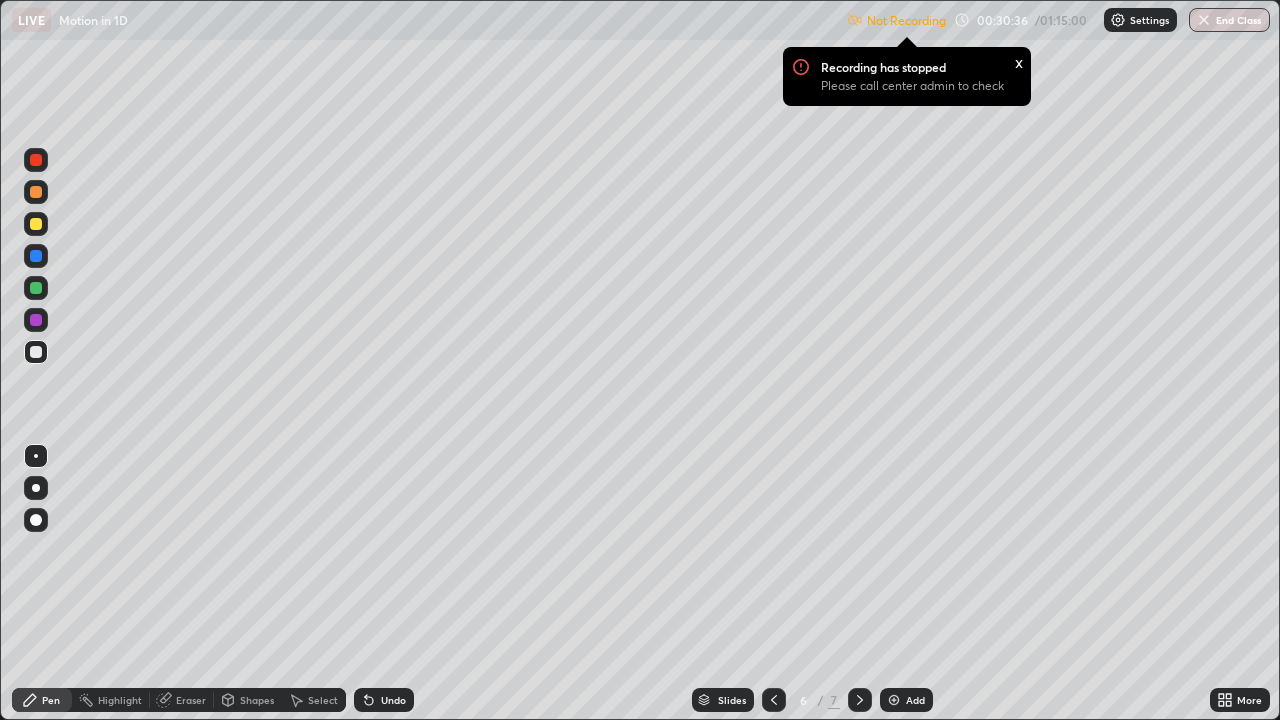 click 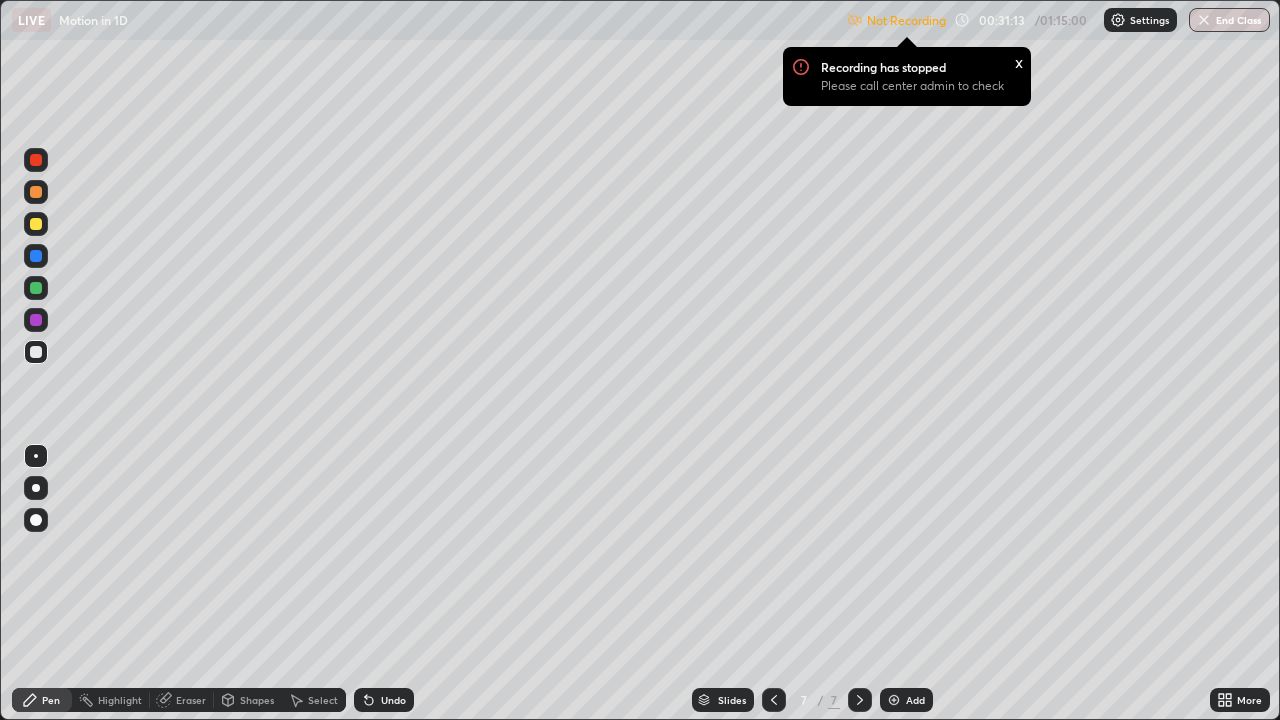click on "Settings" at bounding box center [1140, 20] 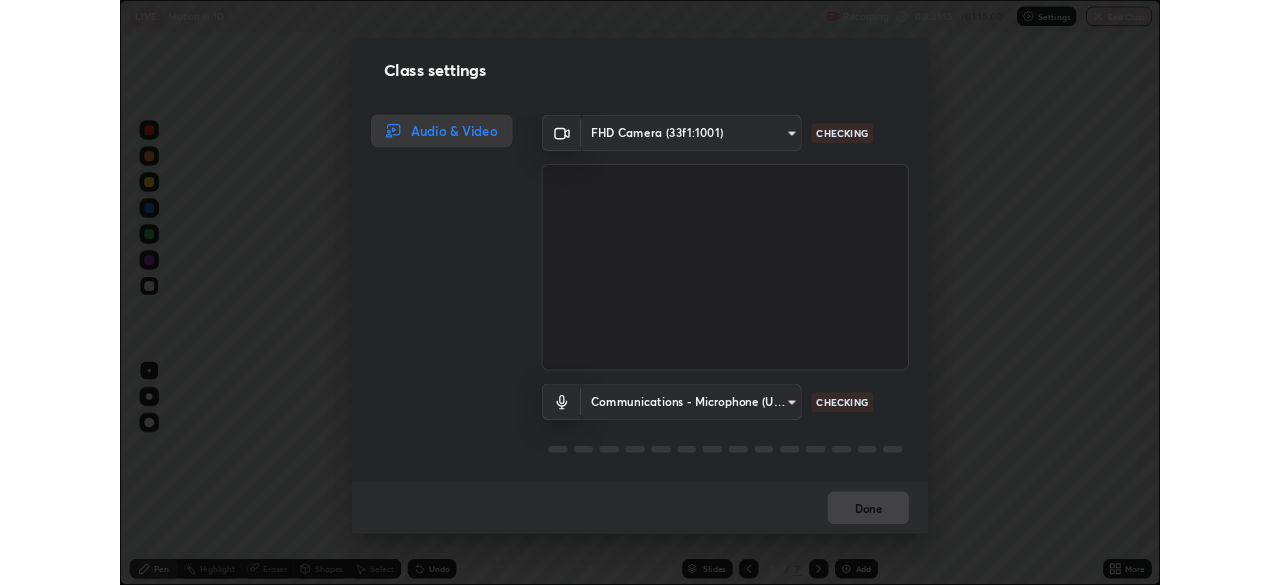 scroll, scrollTop: 2, scrollLeft: 0, axis: vertical 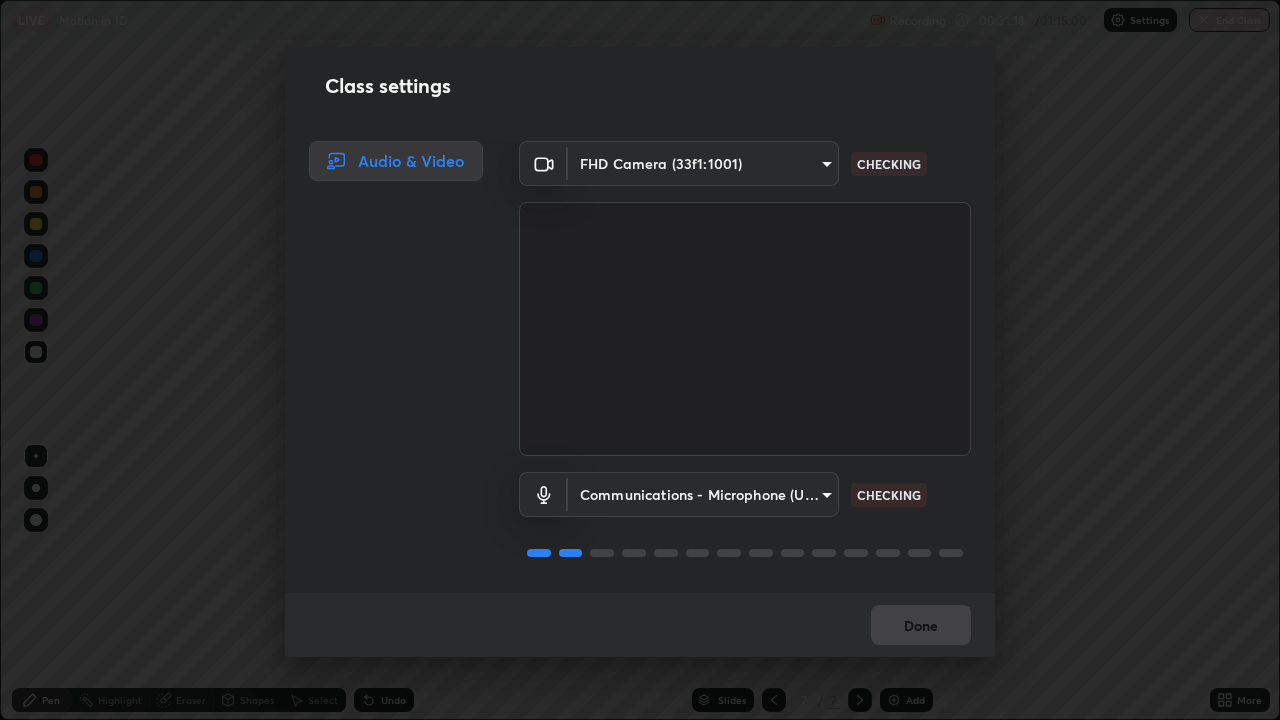 click on "Done" at bounding box center (640, 625) 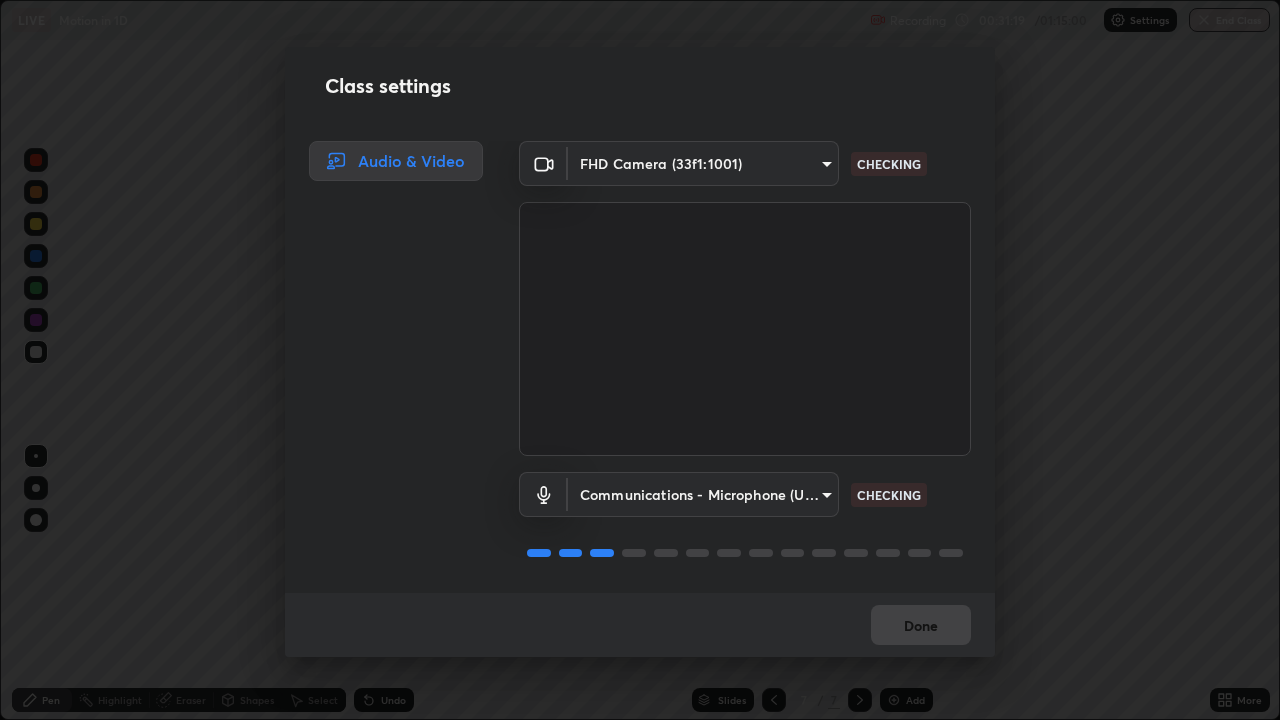 click on "Done" at bounding box center (640, 625) 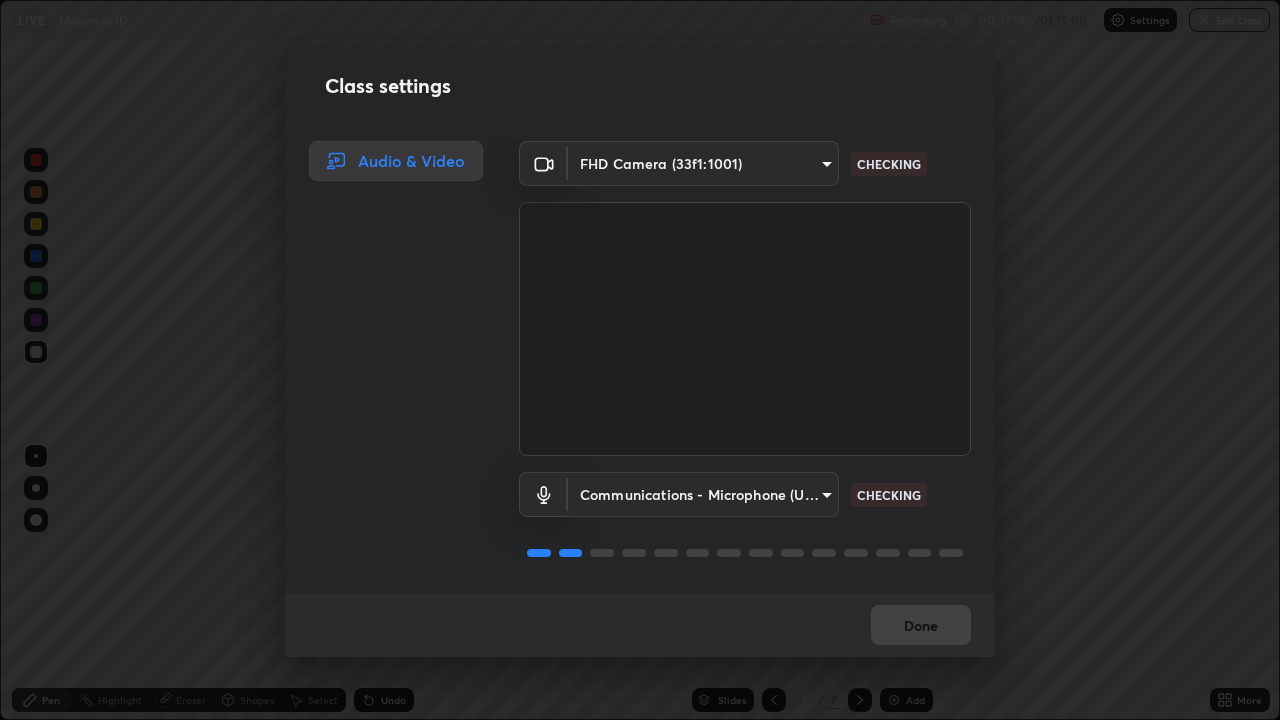 click on "Done" at bounding box center [640, 625] 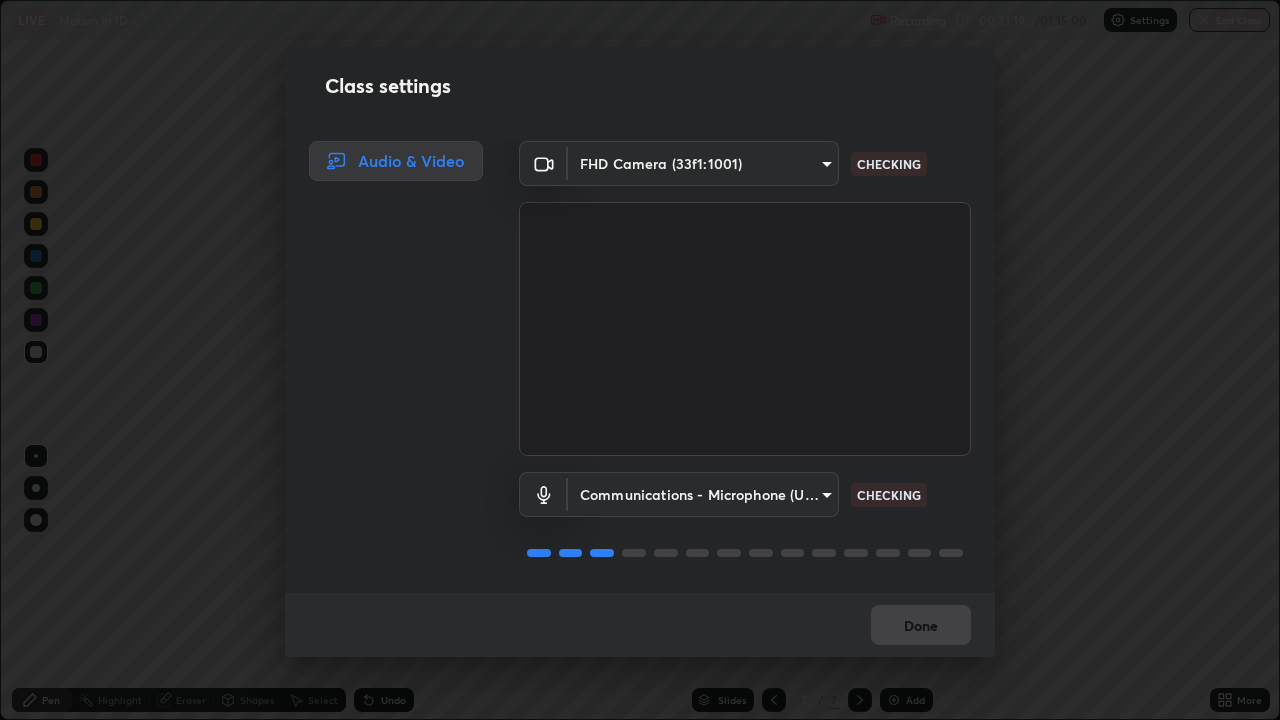 click on "Done" at bounding box center [640, 625] 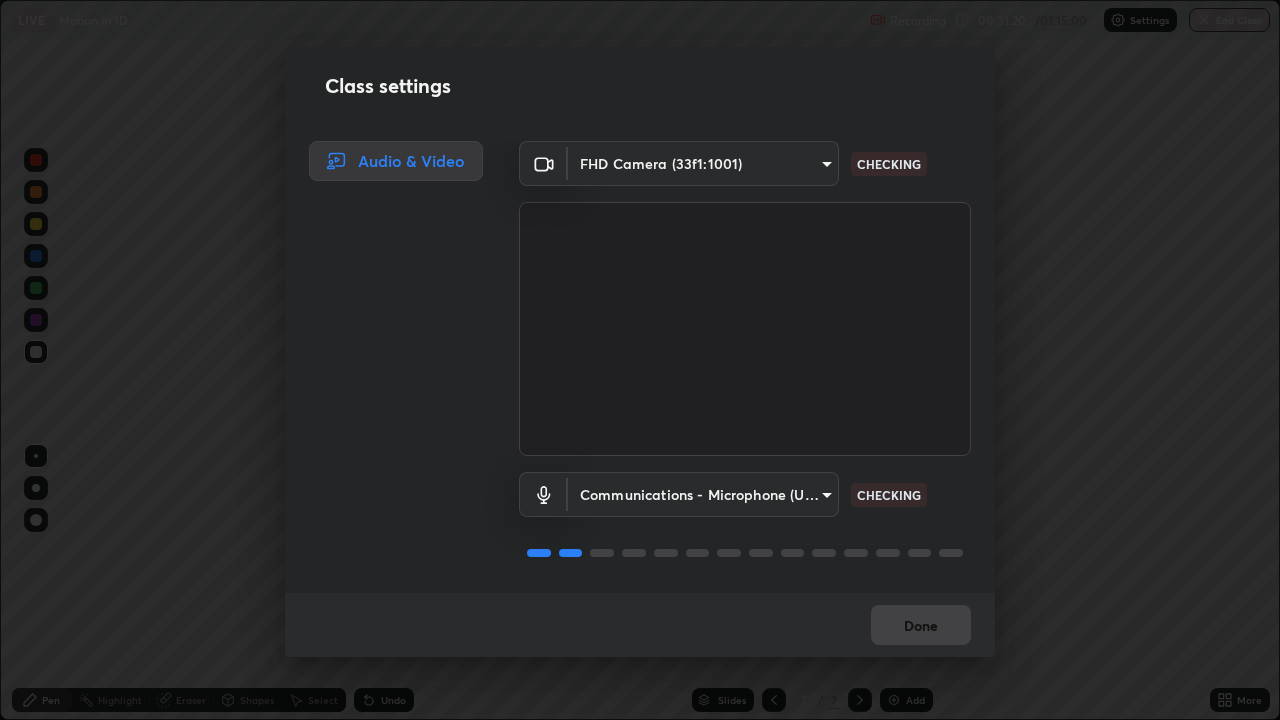 click on "Done" at bounding box center [640, 625] 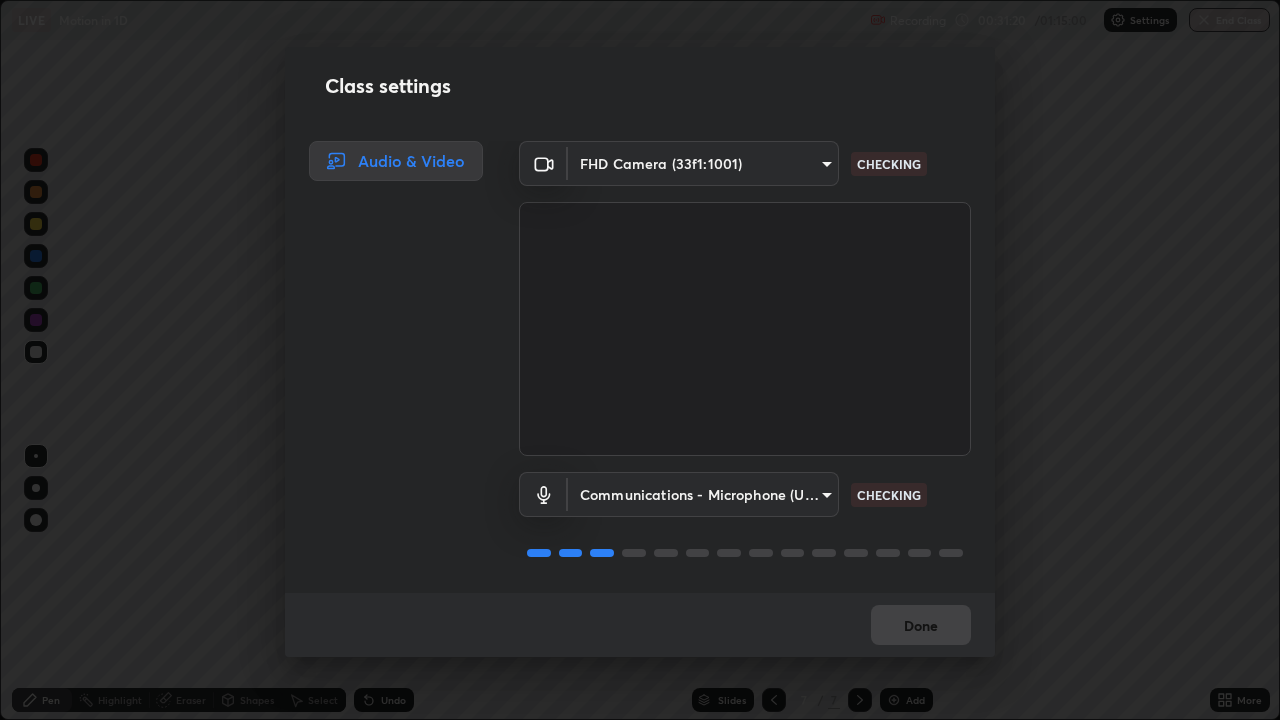 click on "Done" at bounding box center [640, 625] 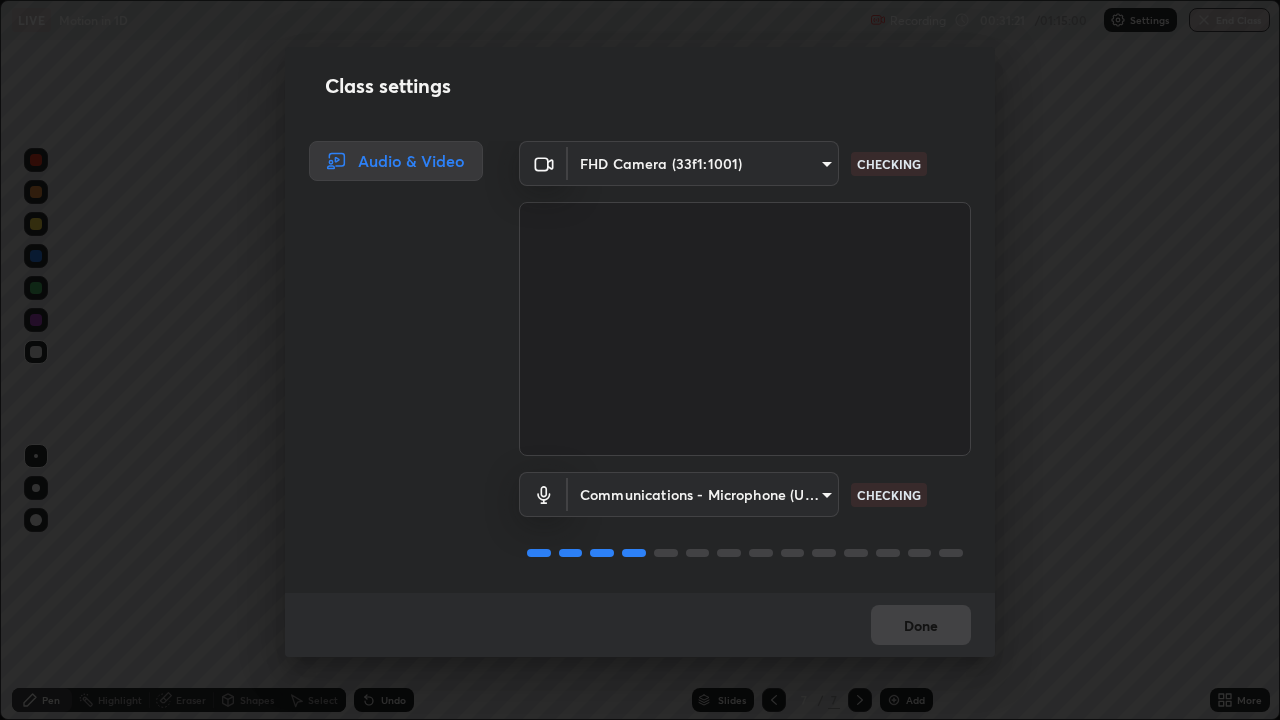 click on "Done" at bounding box center (640, 625) 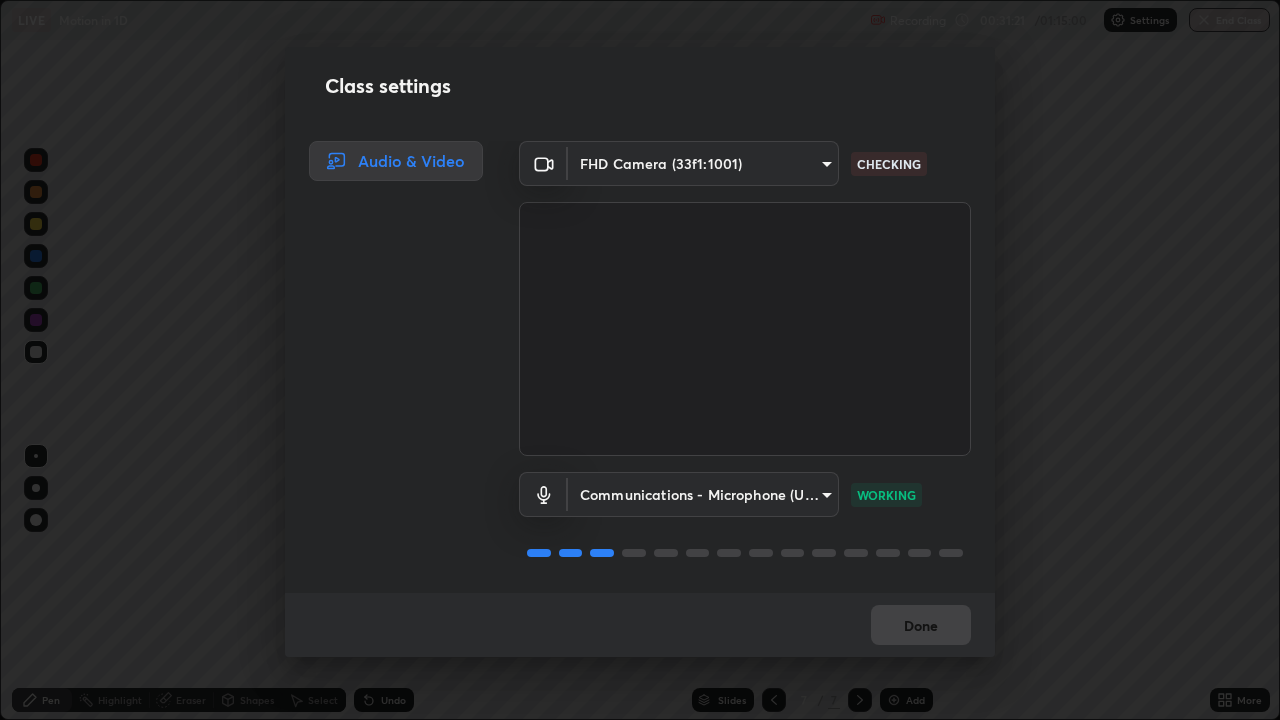 click on "Done" at bounding box center [640, 625] 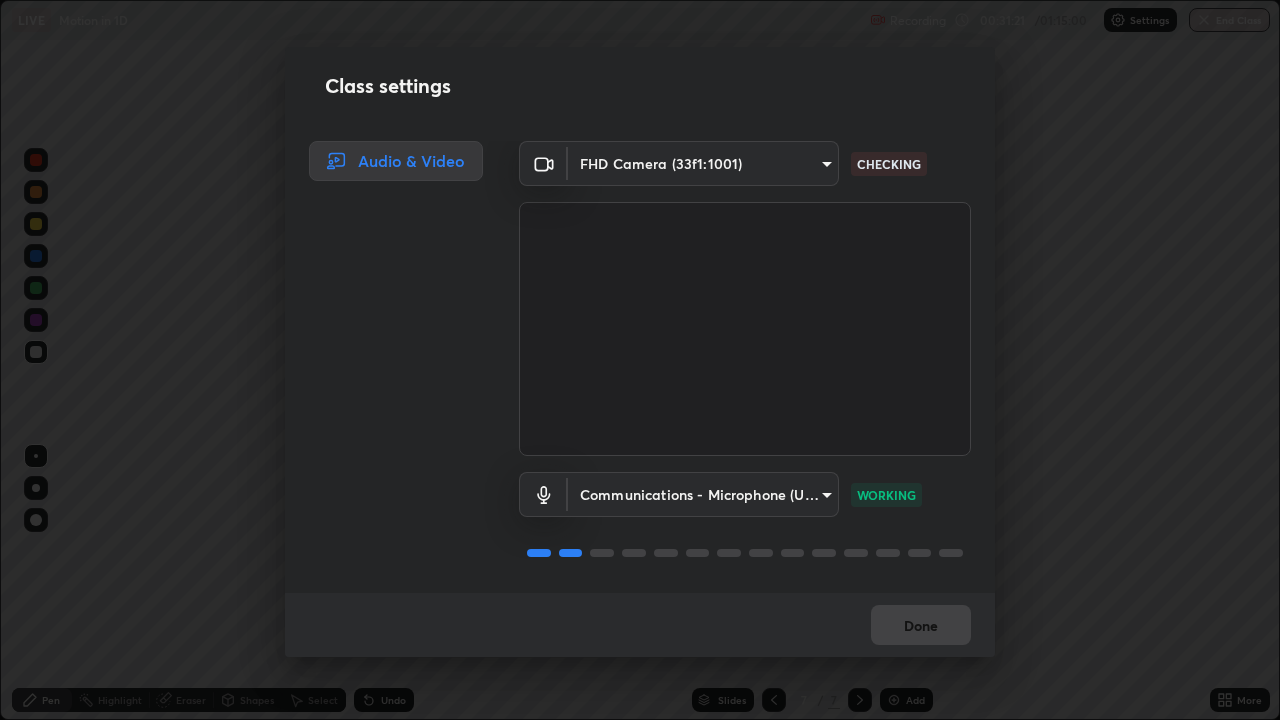 click on "Done" at bounding box center [640, 625] 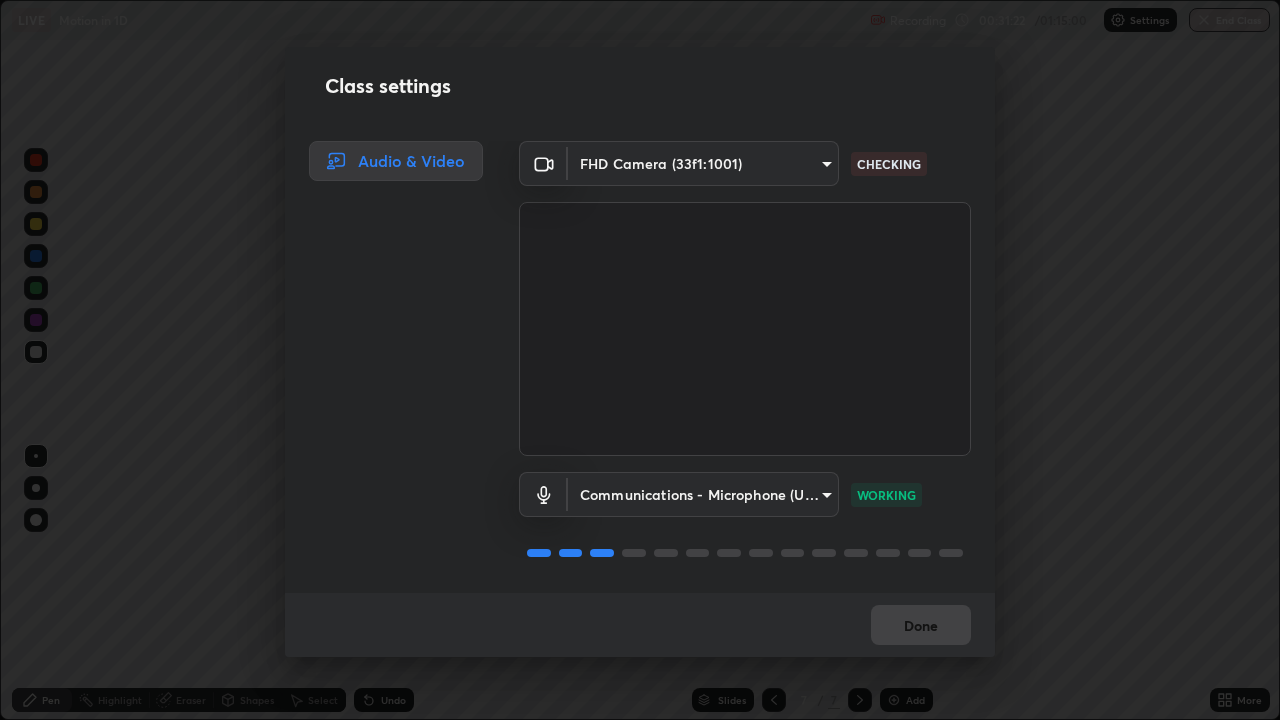 click on "Done" at bounding box center (640, 625) 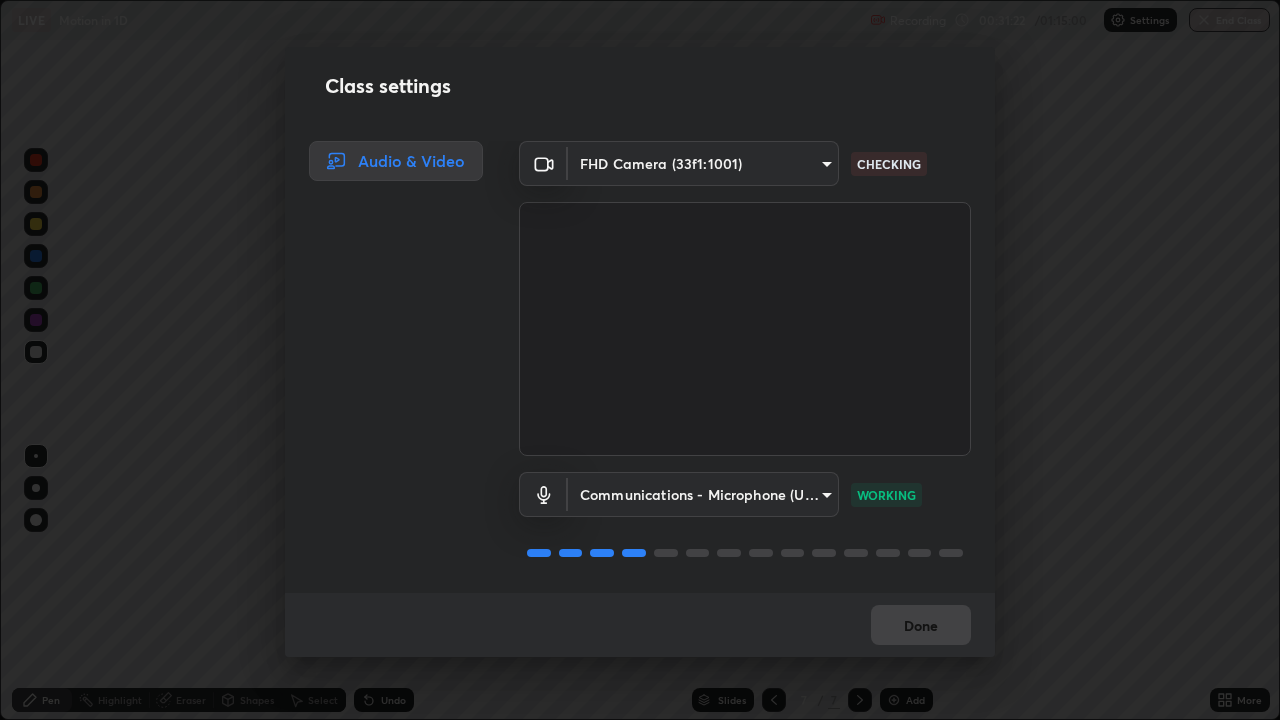 click on "Done" at bounding box center [640, 625] 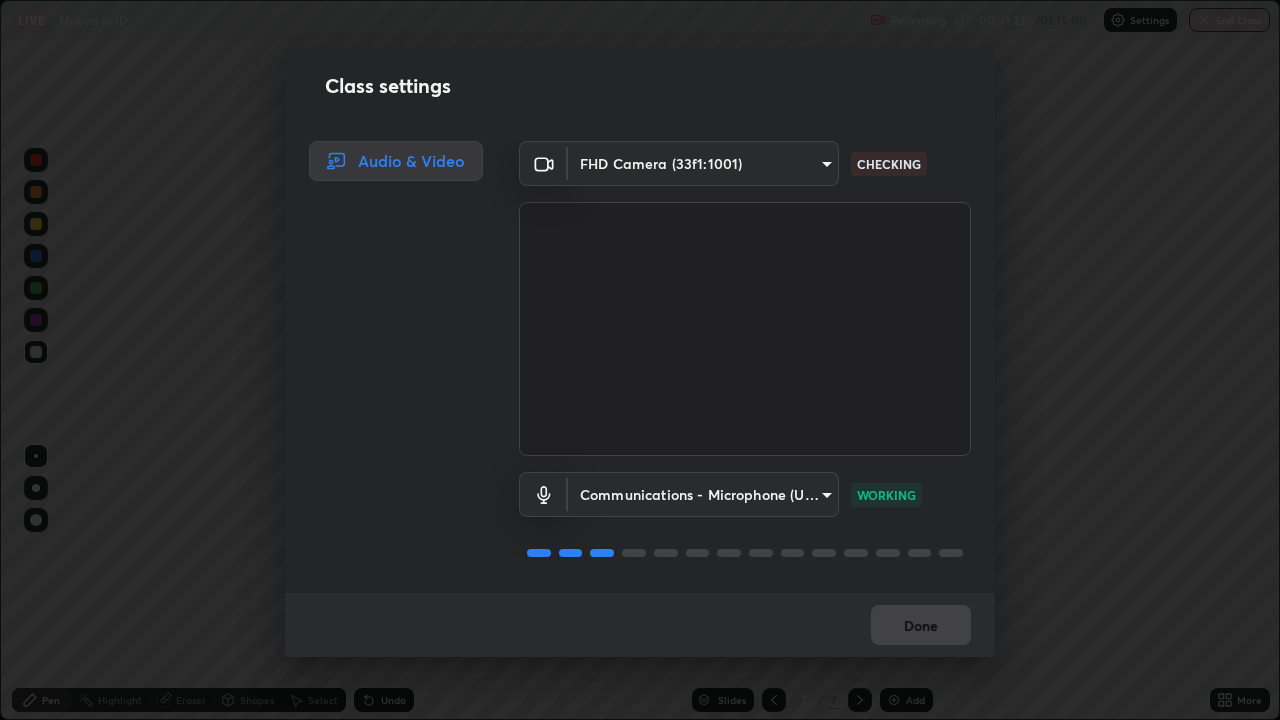 click on "Done" at bounding box center [921, 625] 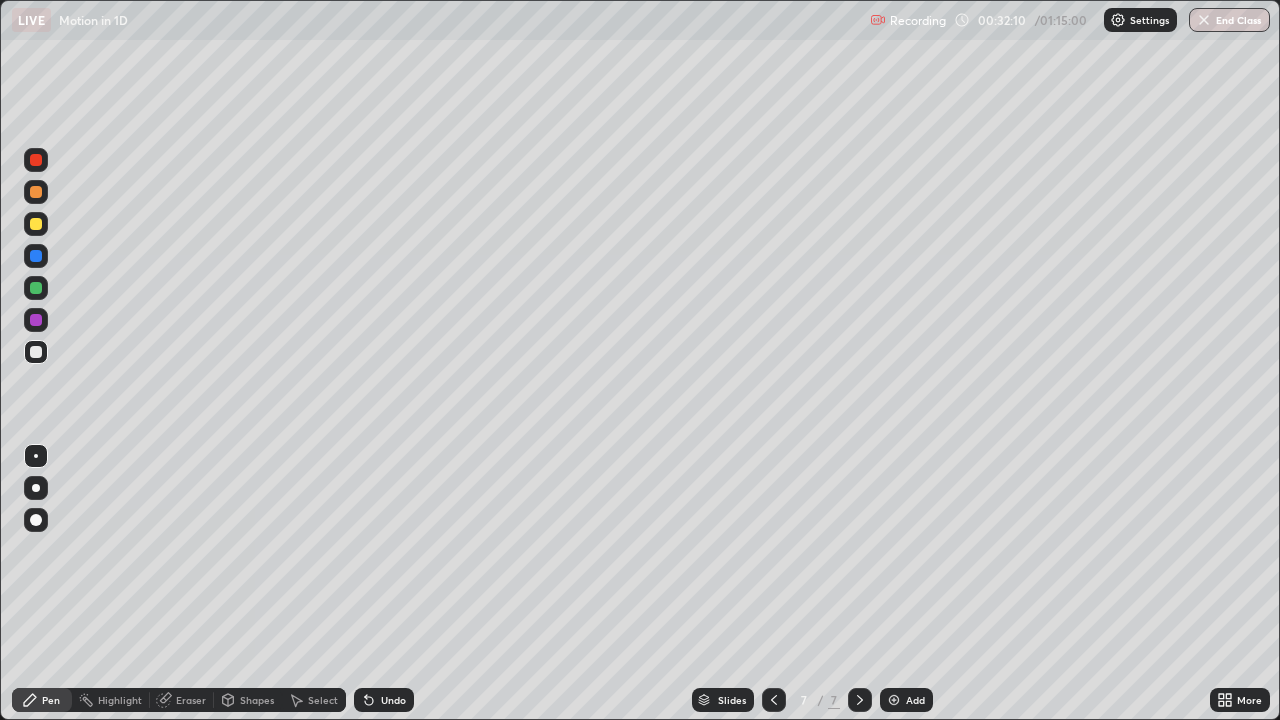 click at bounding box center [774, 700] 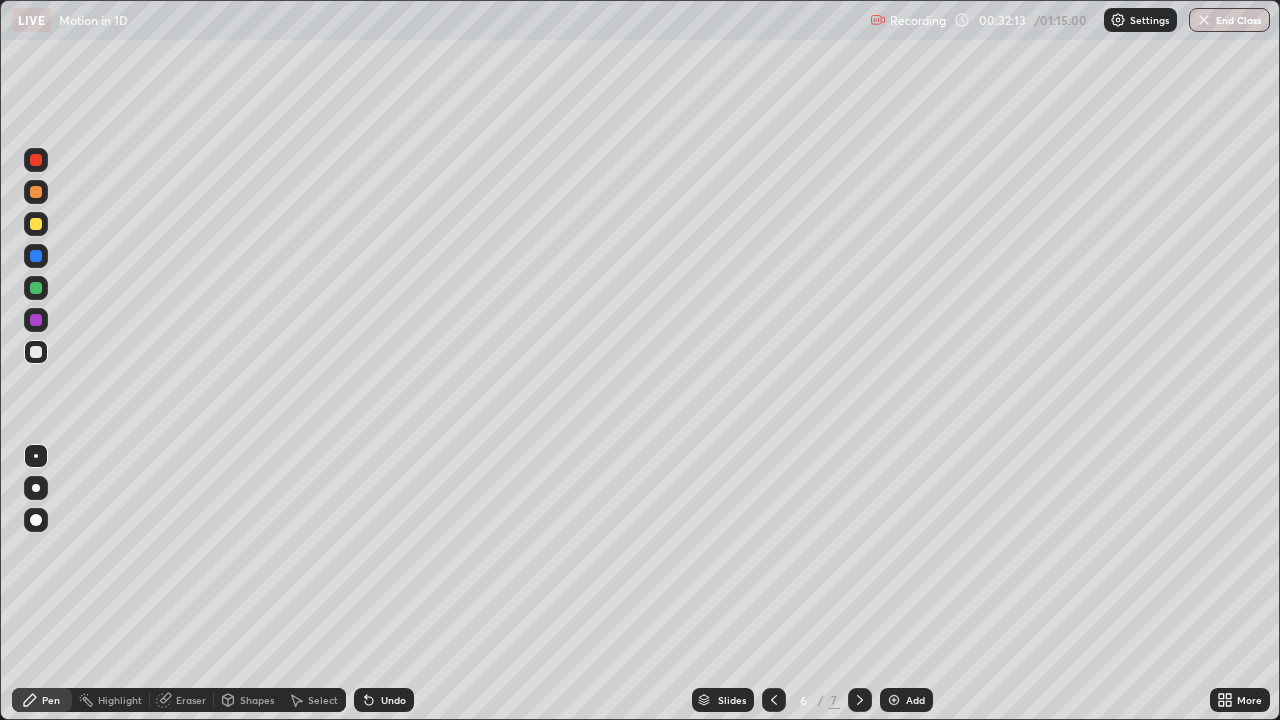 click at bounding box center (860, 700) 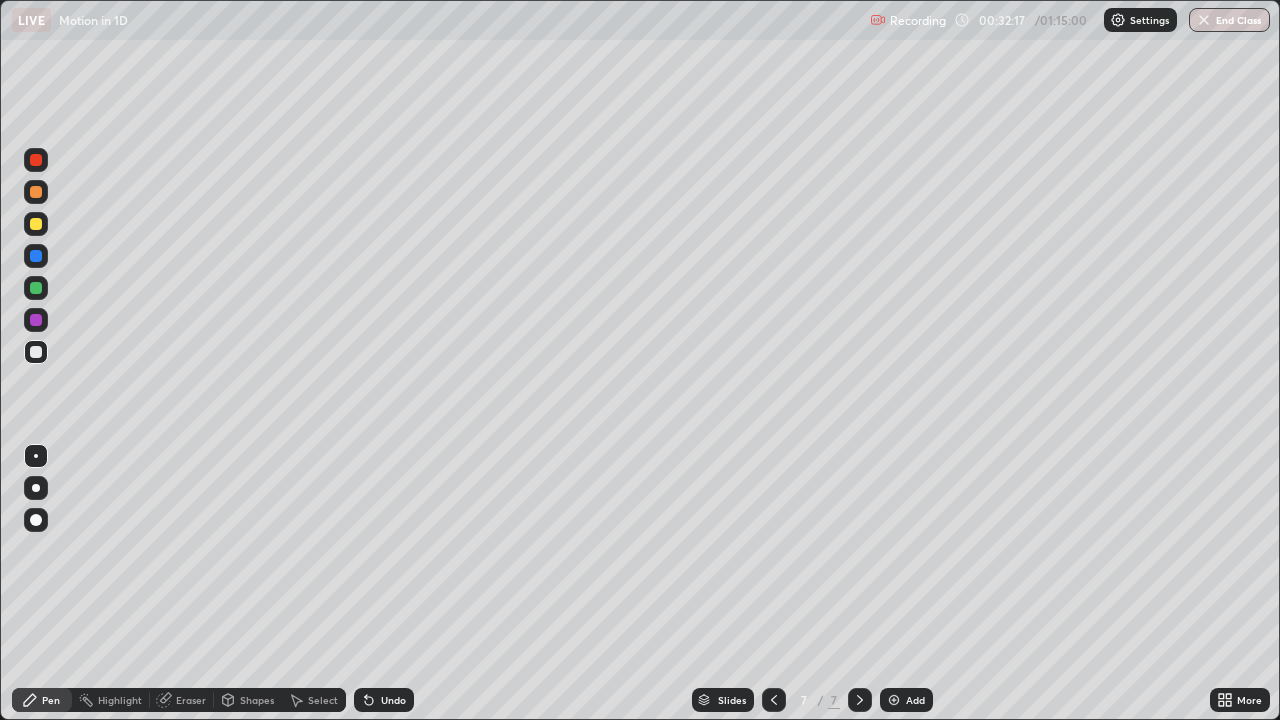 click at bounding box center (894, 700) 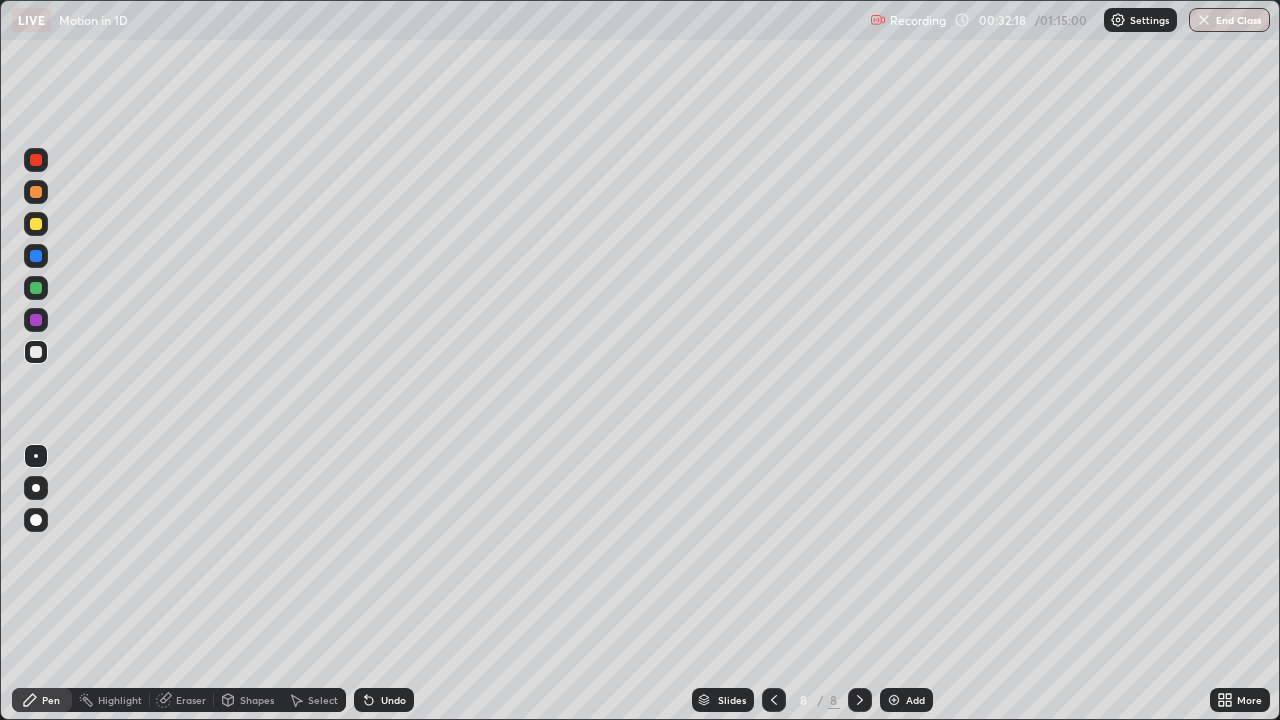 click at bounding box center [774, 700] 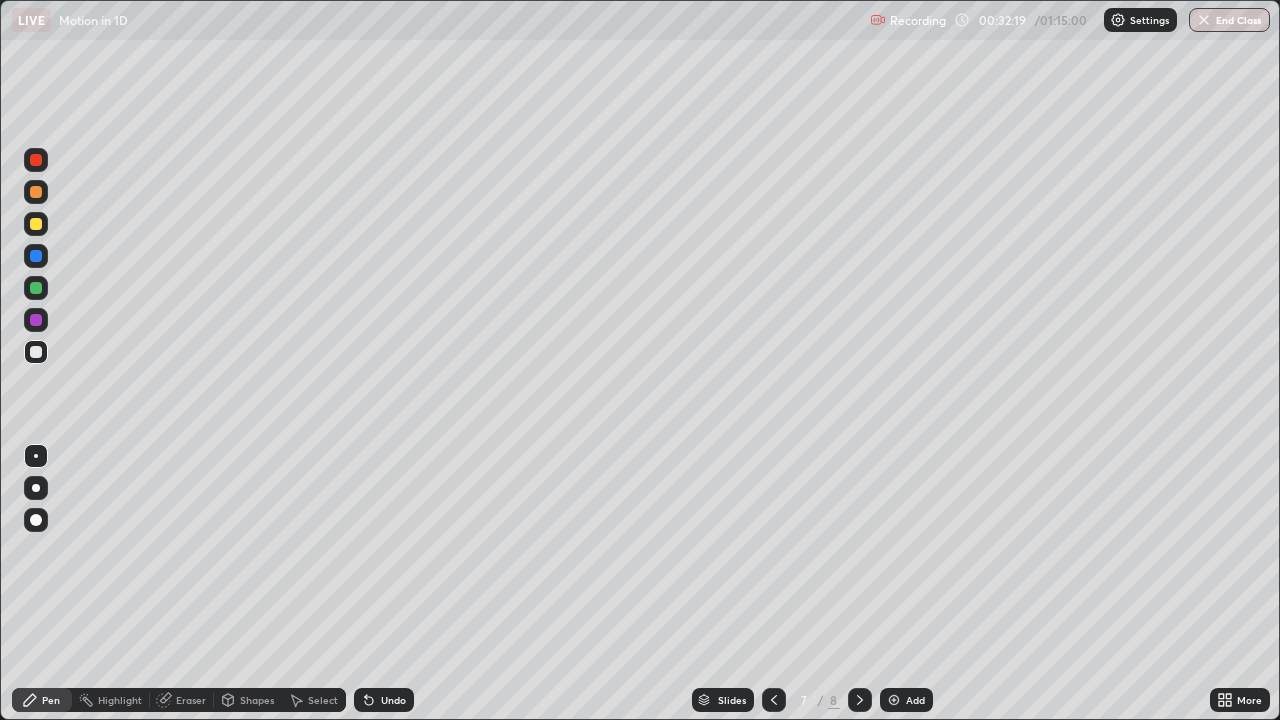 click 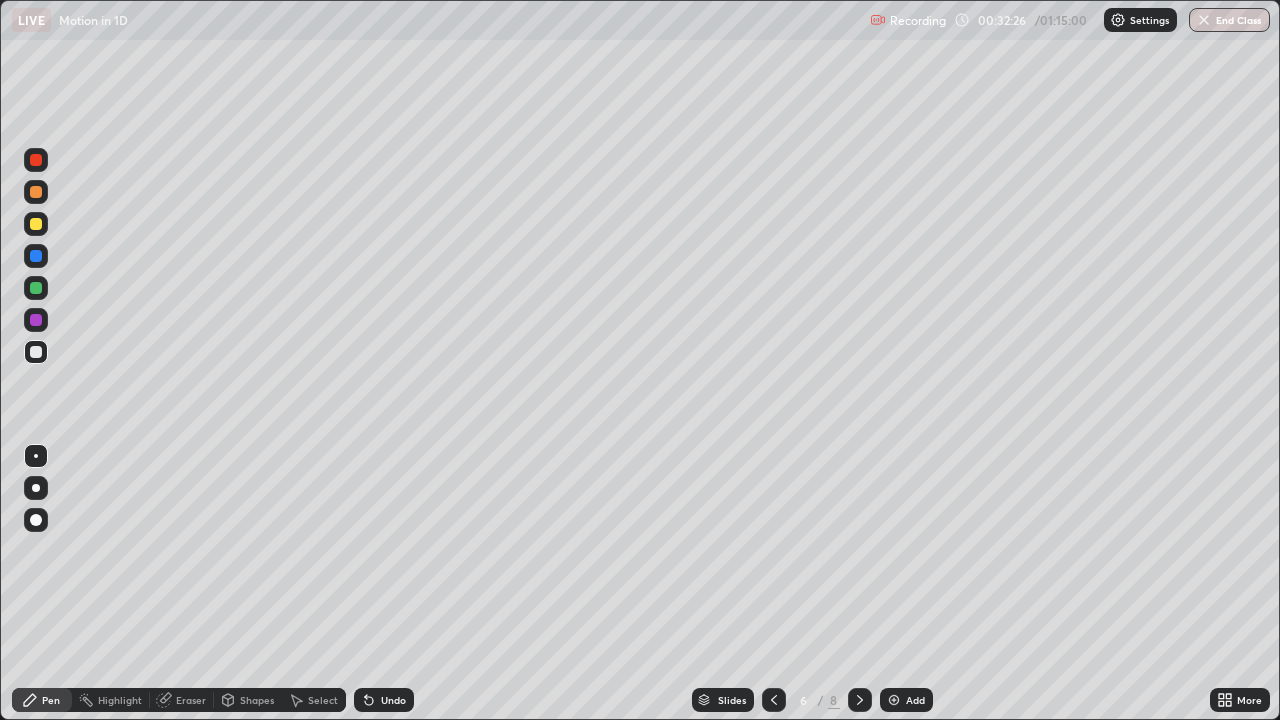 click at bounding box center (860, 700) 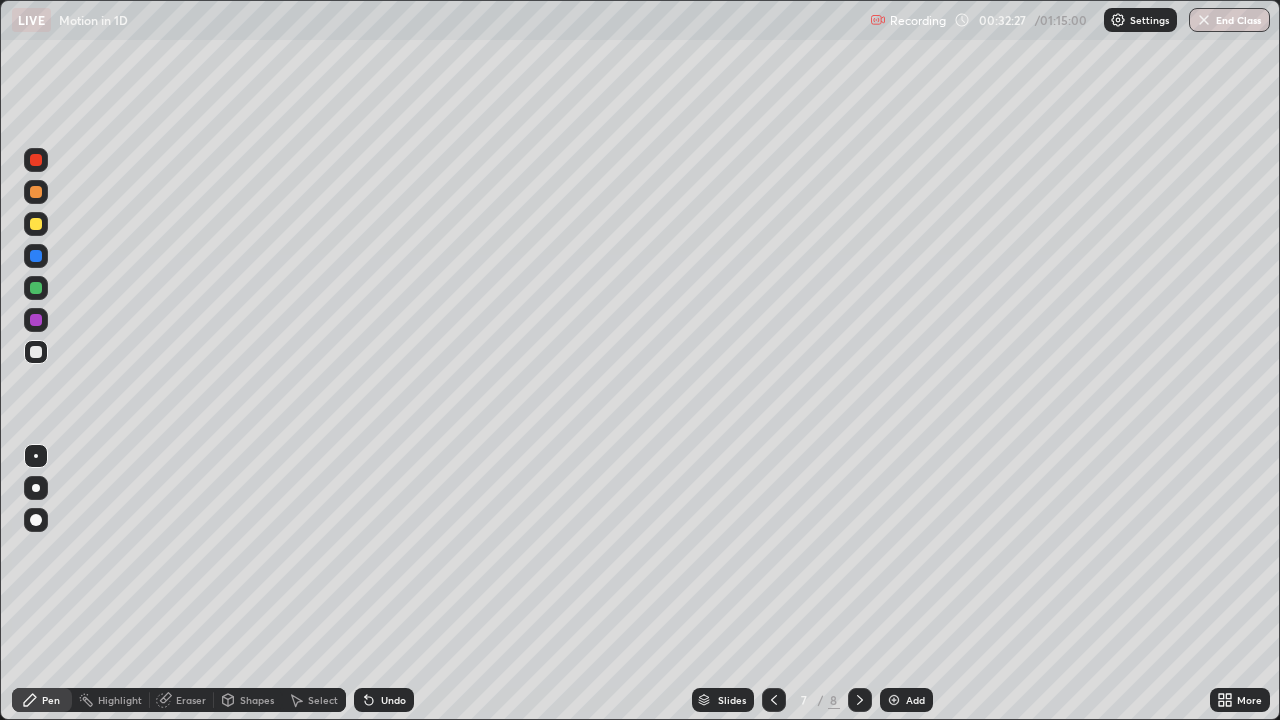 click 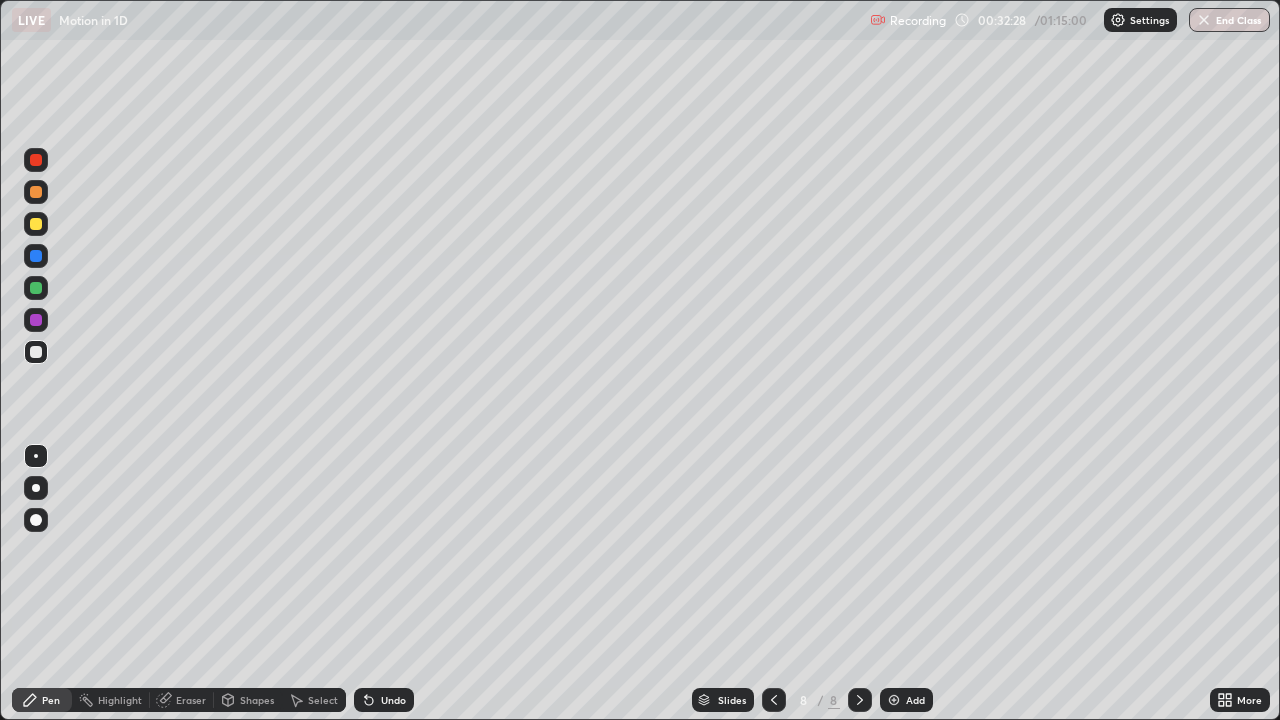 click at bounding box center (36, 224) 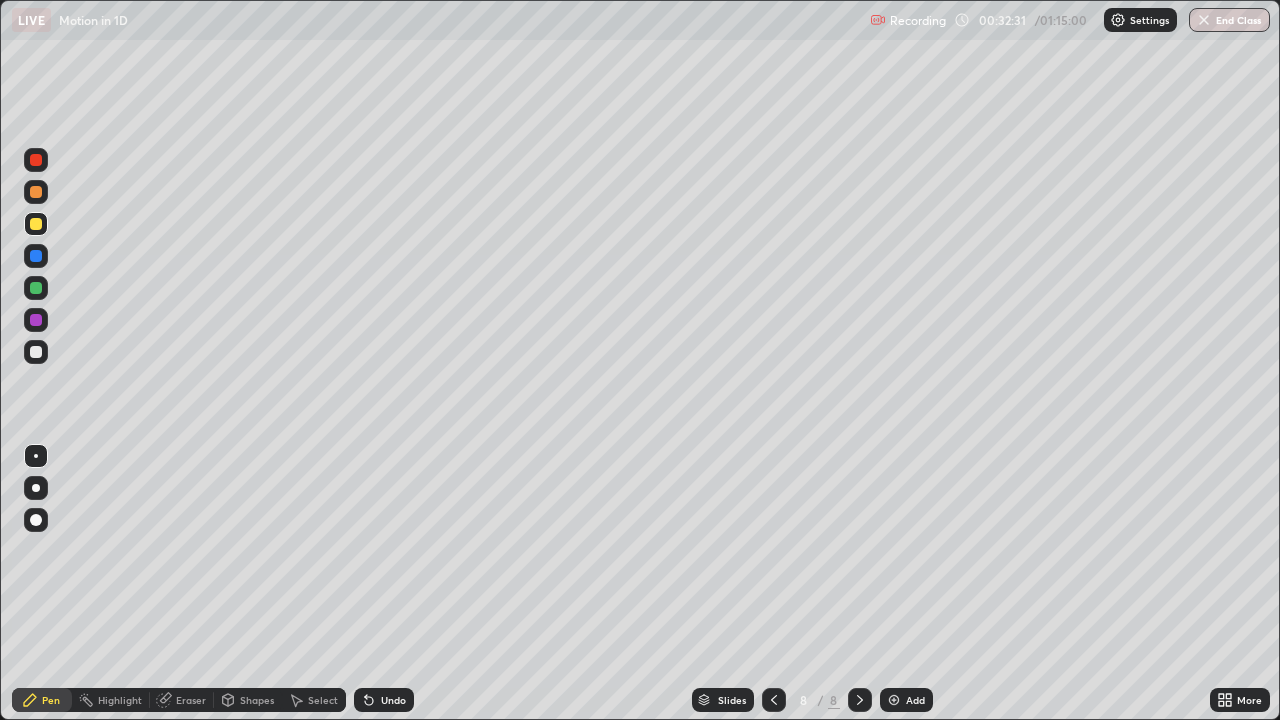 click on "Shapes" at bounding box center (257, 700) 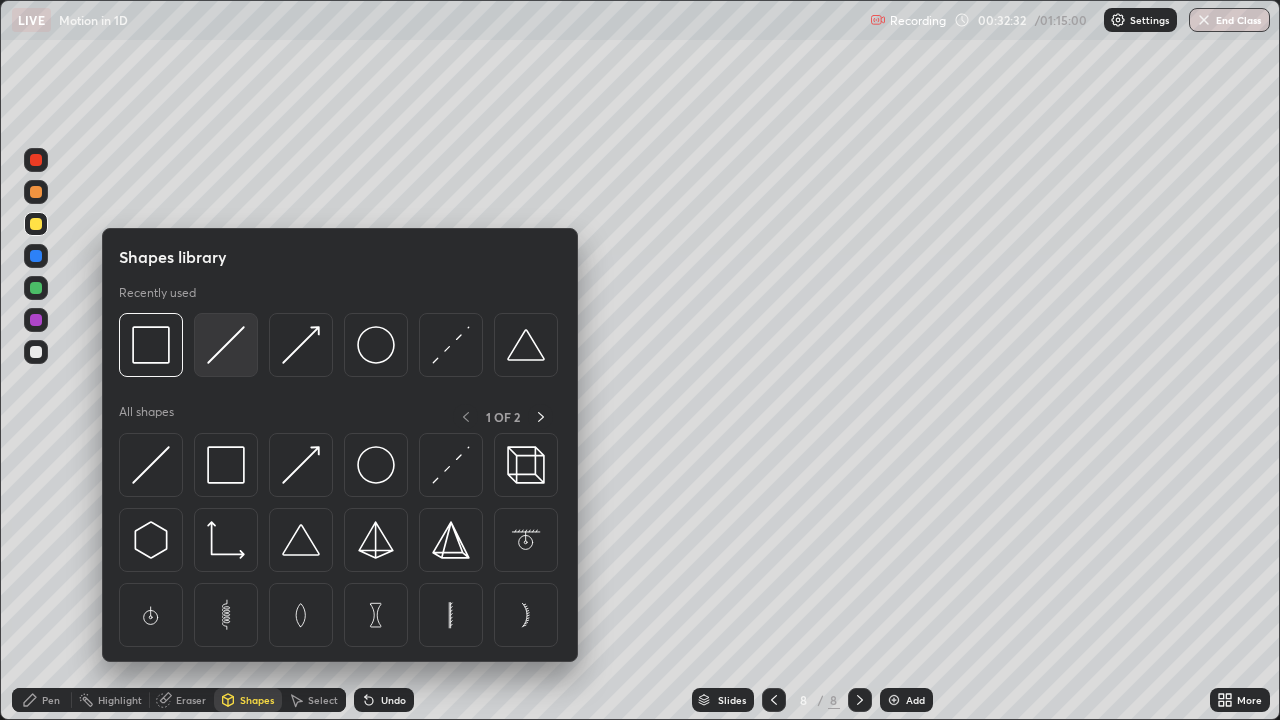 click at bounding box center (226, 345) 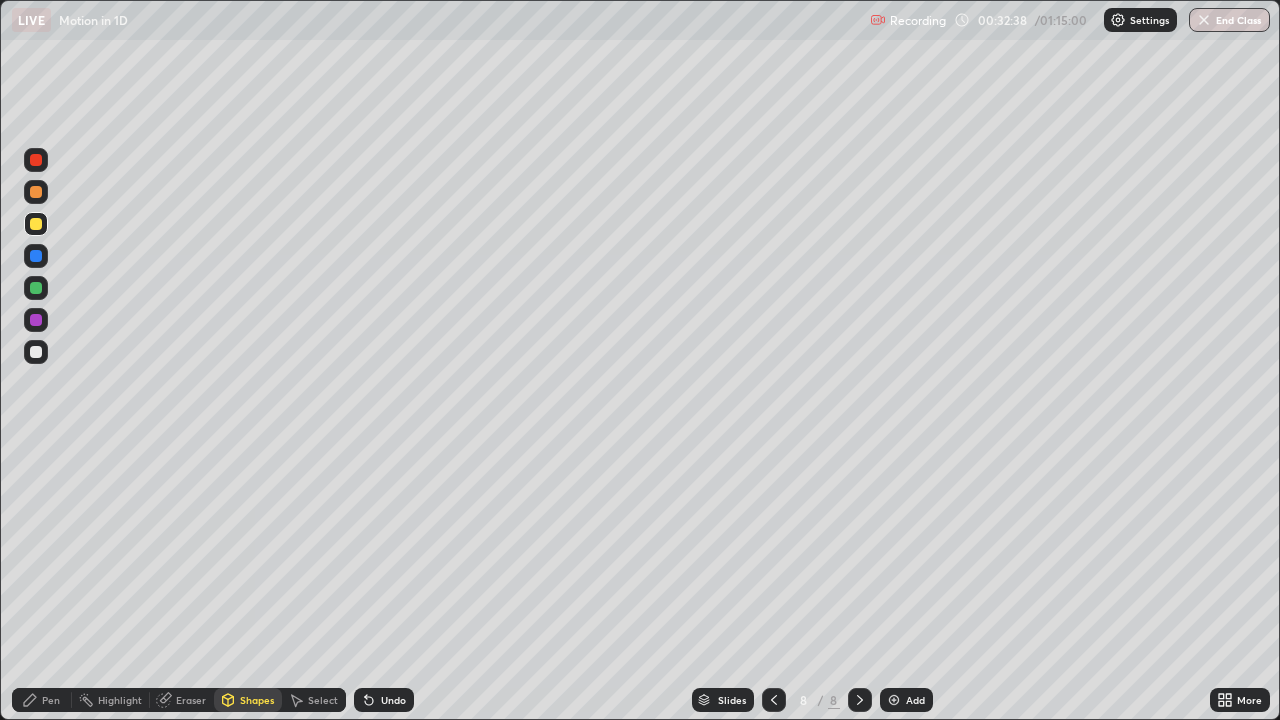 click on "Pen" at bounding box center [51, 700] 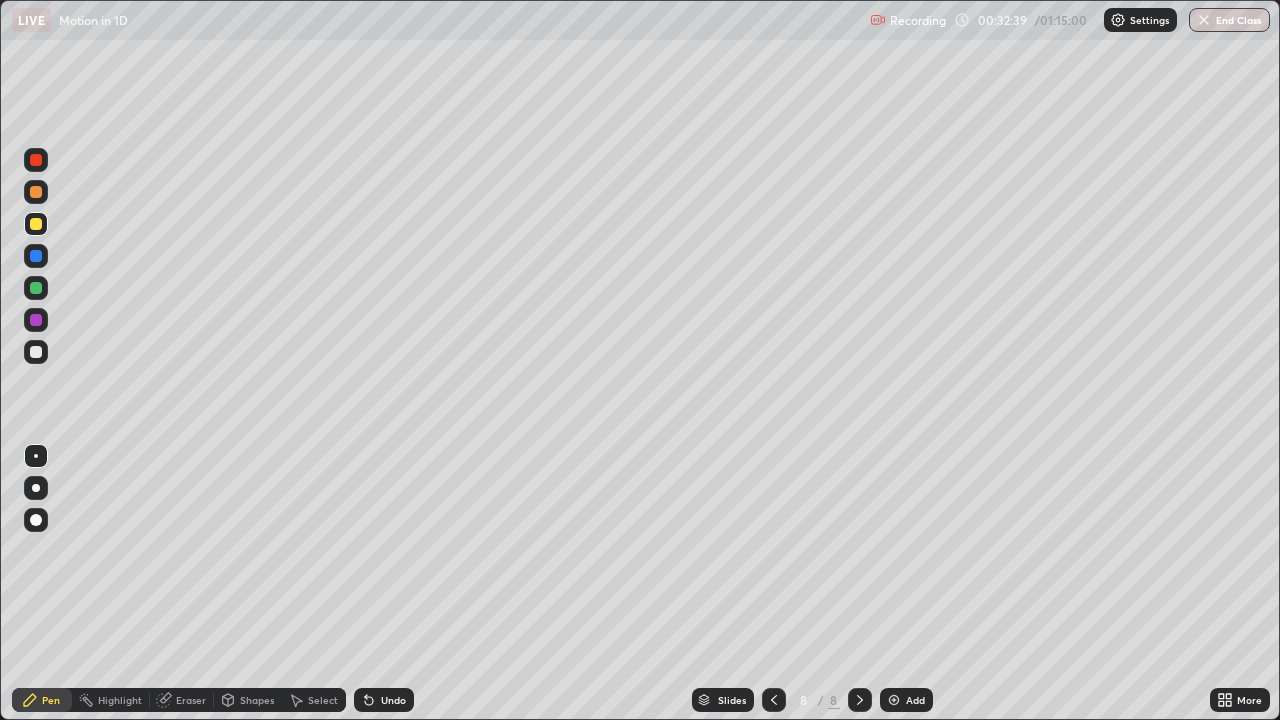 click on "Shapes" at bounding box center [257, 700] 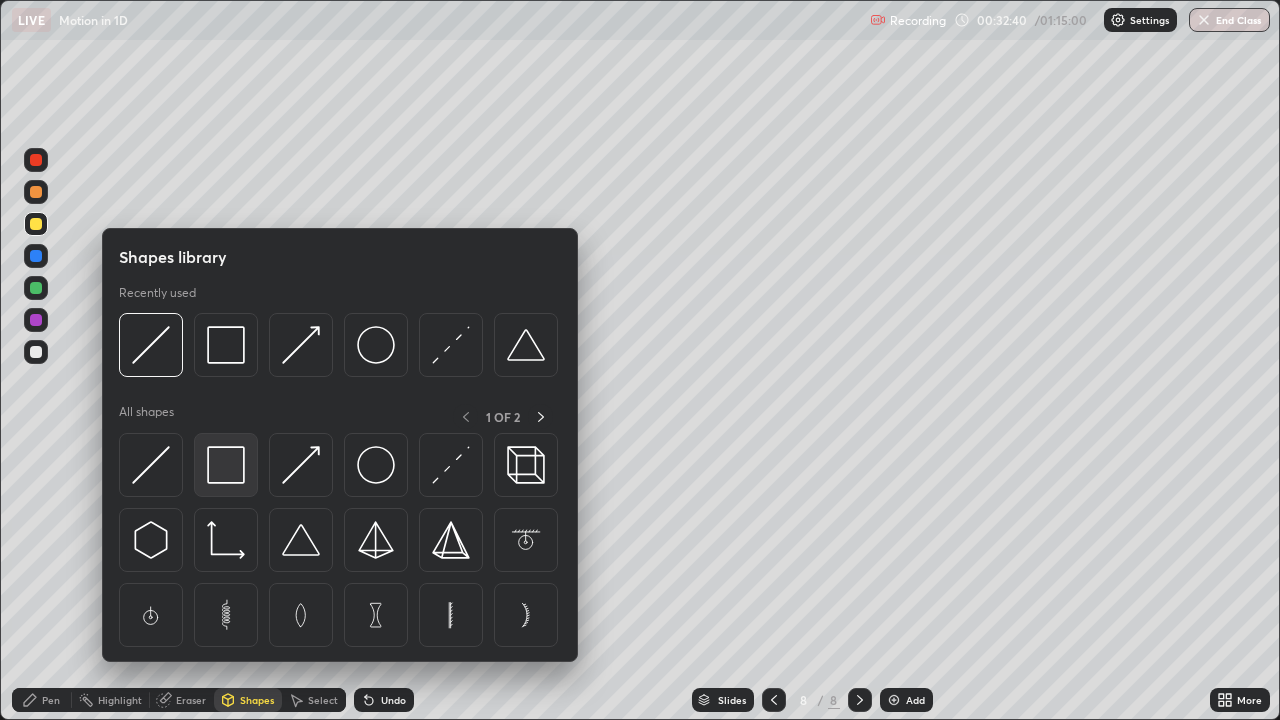 click at bounding box center [226, 465] 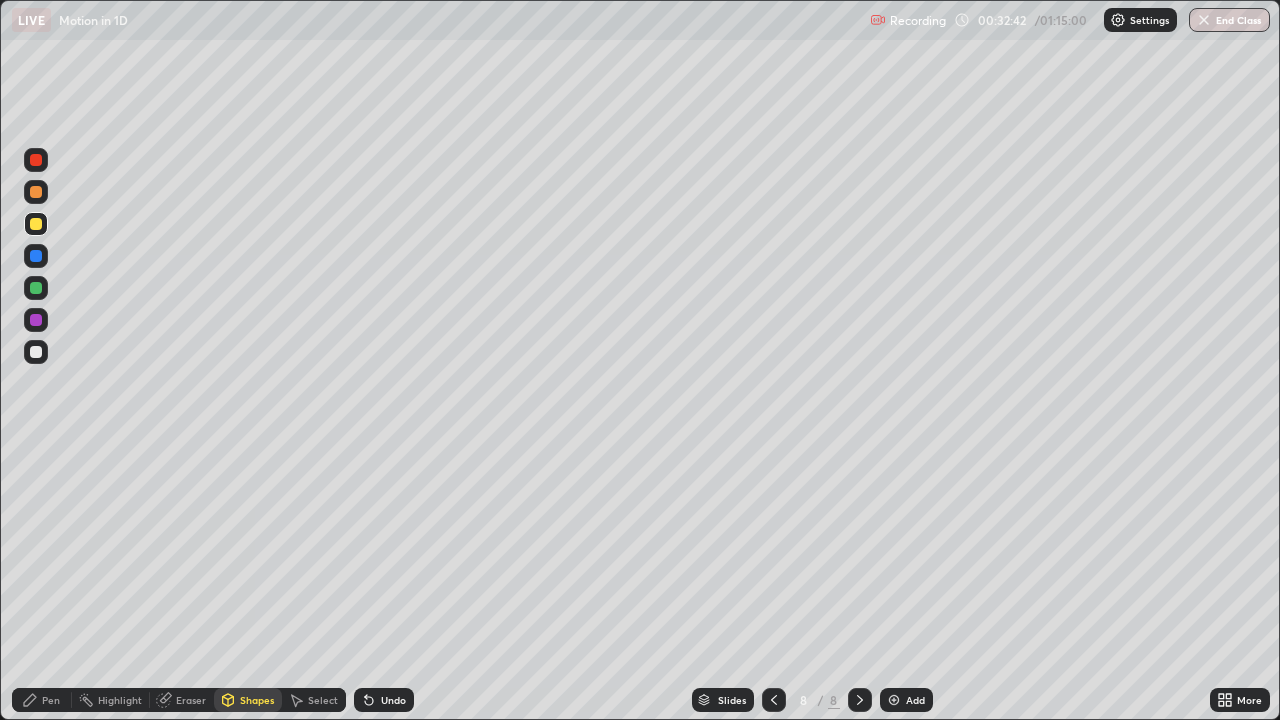 click on "Pen" at bounding box center [51, 700] 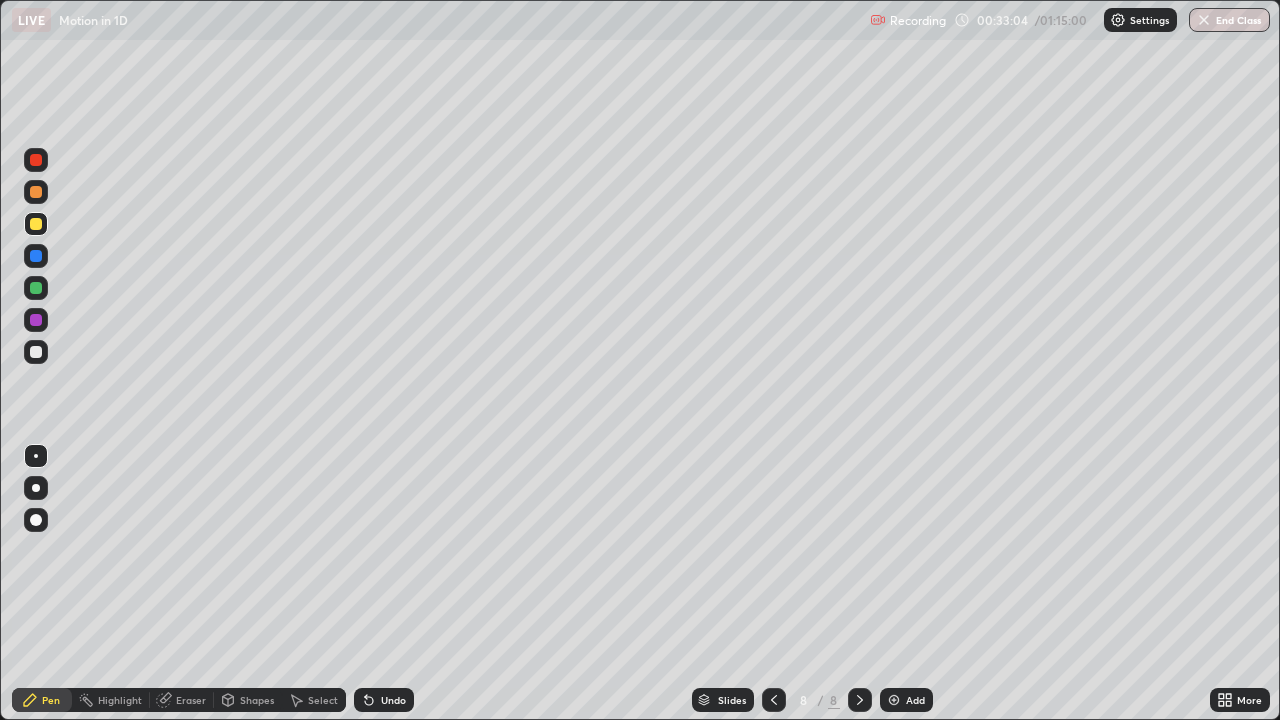 click on "Shapes" at bounding box center [257, 700] 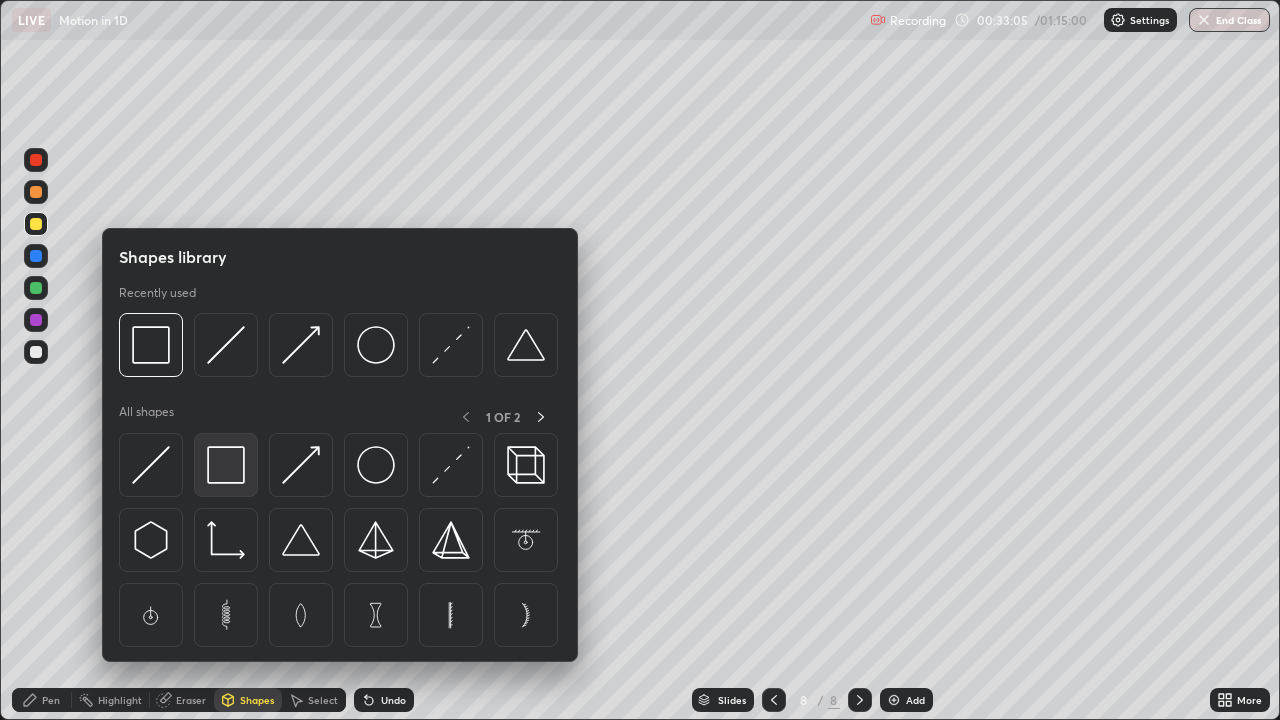 click at bounding box center [226, 465] 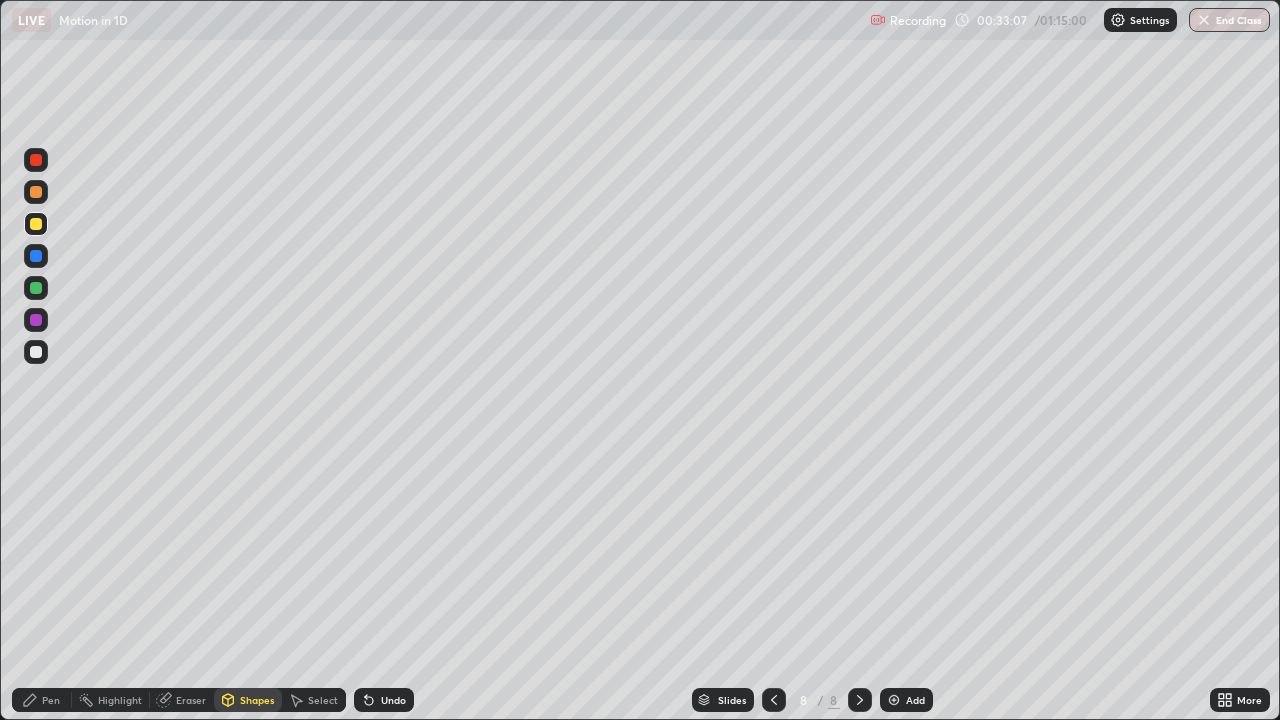 click on "Shapes" at bounding box center [257, 700] 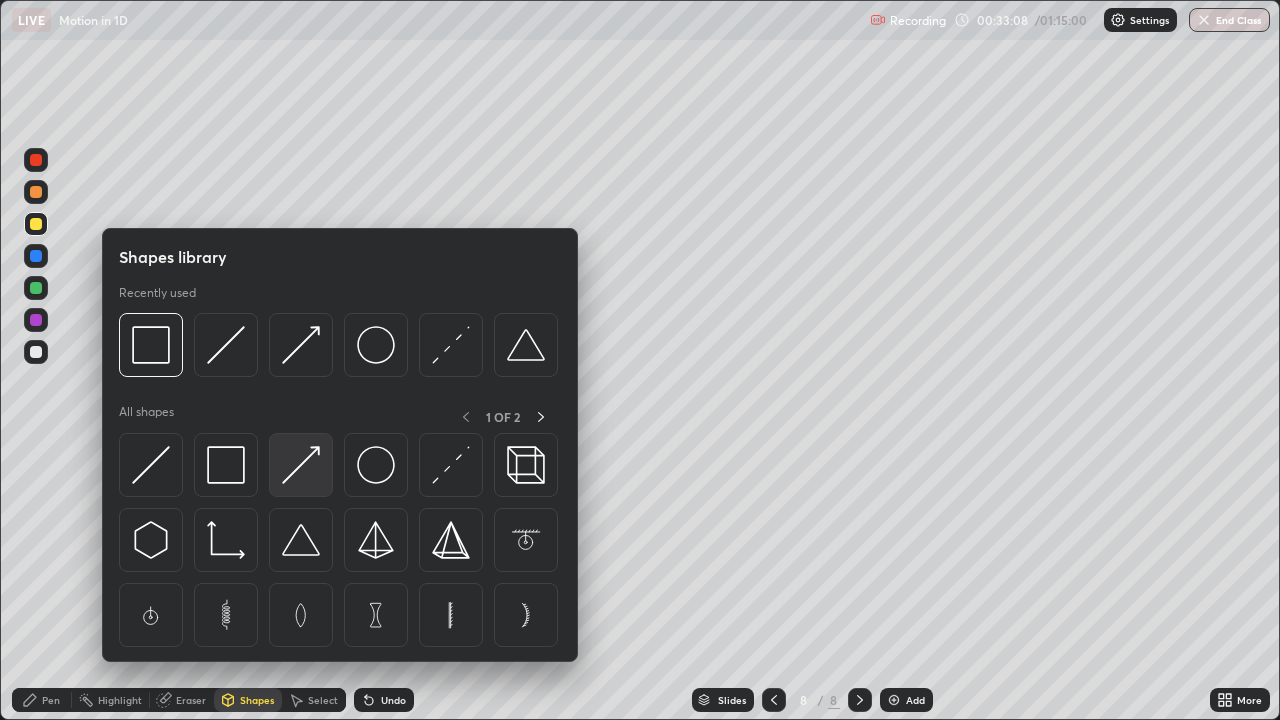 click at bounding box center [301, 465] 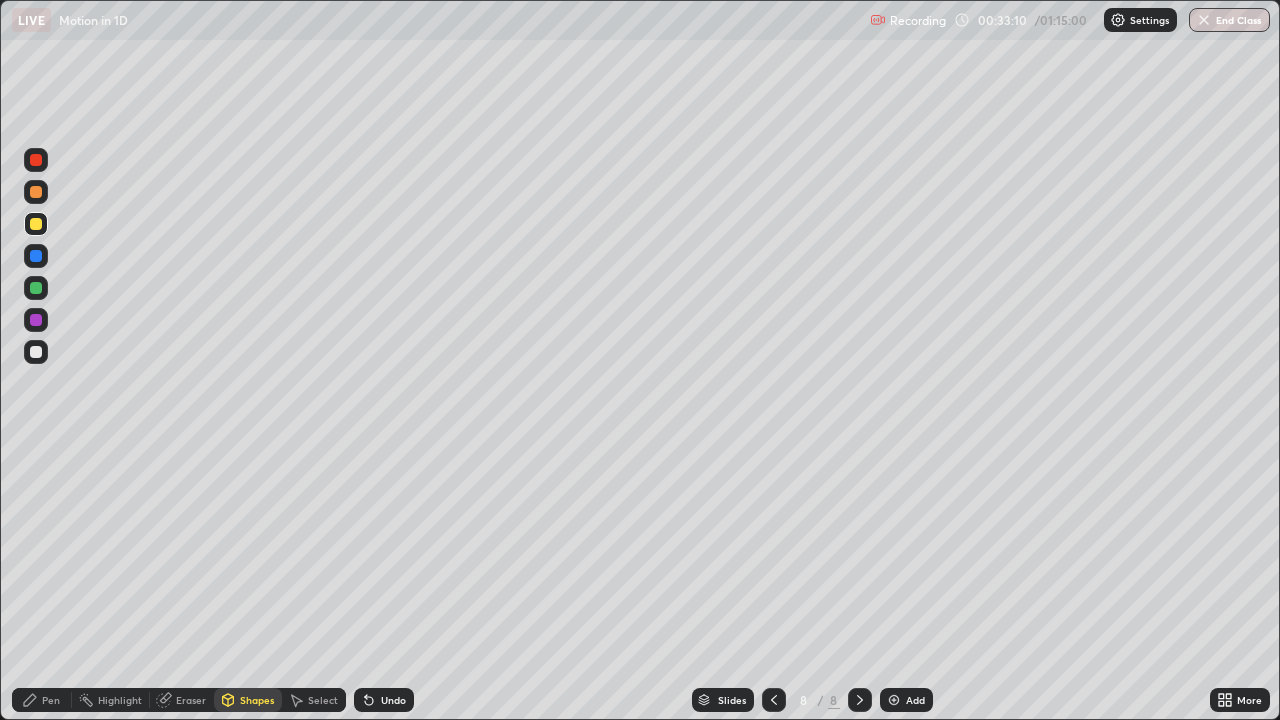 click on "Pen" at bounding box center (42, 700) 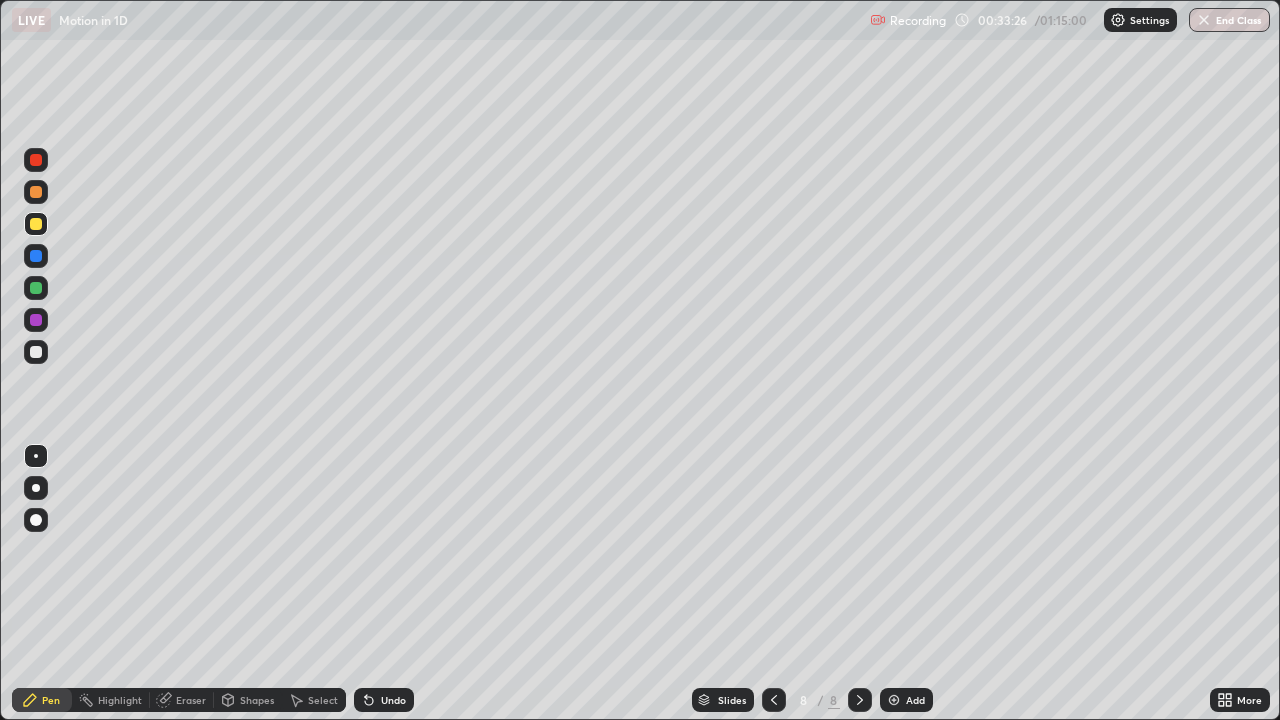 click on "Eraser" at bounding box center (182, 700) 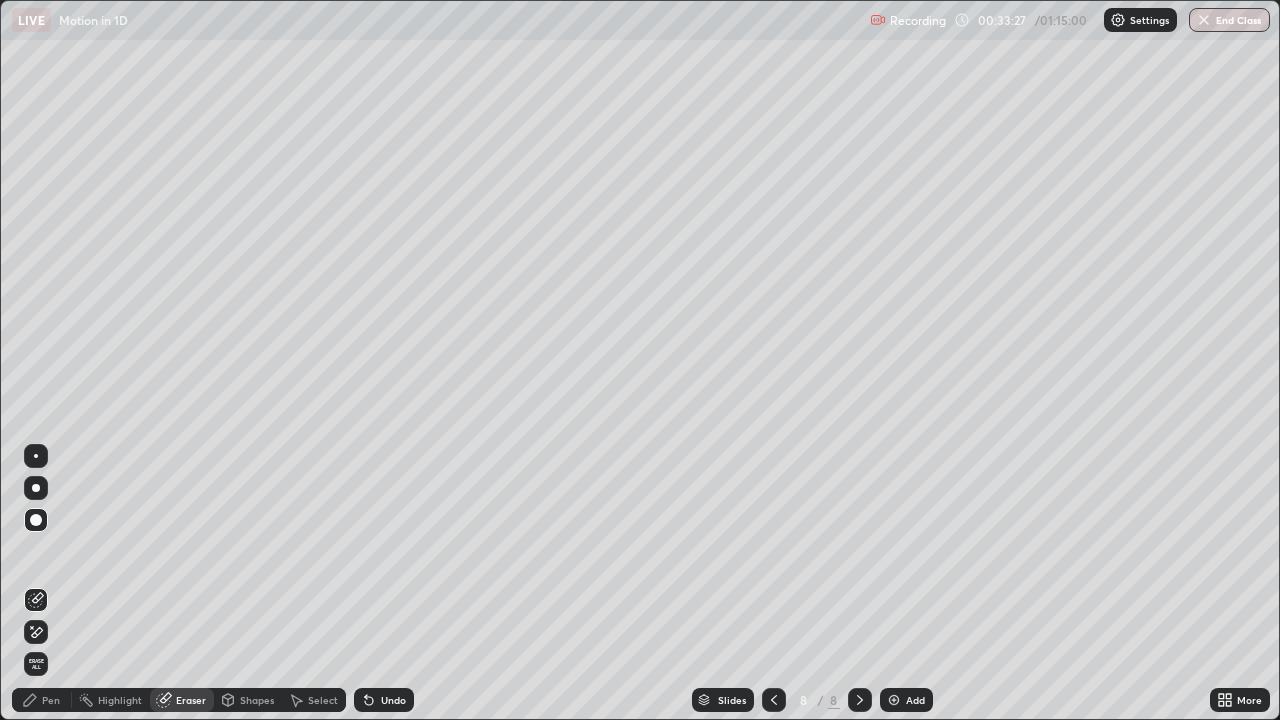 click on "Shapes" at bounding box center (248, 700) 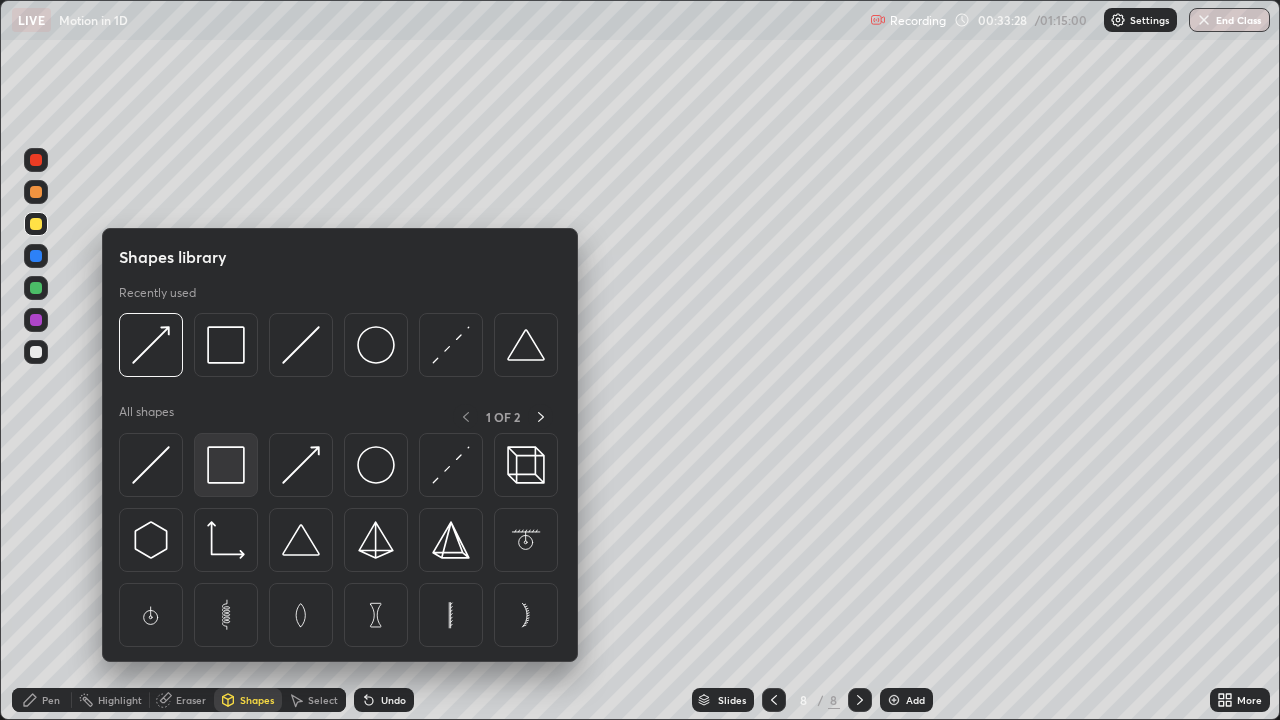 click at bounding box center (226, 465) 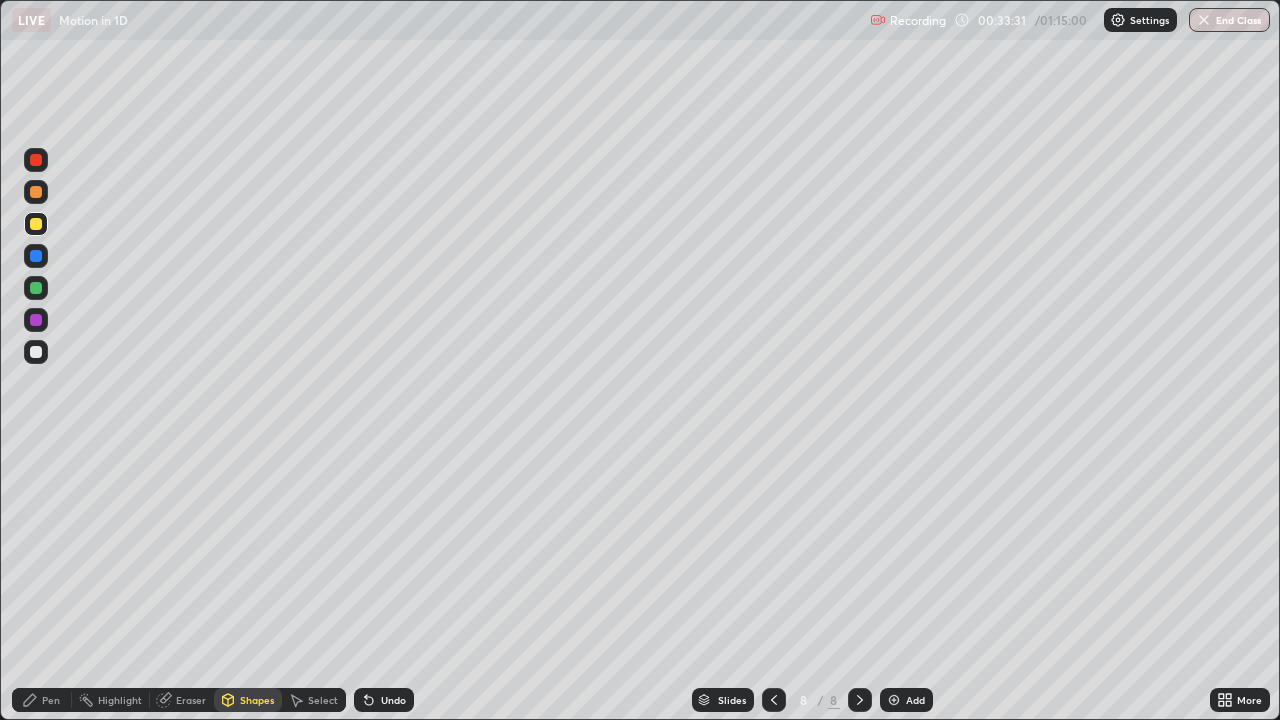 click on "Shapes" at bounding box center [257, 700] 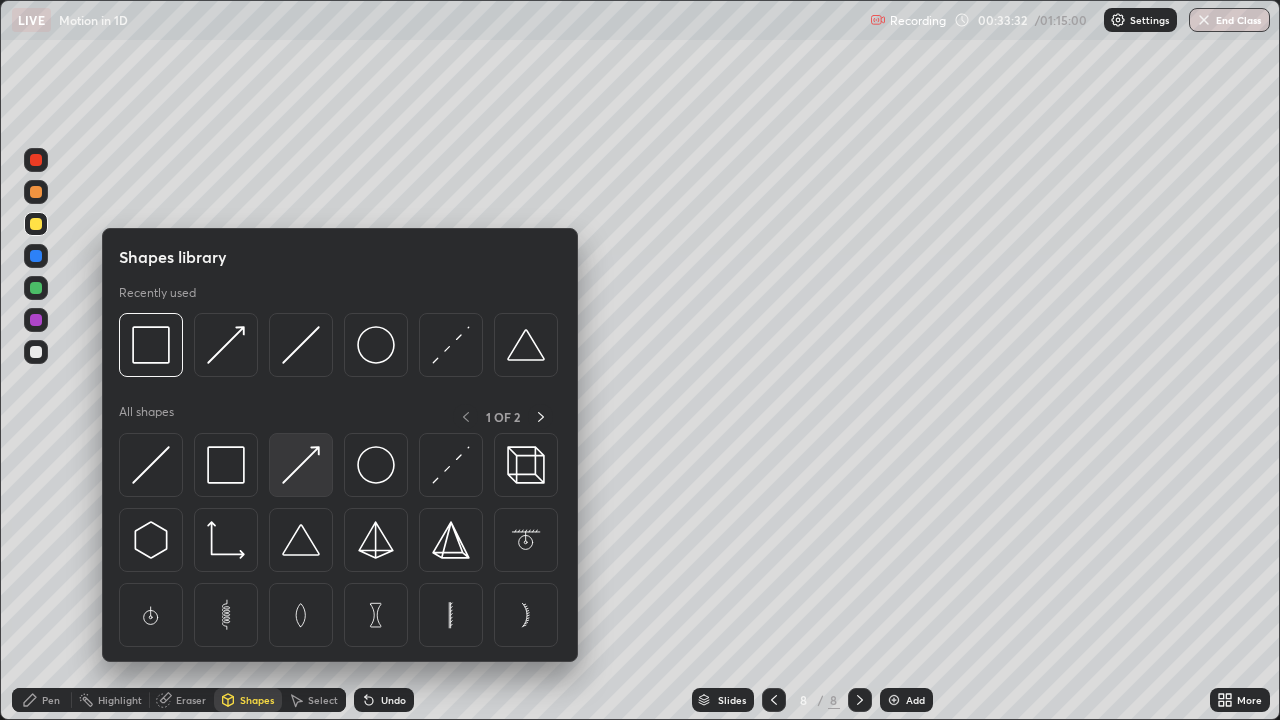 click at bounding box center [301, 465] 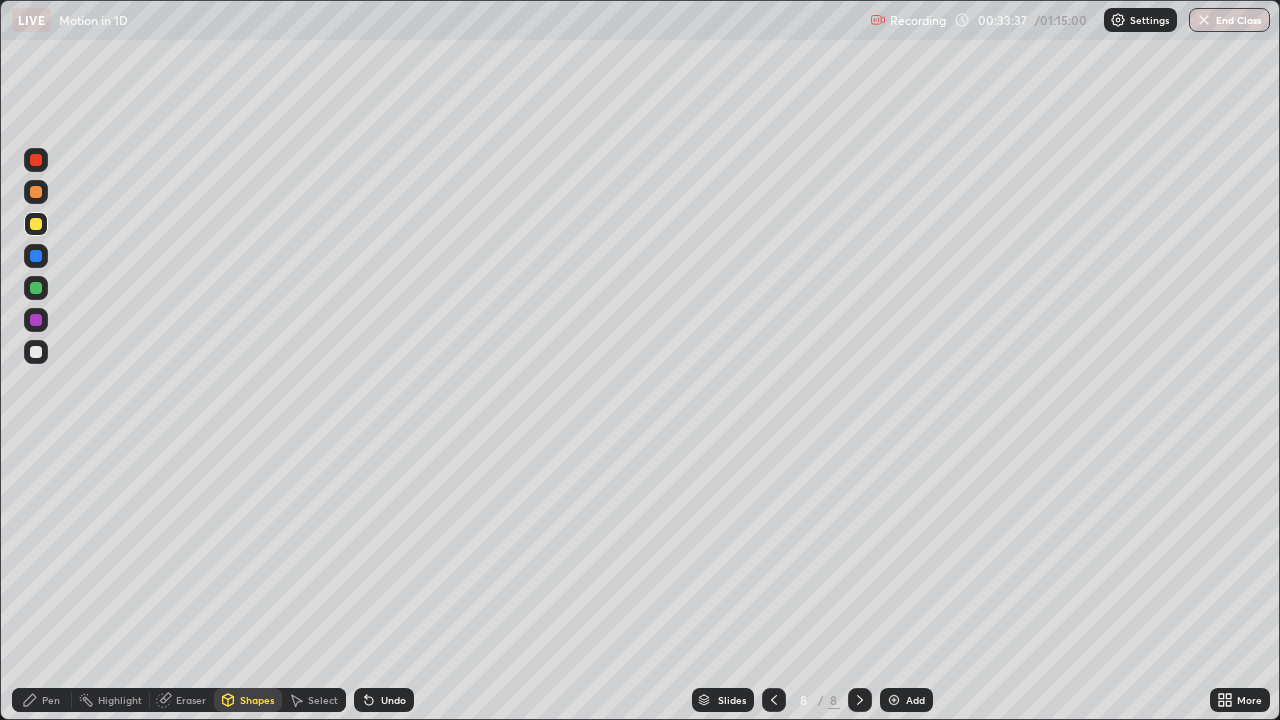 click on "Pen" at bounding box center (51, 700) 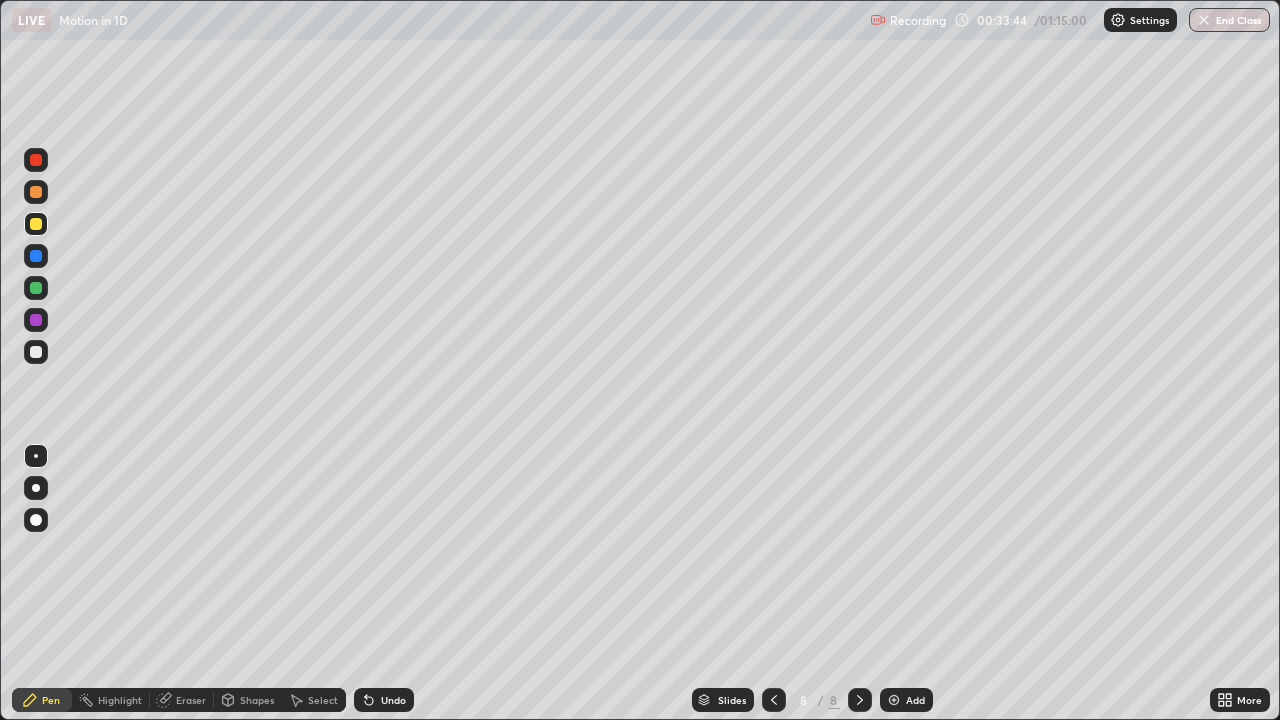 click on "Undo" at bounding box center [393, 700] 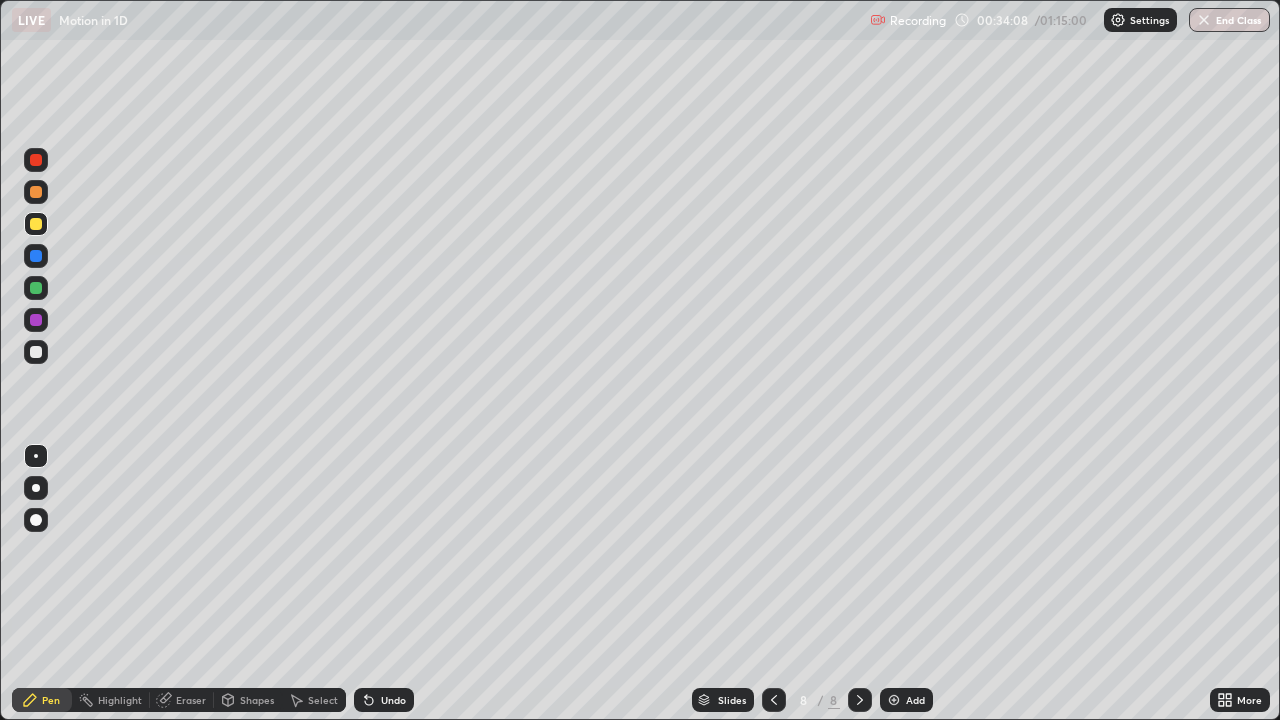 click on "Add" at bounding box center (906, 700) 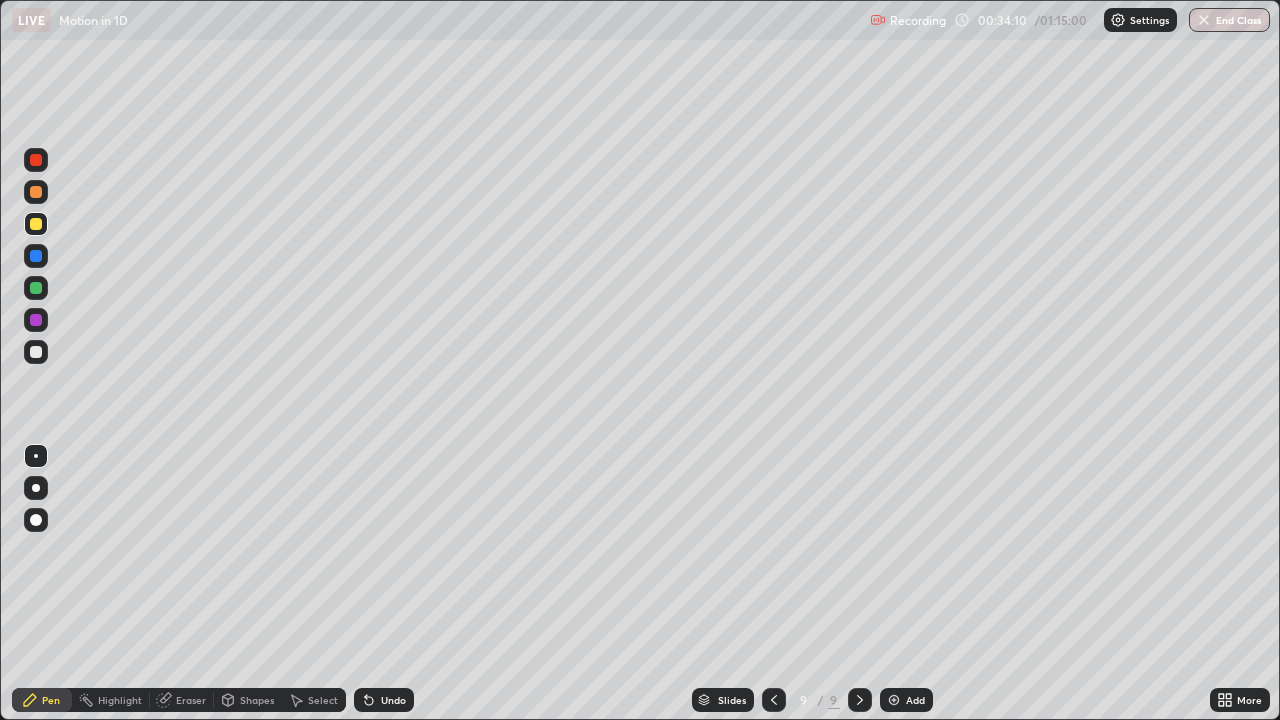 click 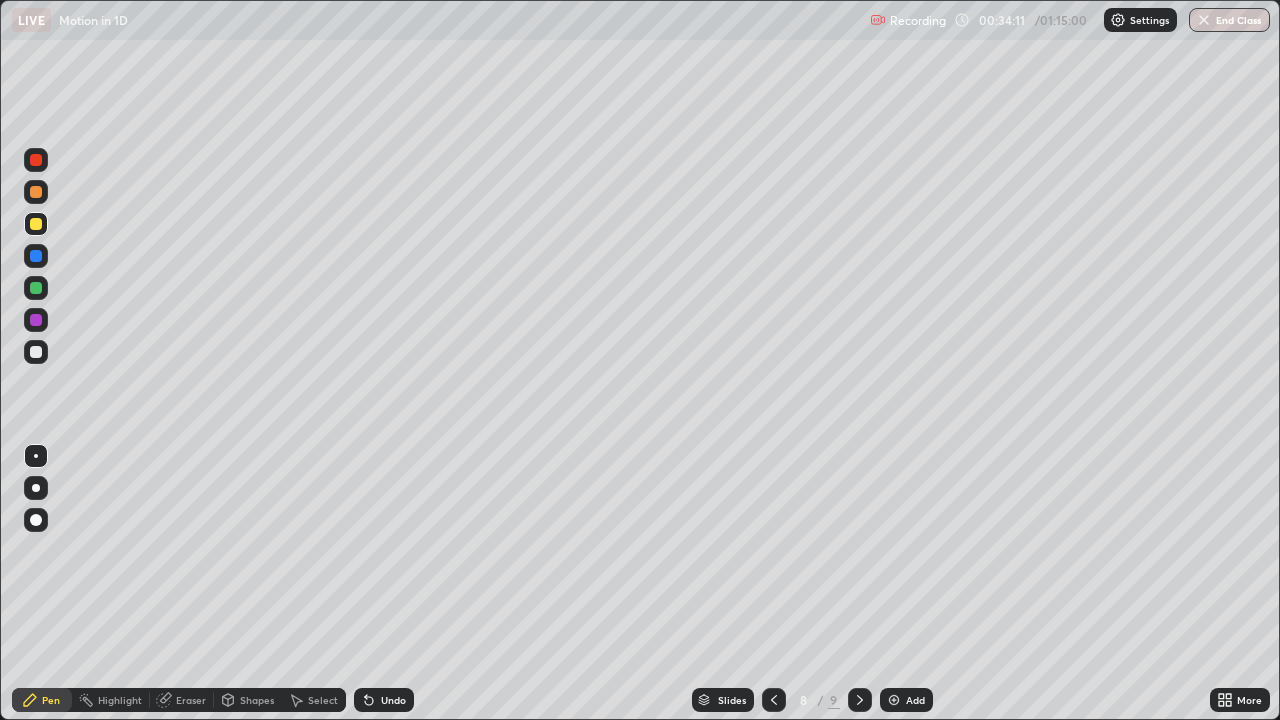 click on "Undo" at bounding box center [393, 700] 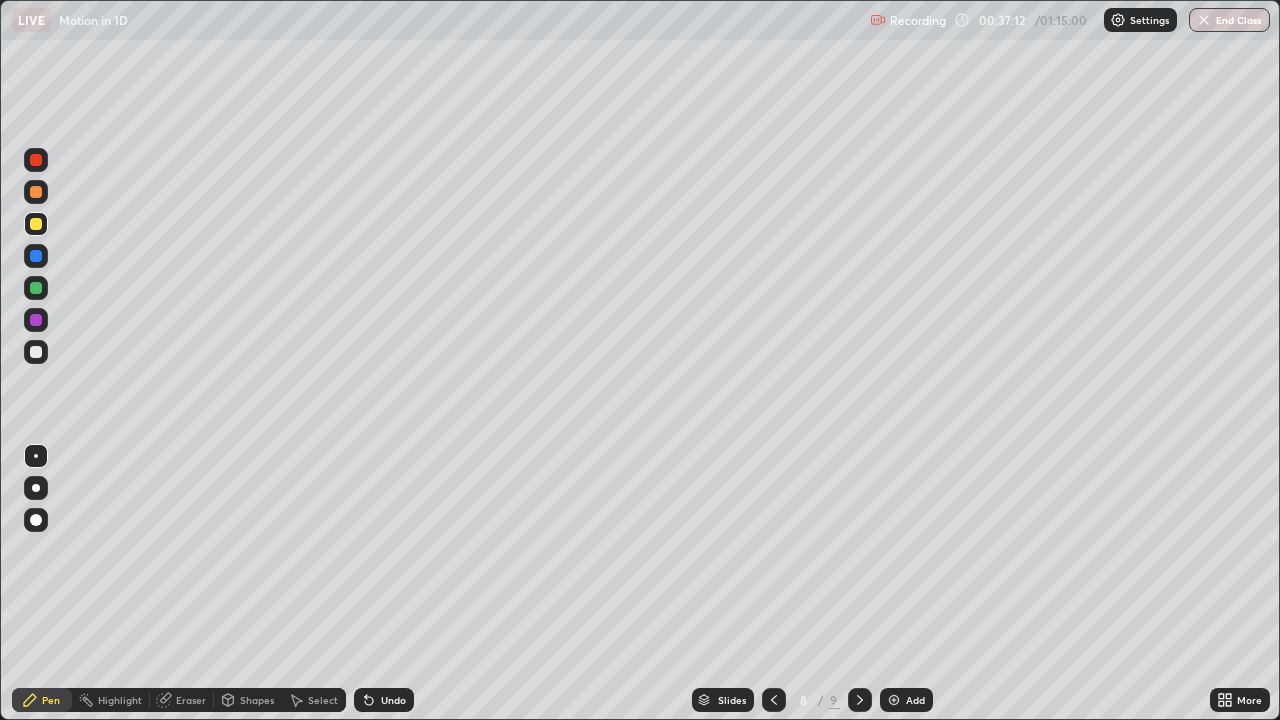 click at bounding box center (36, 352) 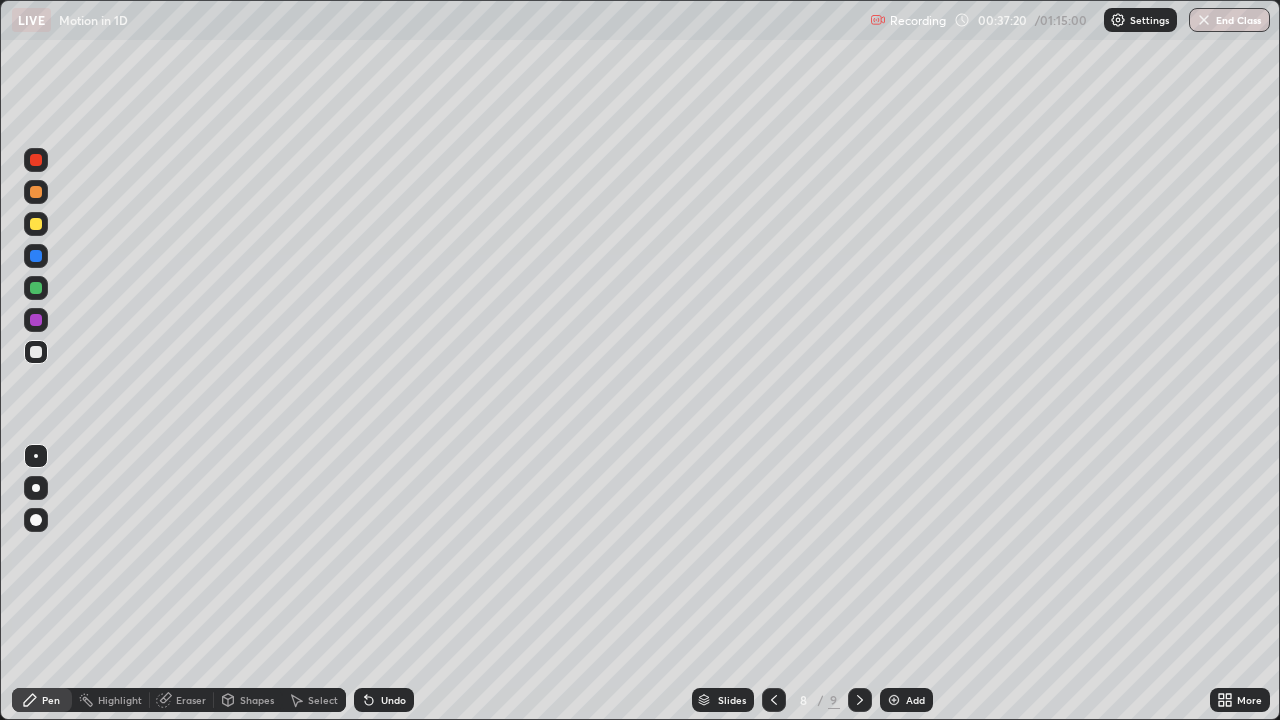 click 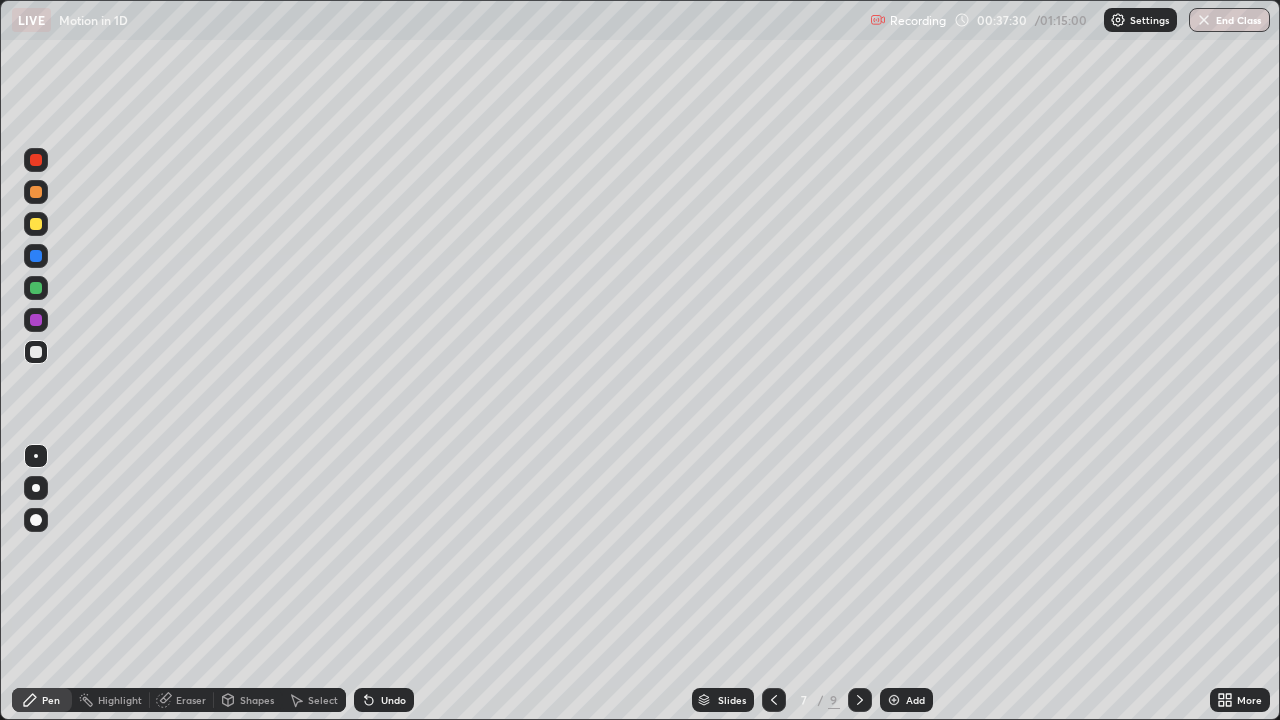 click at bounding box center [860, 700] 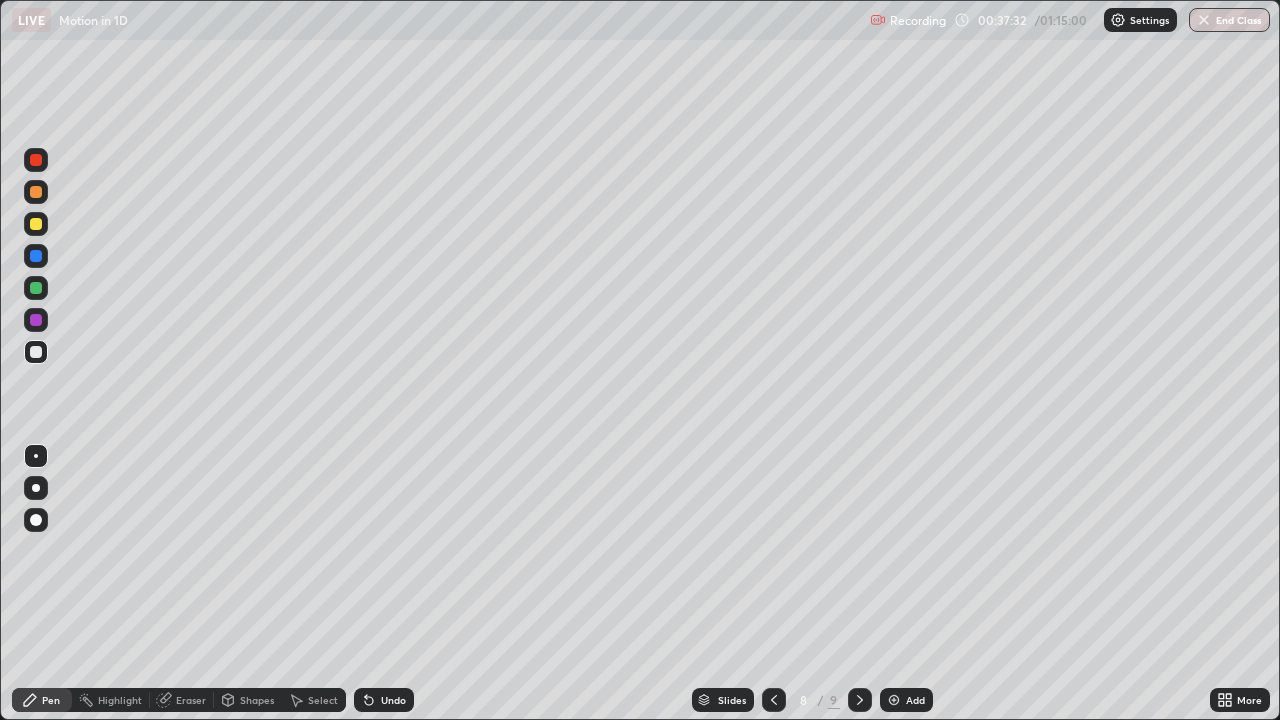 click 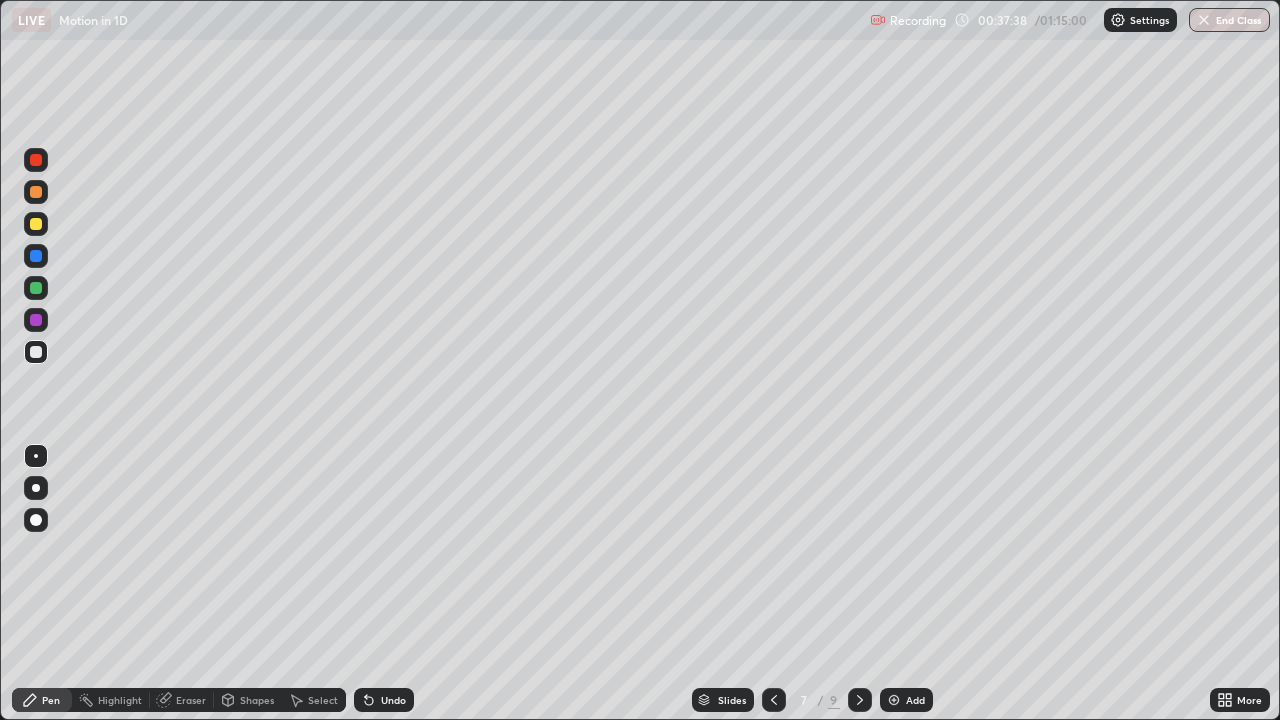 click 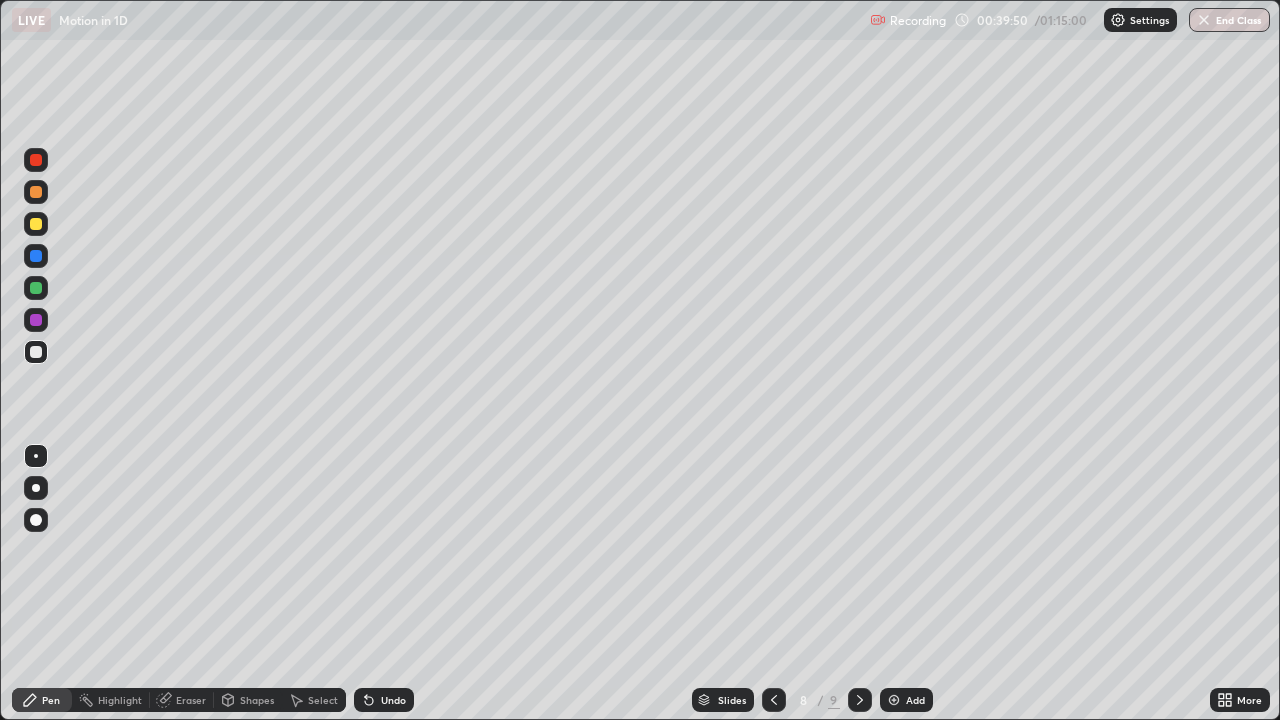 click at bounding box center [36, 288] 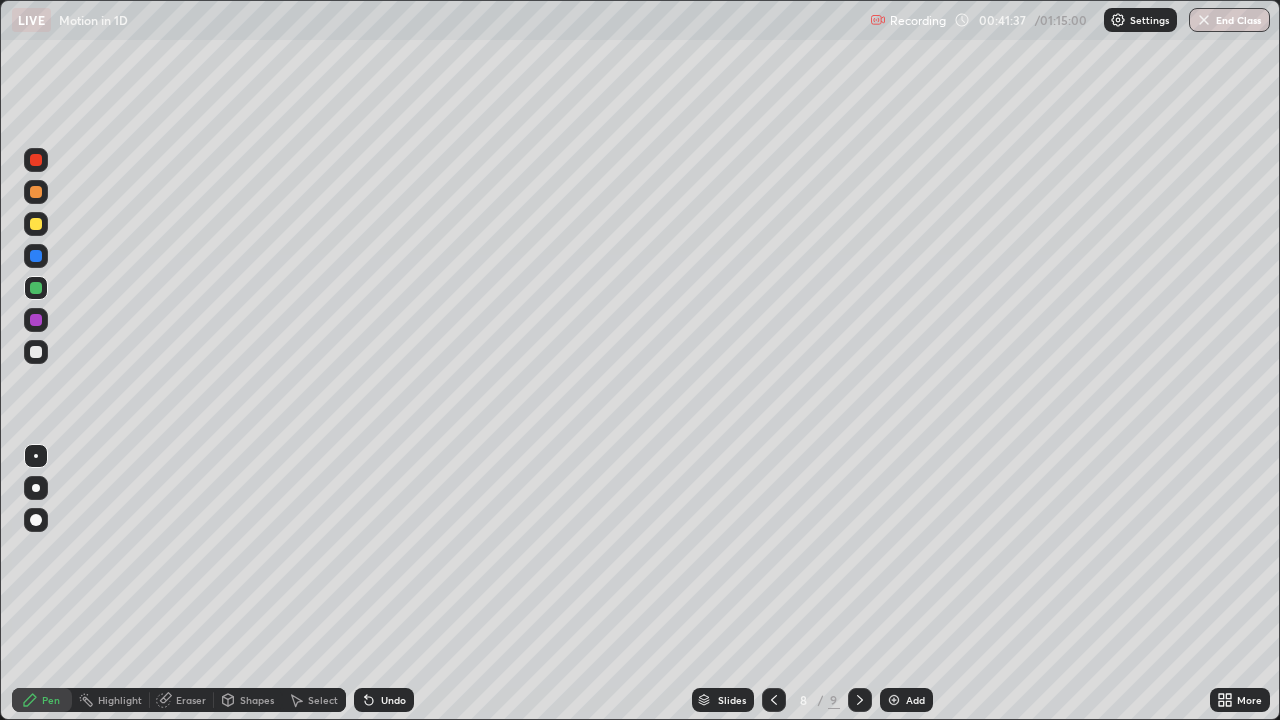 click at bounding box center [36, 224] 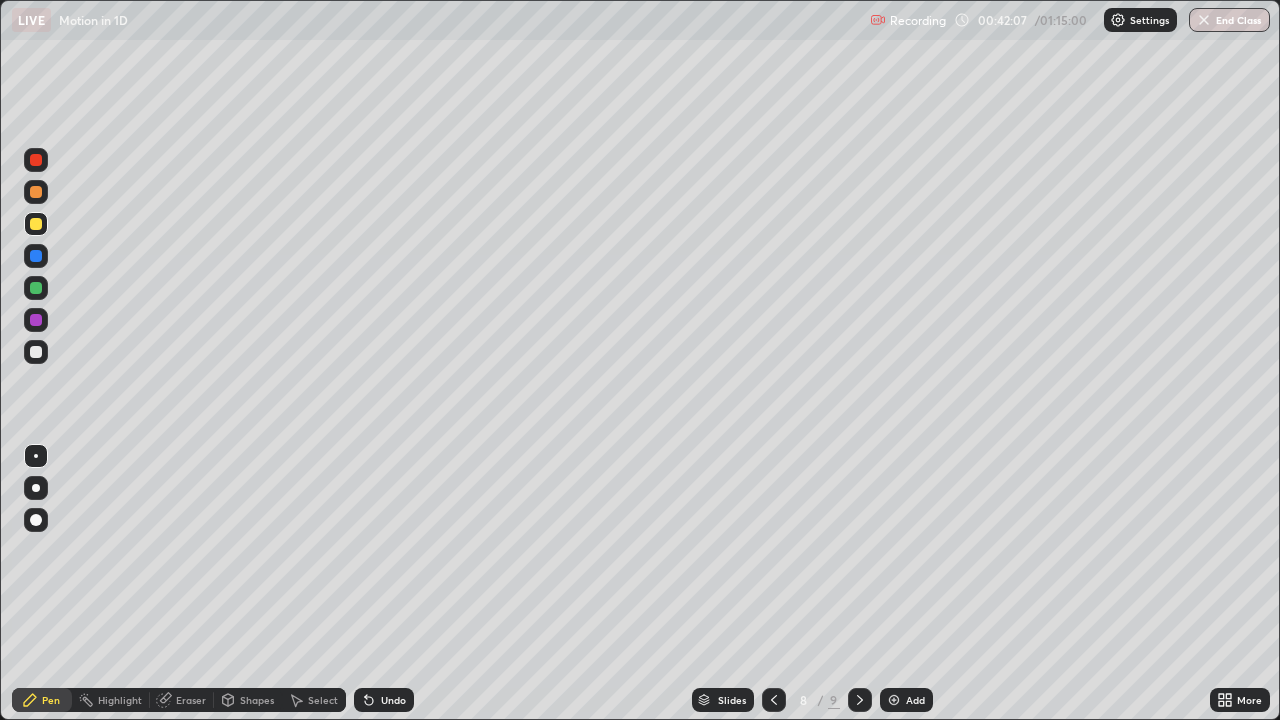 click on "Add" at bounding box center (906, 700) 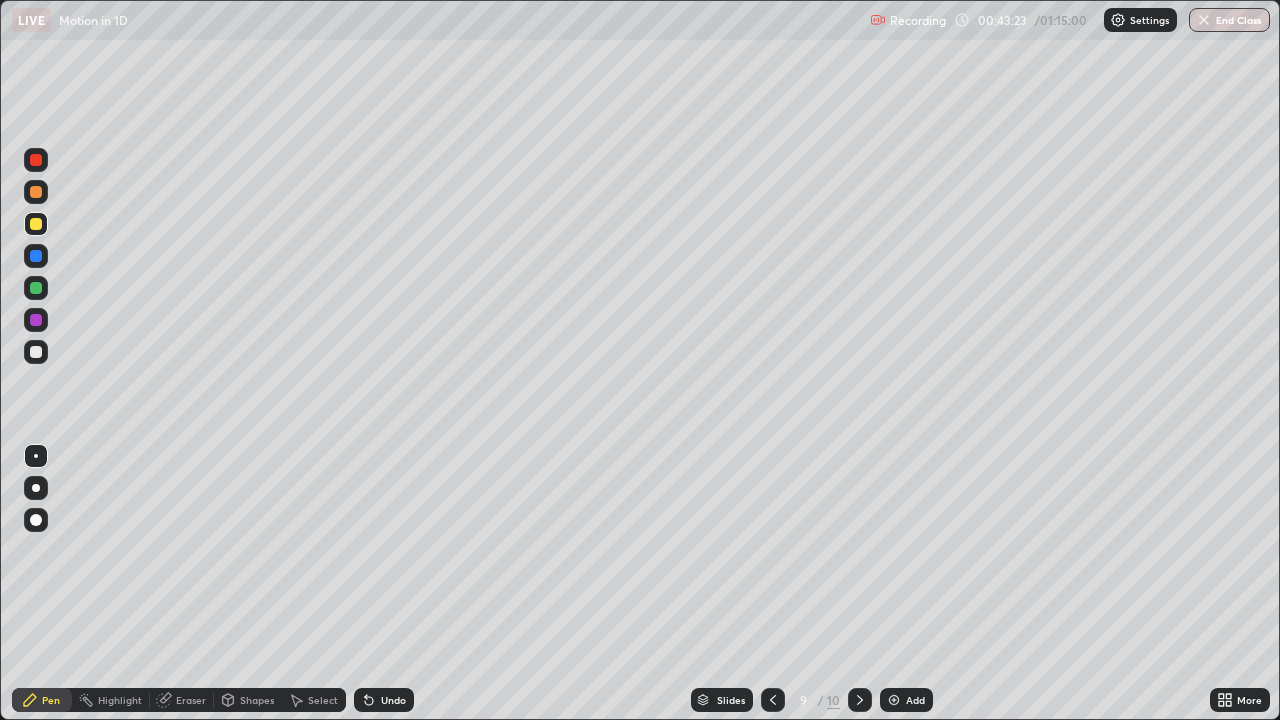 click on "Add" at bounding box center [906, 700] 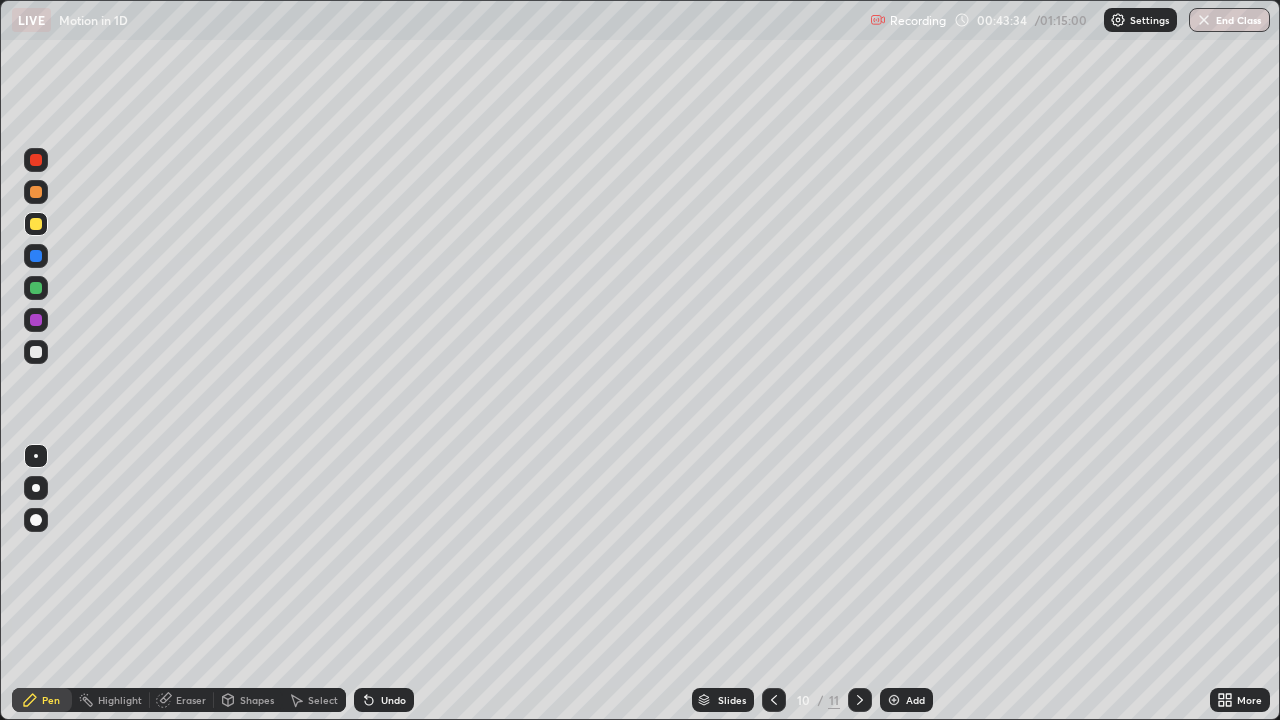 click at bounding box center (36, 256) 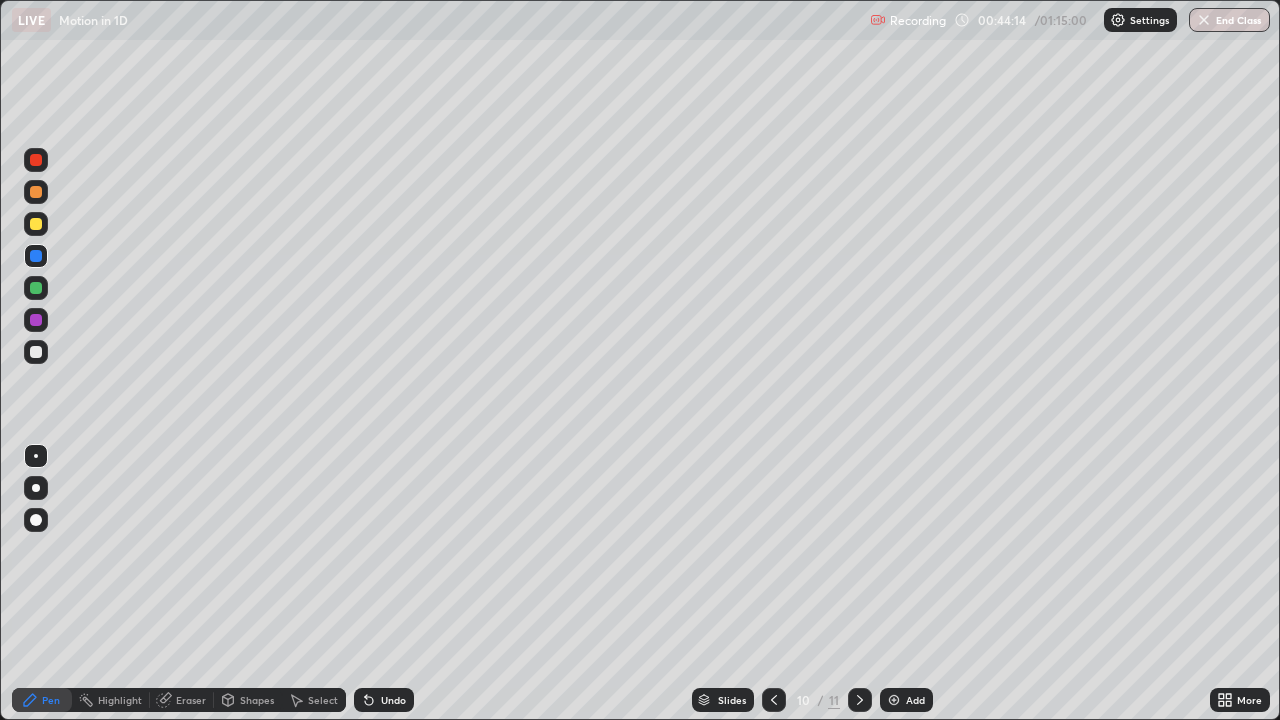 click 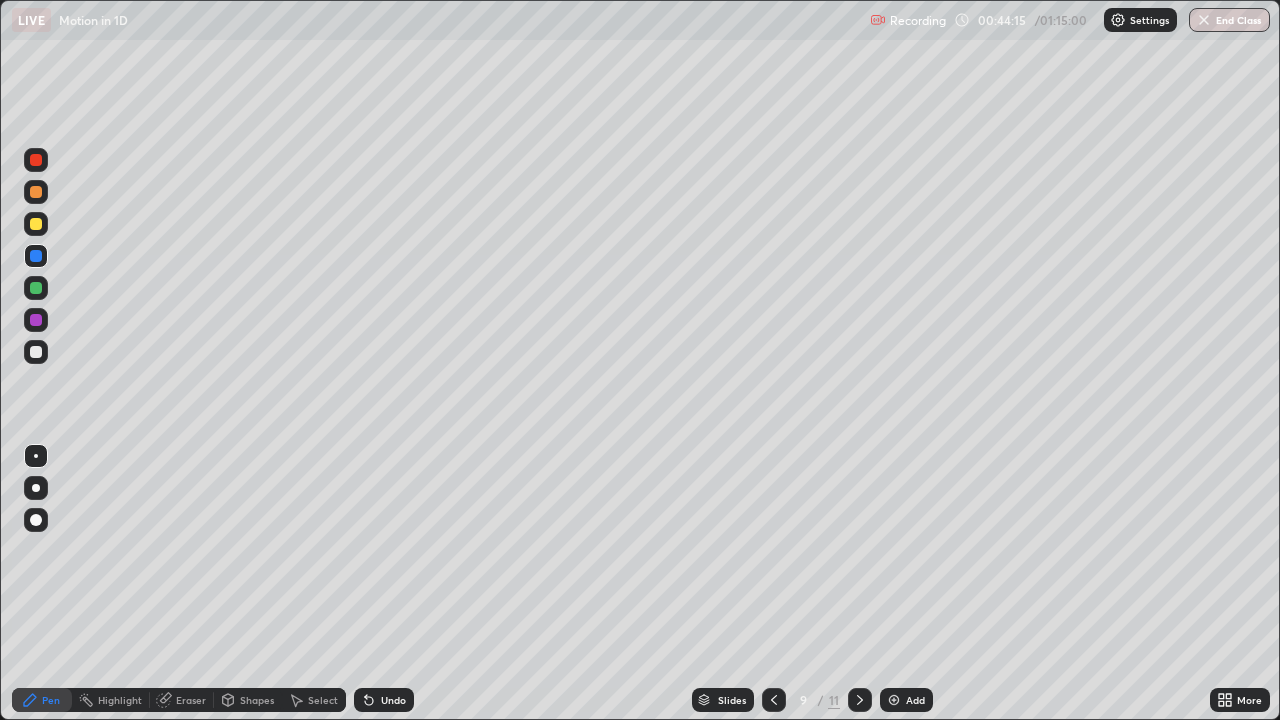 click at bounding box center (774, 700) 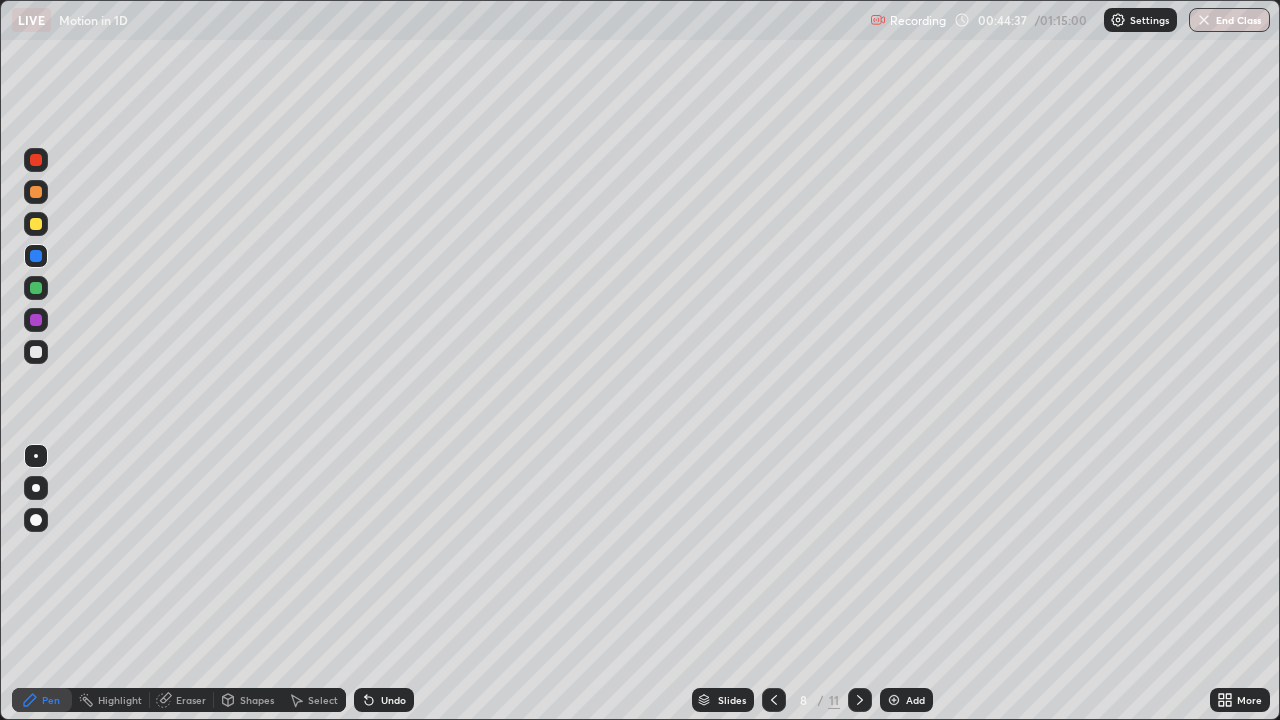 click on "Eraser" at bounding box center [191, 700] 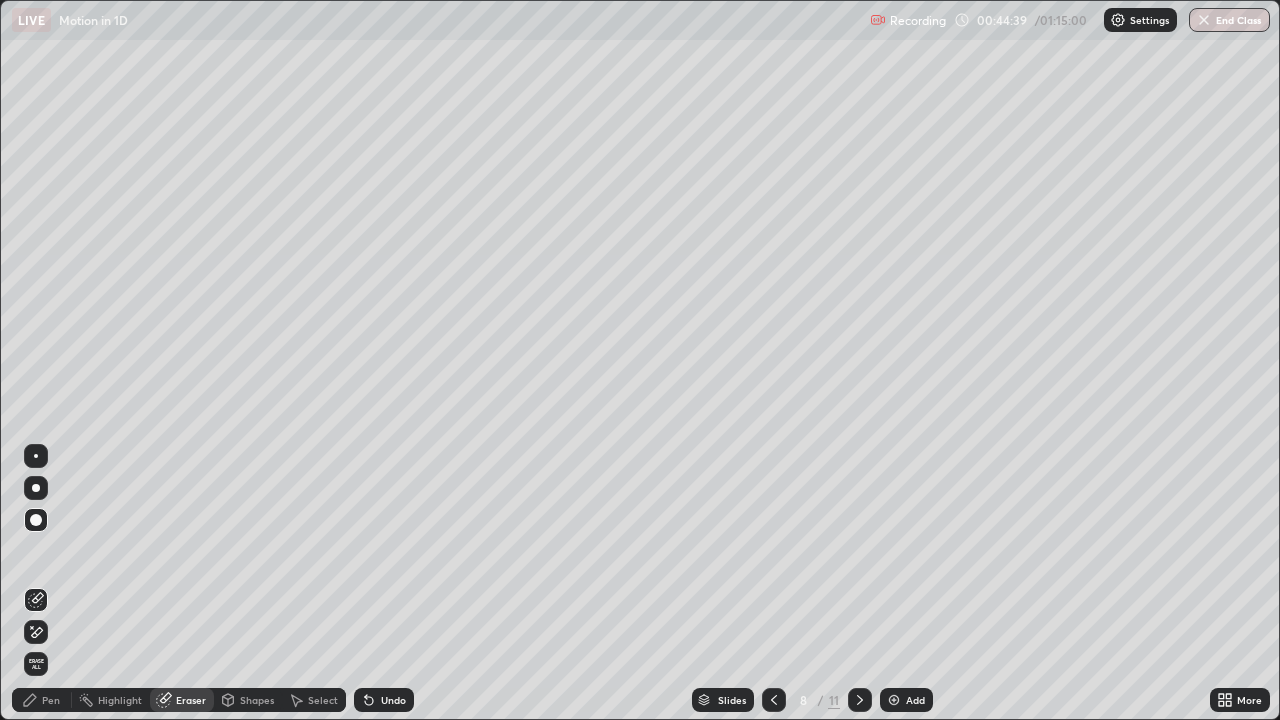 click on "Pen" at bounding box center [51, 700] 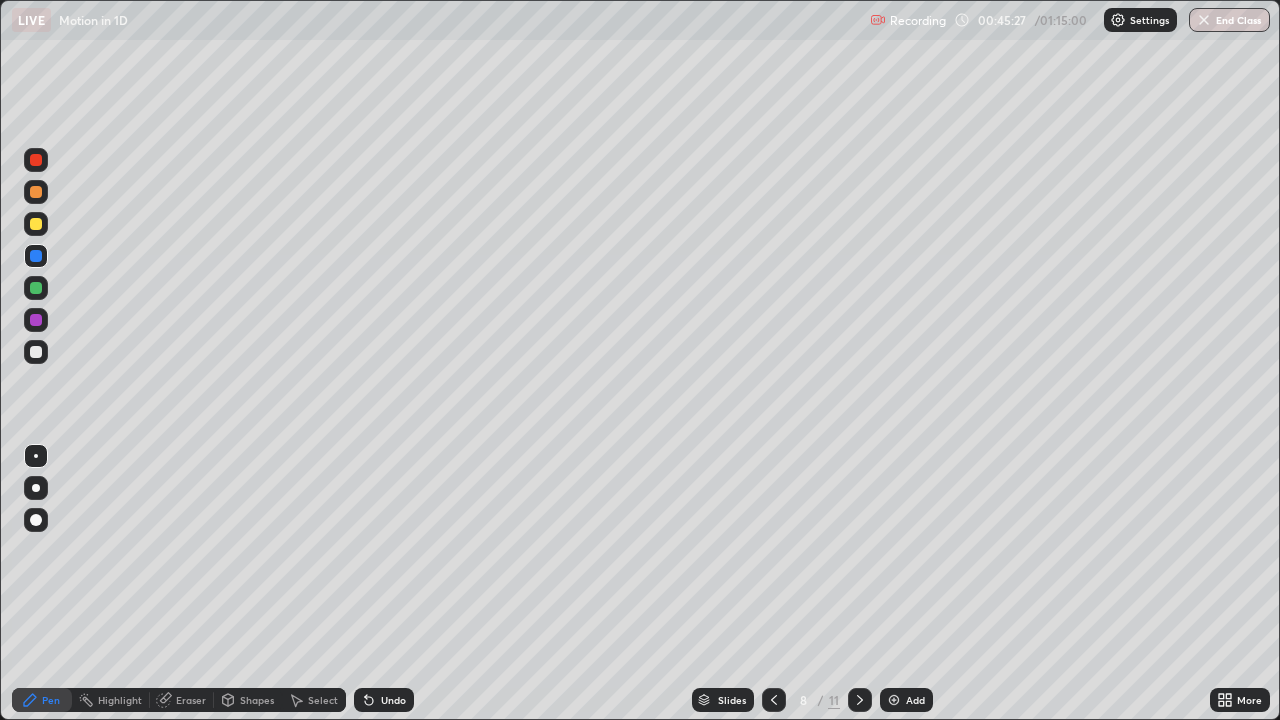 click on "Add" at bounding box center [906, 700] 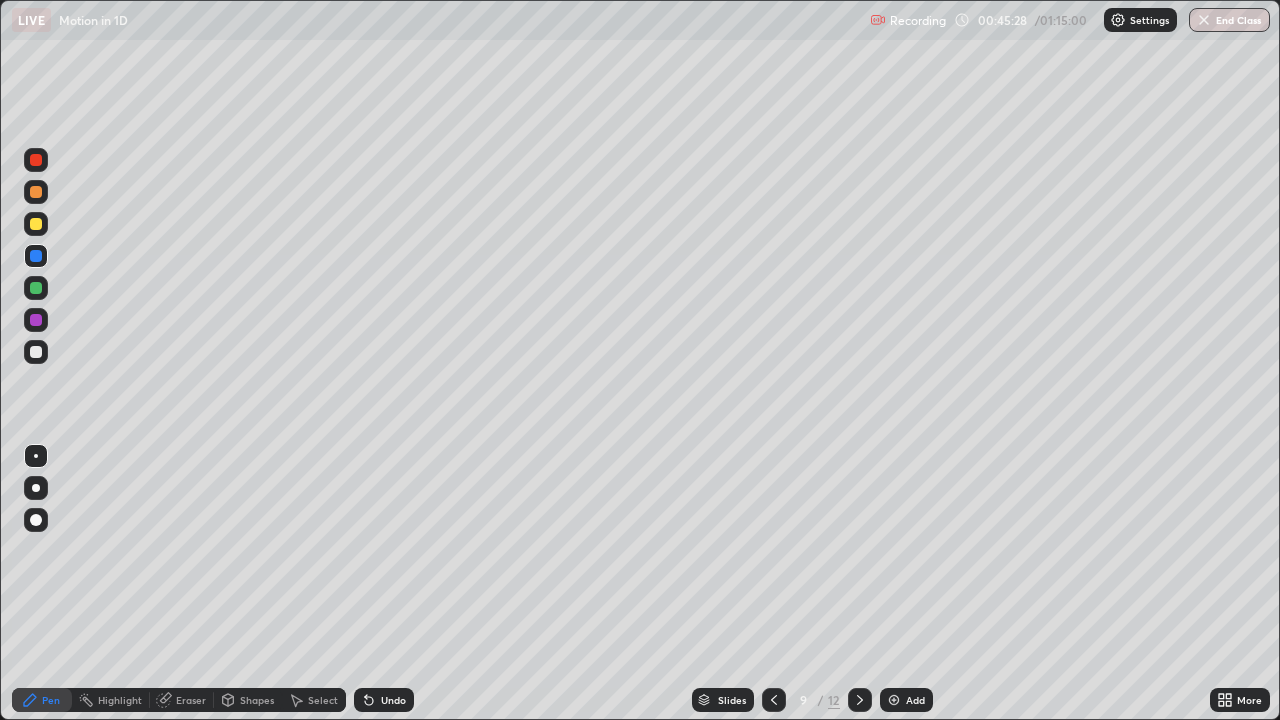 click on "Shapes" at bounding box center (248, 700) 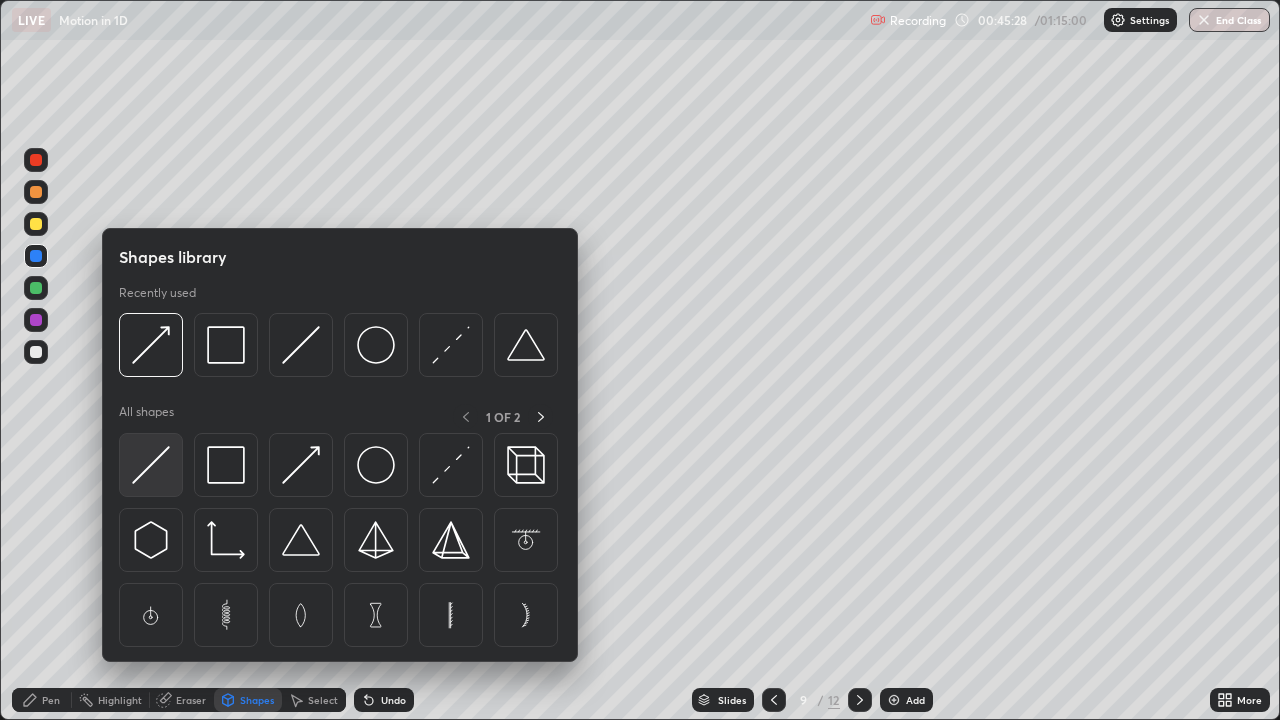 click at bounding box center [151, 465] 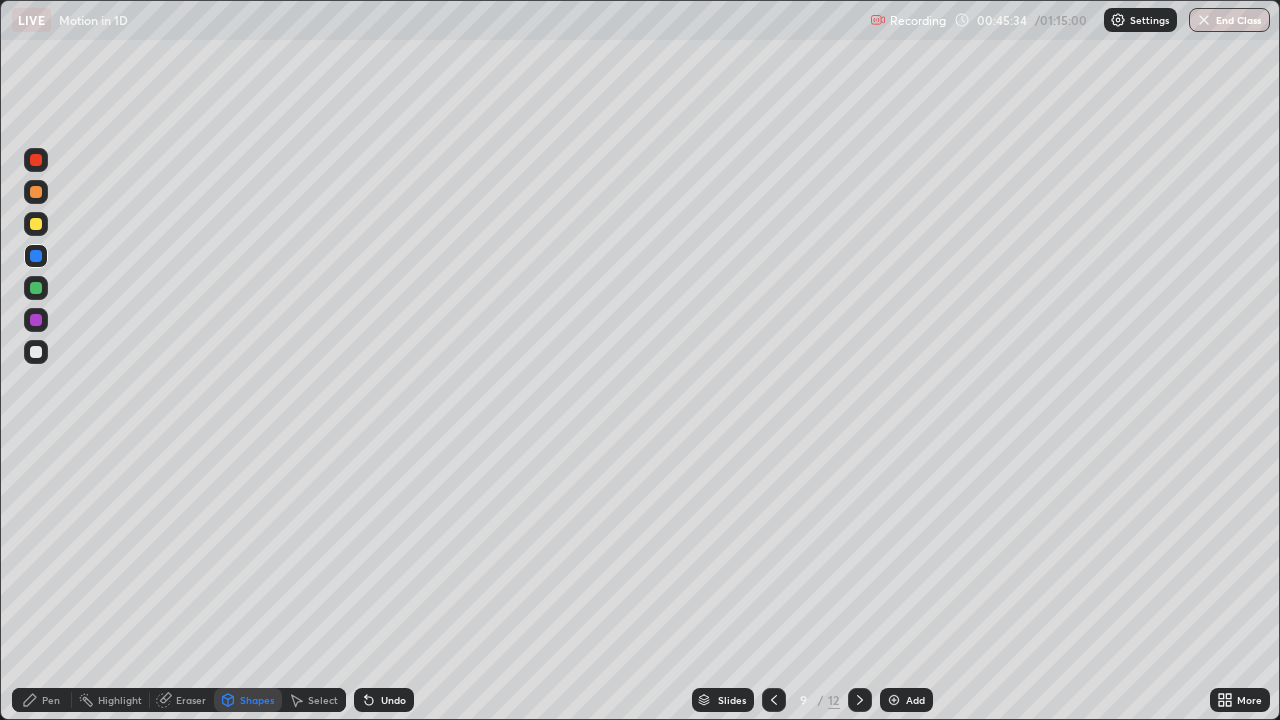 click on "Pen" at bounding box center (51, 700) 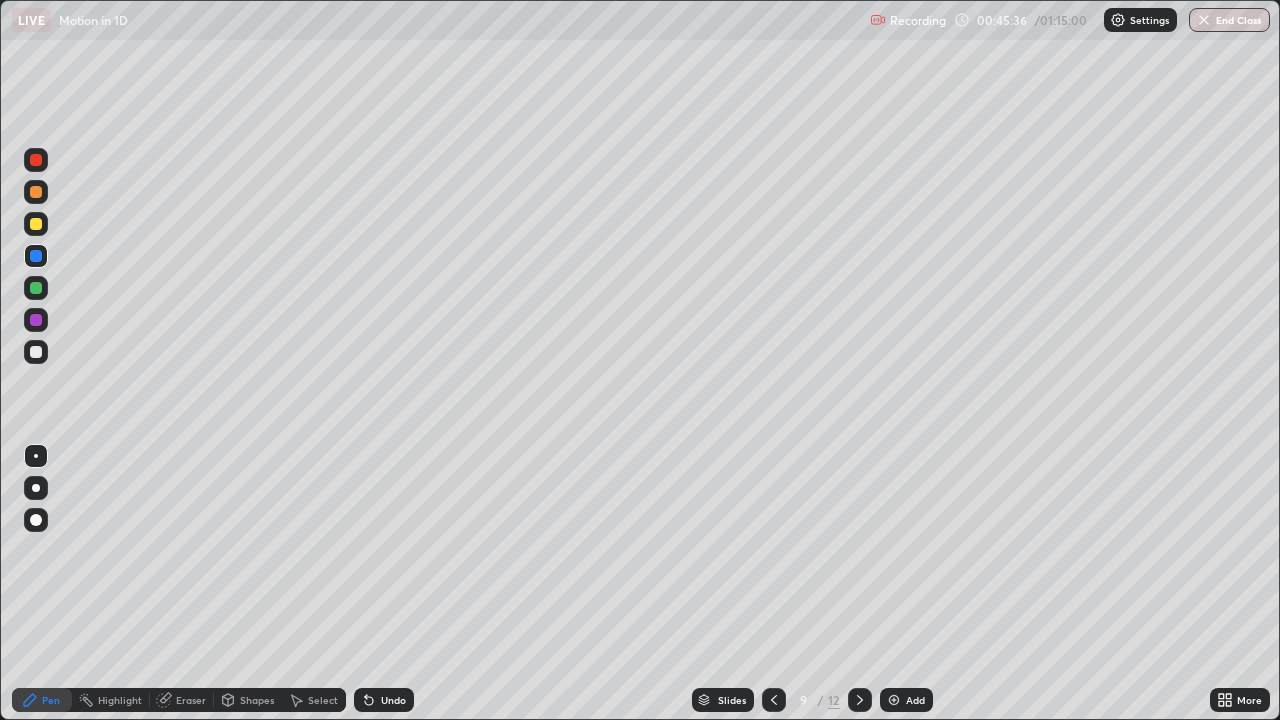 click at bounding box center (36, 352) 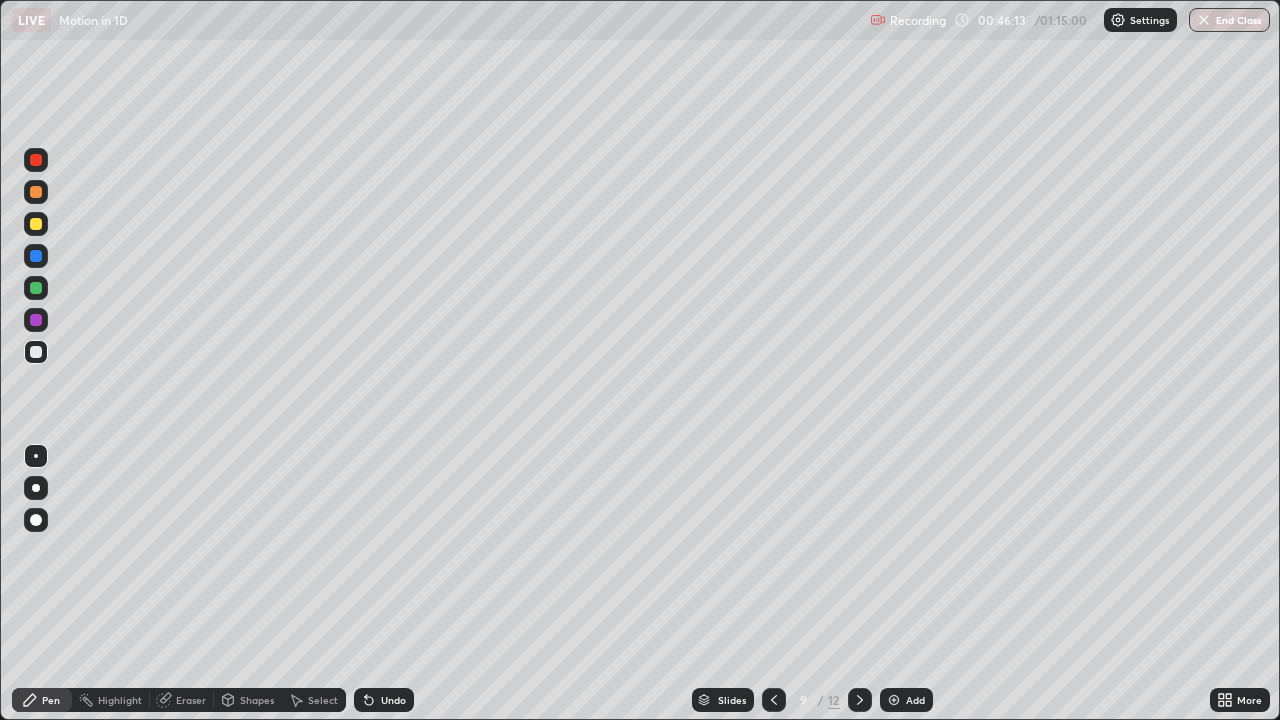 click 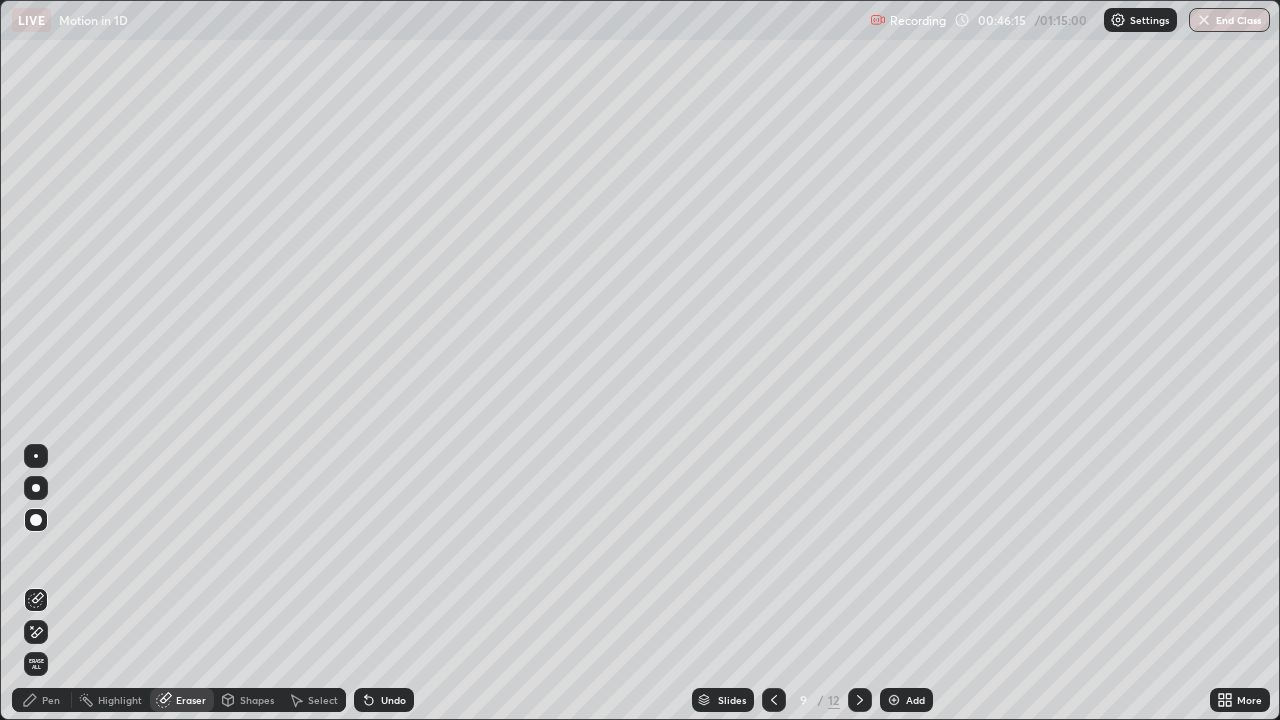 click on "Pen" at bounding box center (42, 700) 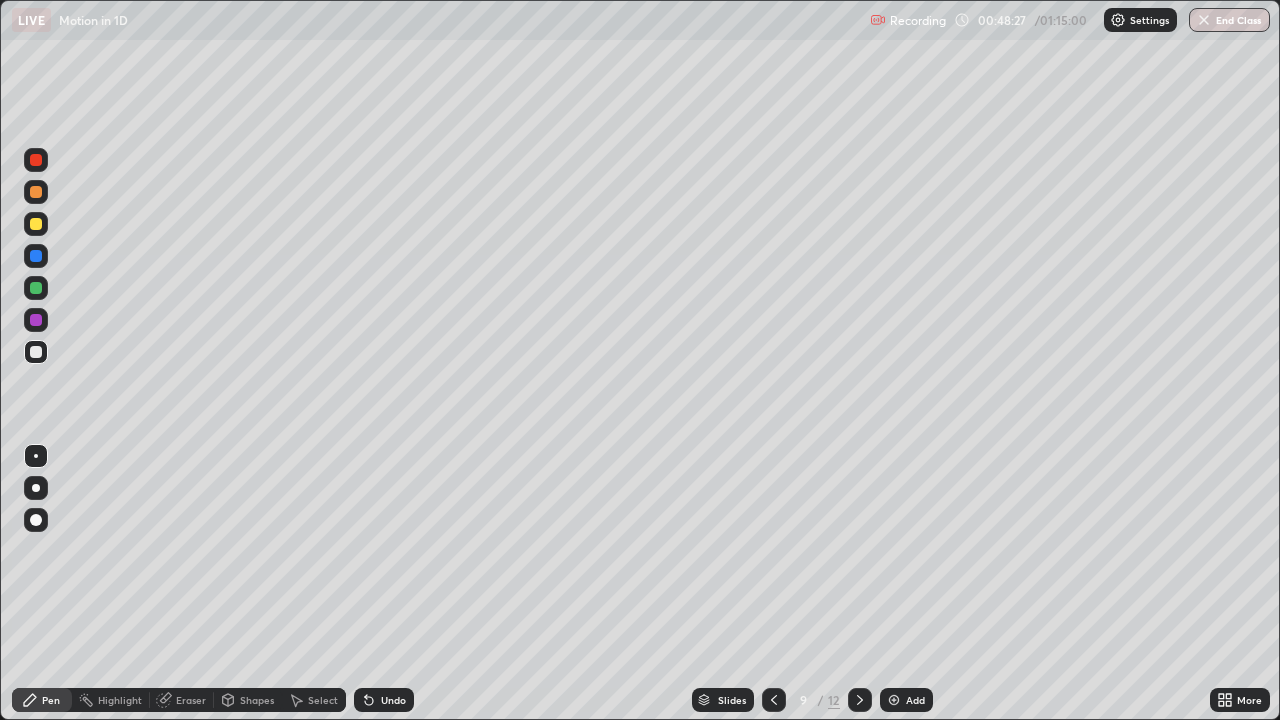 click on "Add" at bounding box center [906, 700] 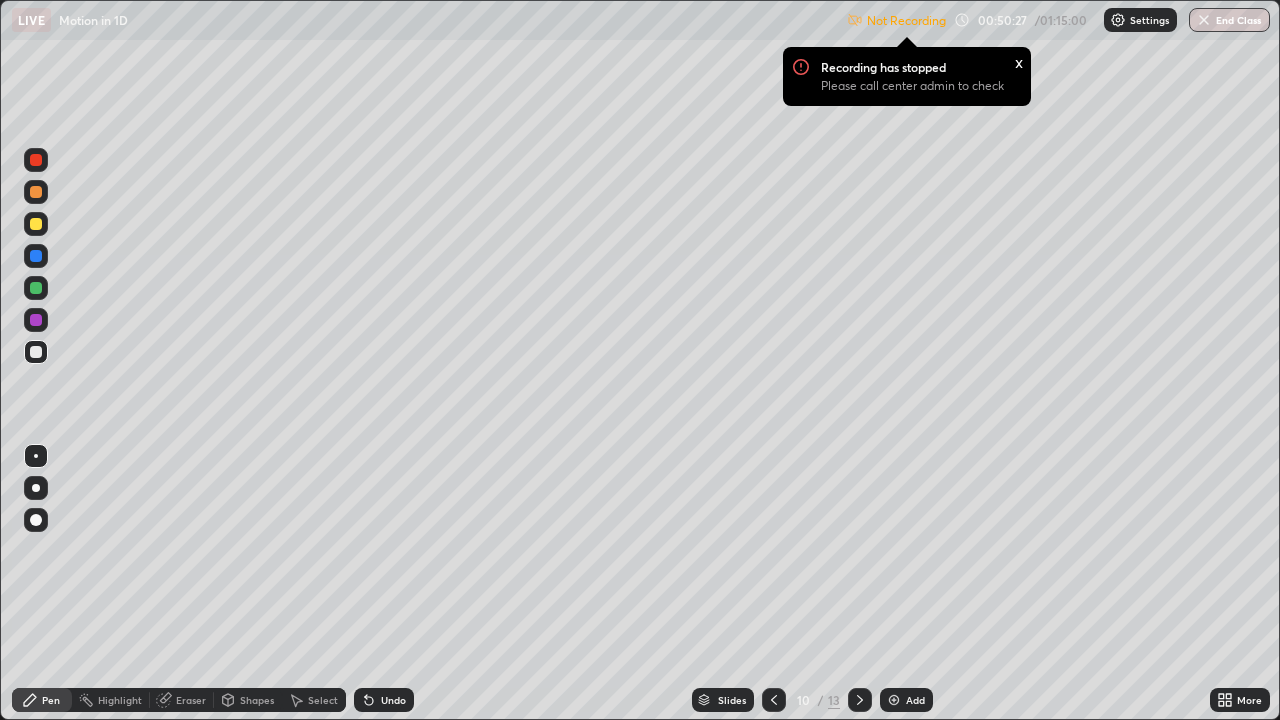 click on "Settings" at bounding box center [1149, 20] 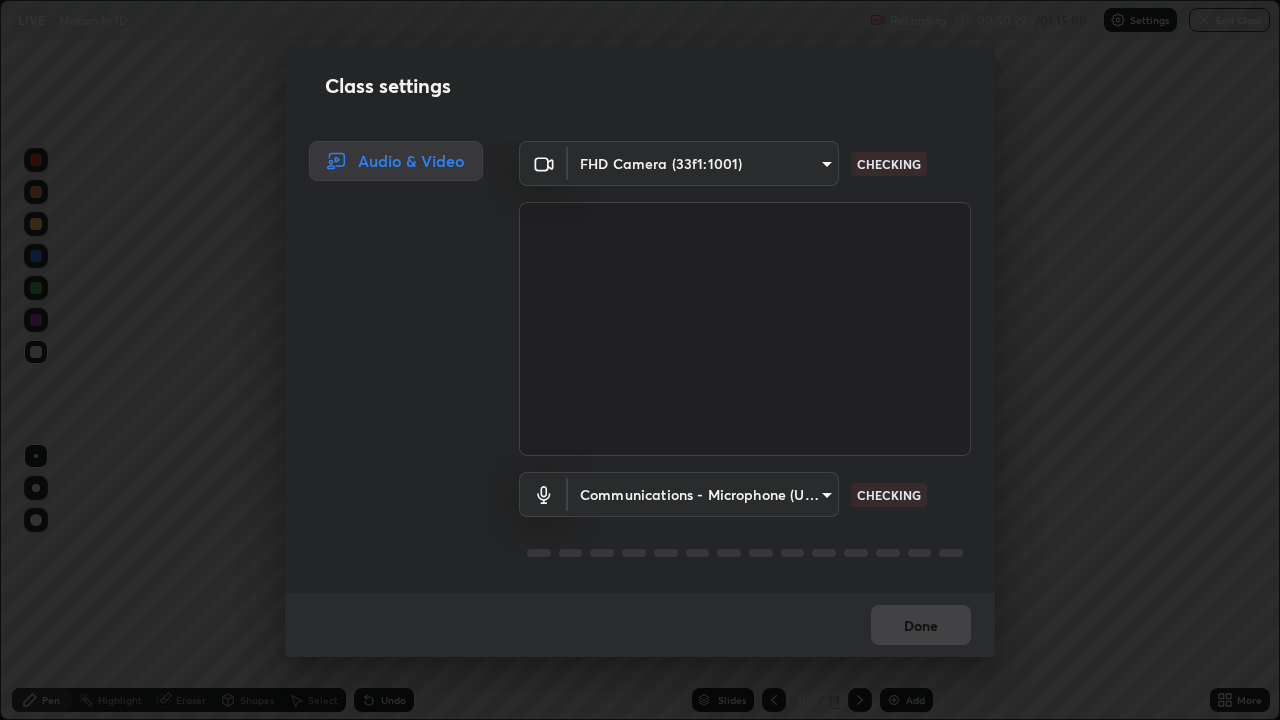 click on "Done" at bounding box center [640, 625] 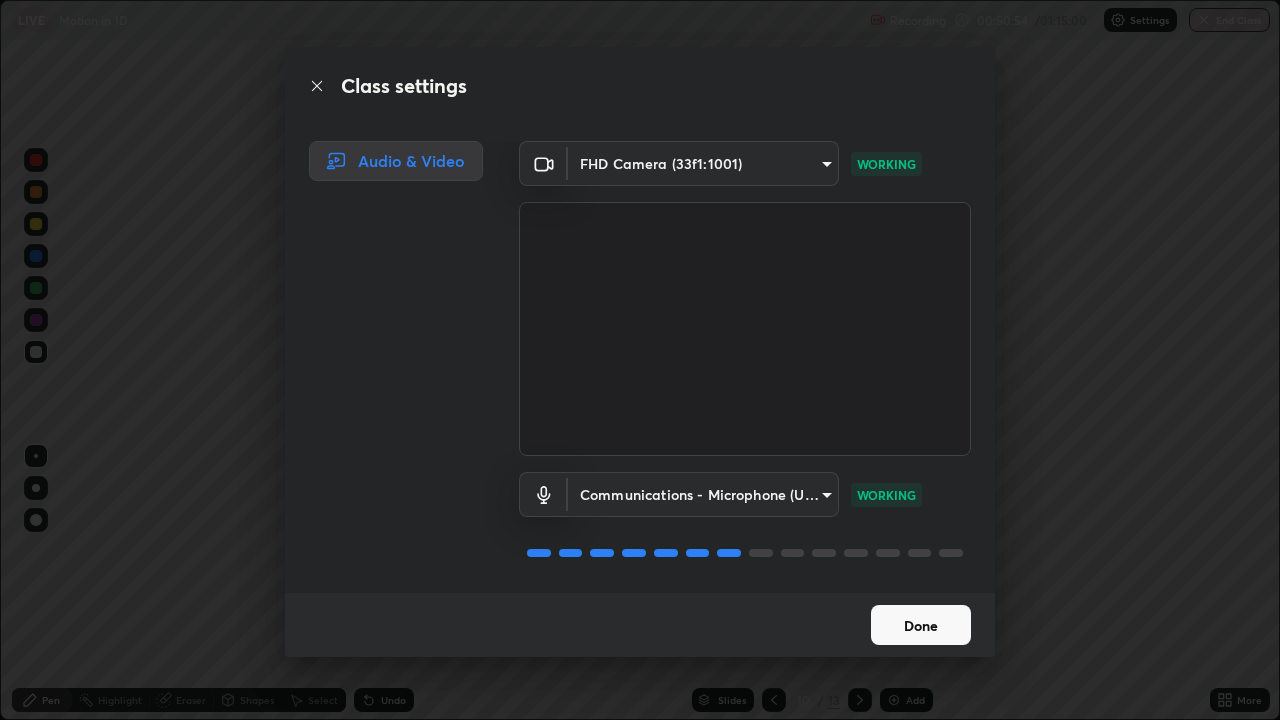 click on "Done" at bounding box center (921, 625) 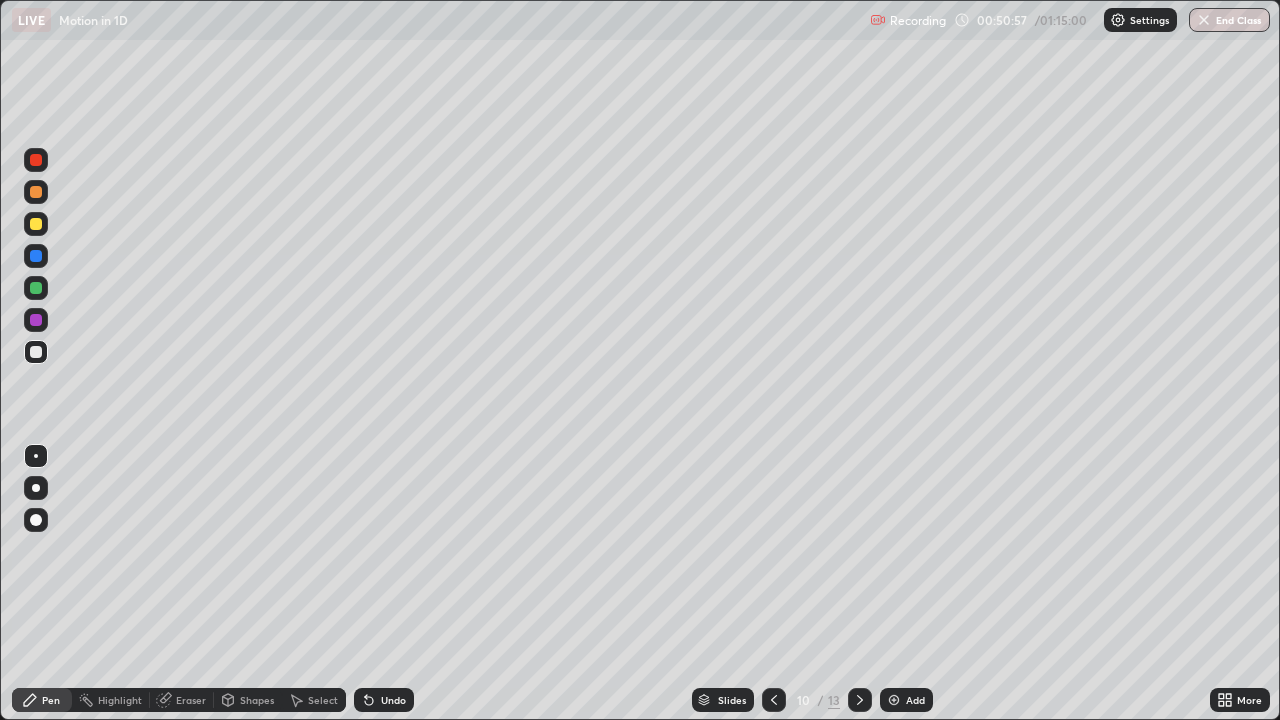 click at bounding box center (774, 700) 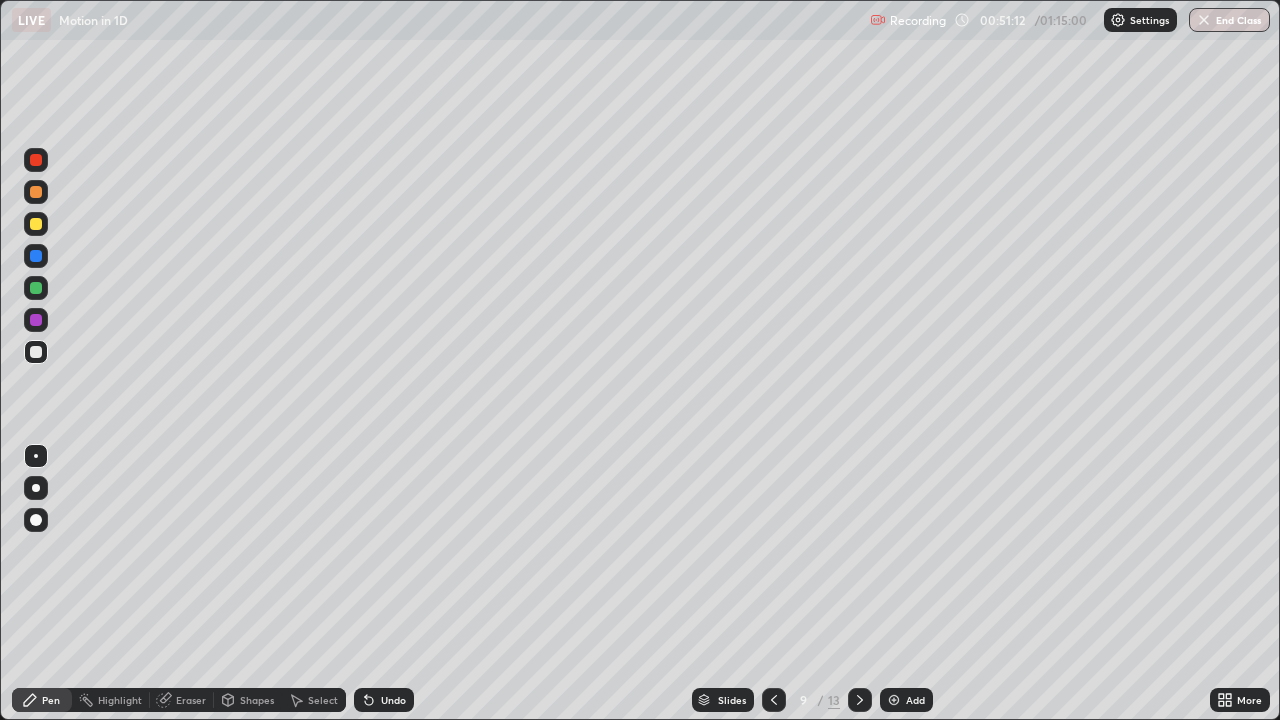 click 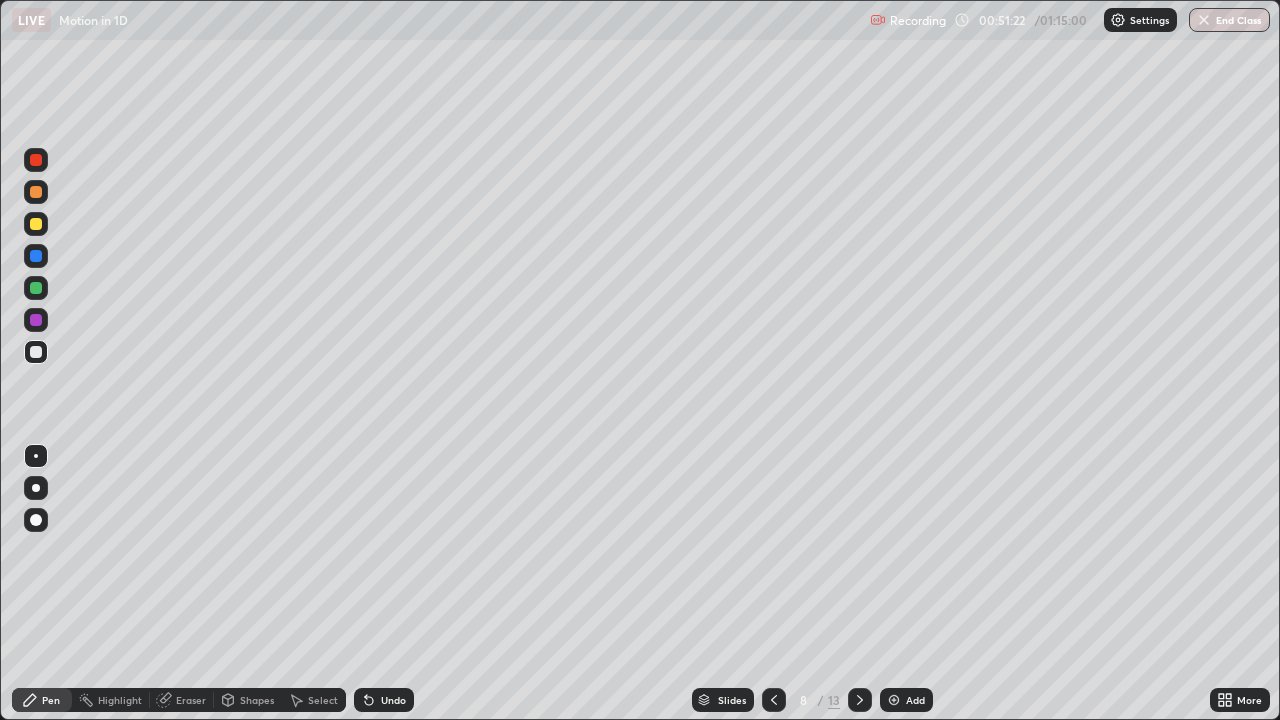 click at bounding box center [894, 700] 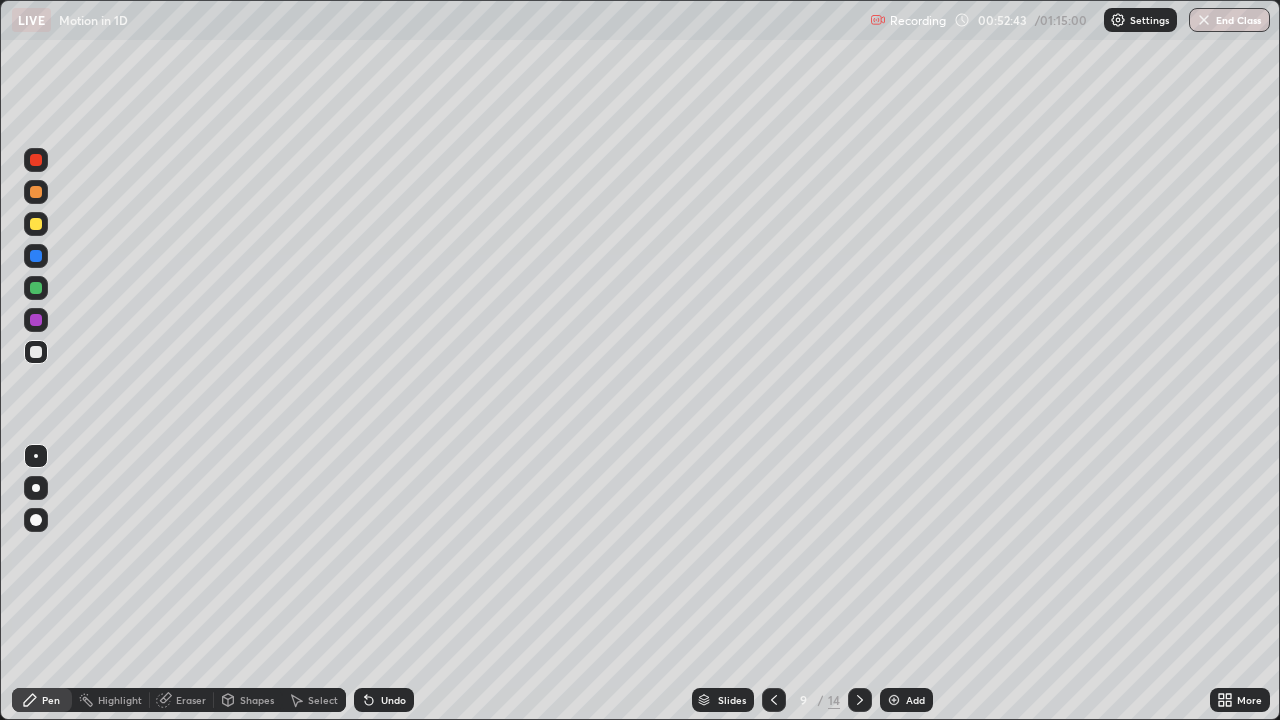 click 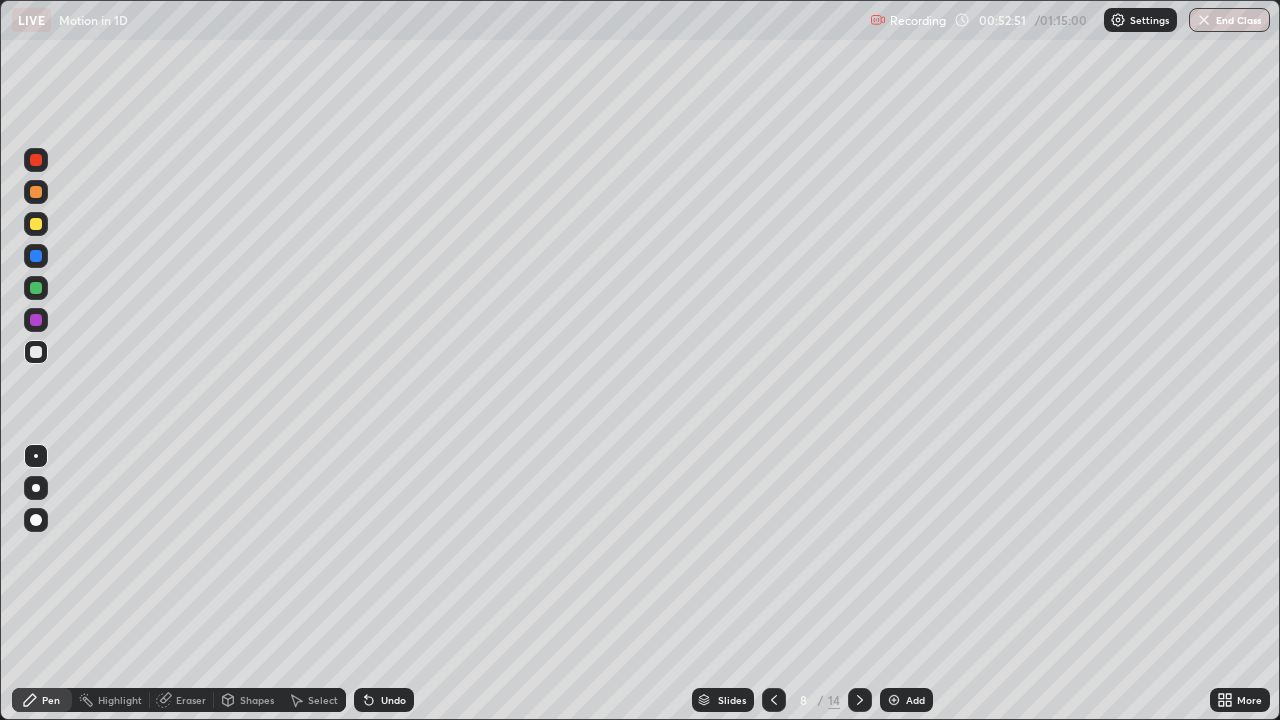 click 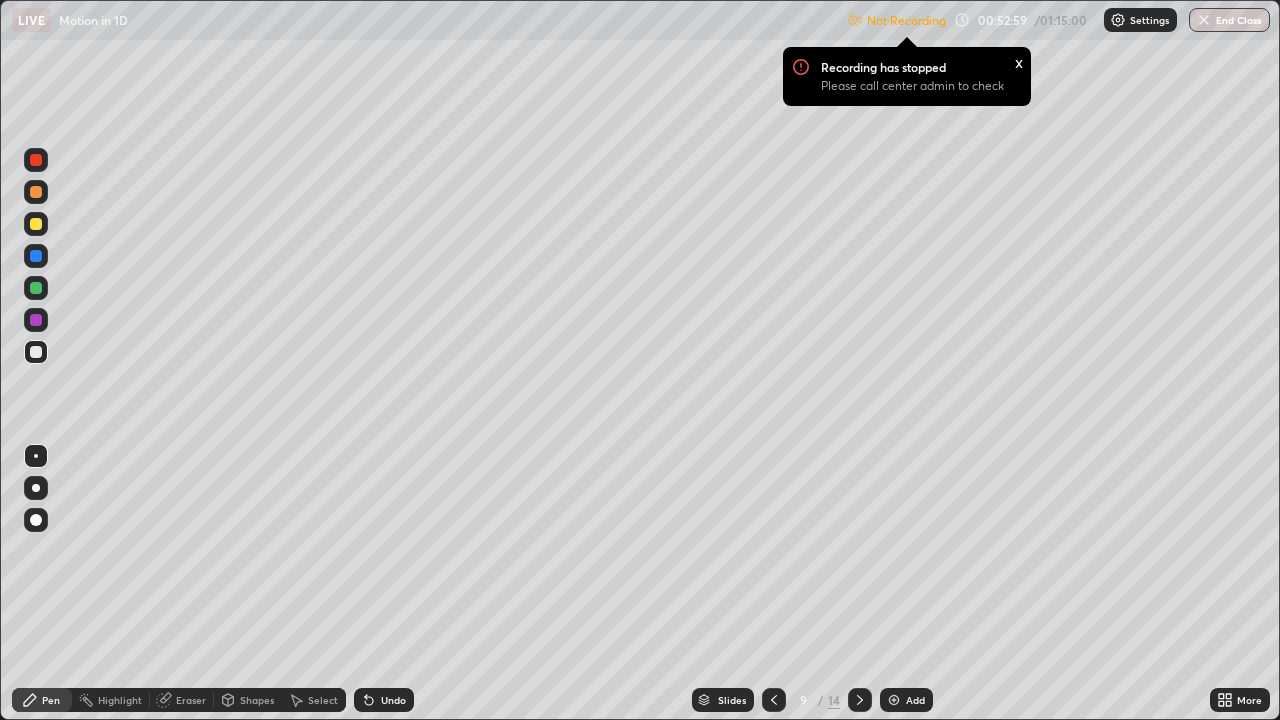 click on "Settings" at bounding box center [1140, 20] 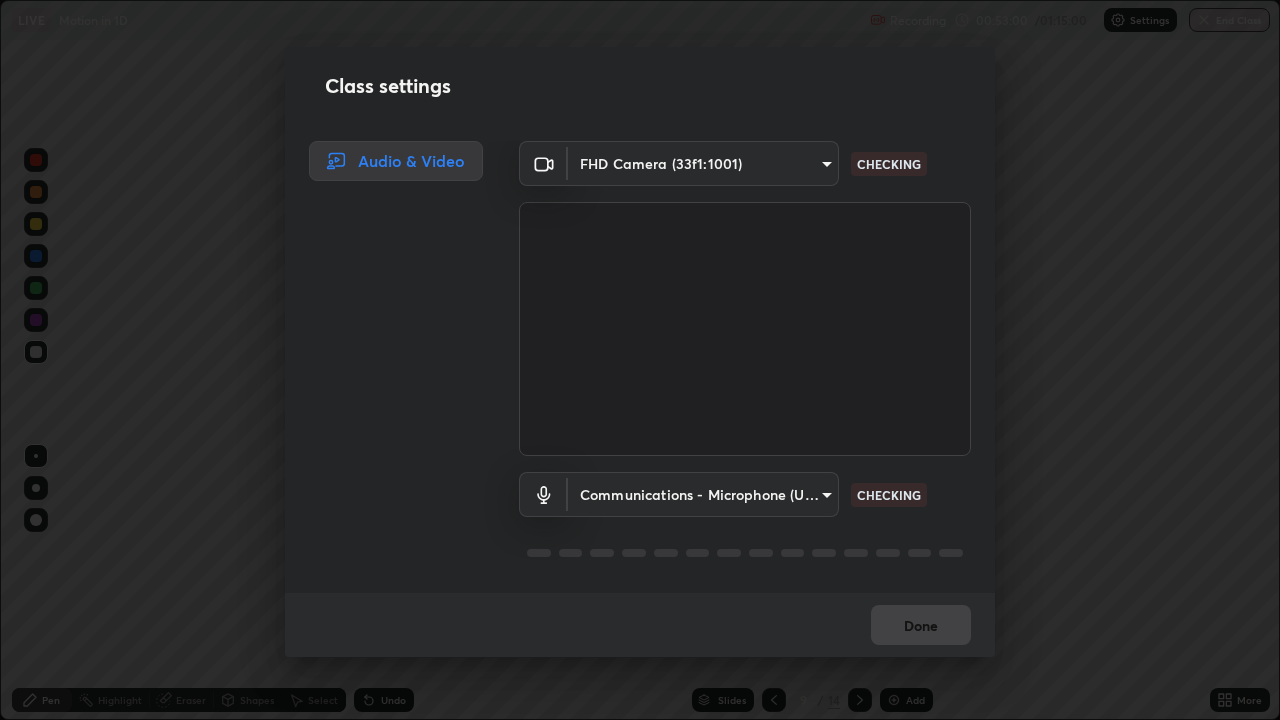 click on "Done" at bounding box center (640, 625) 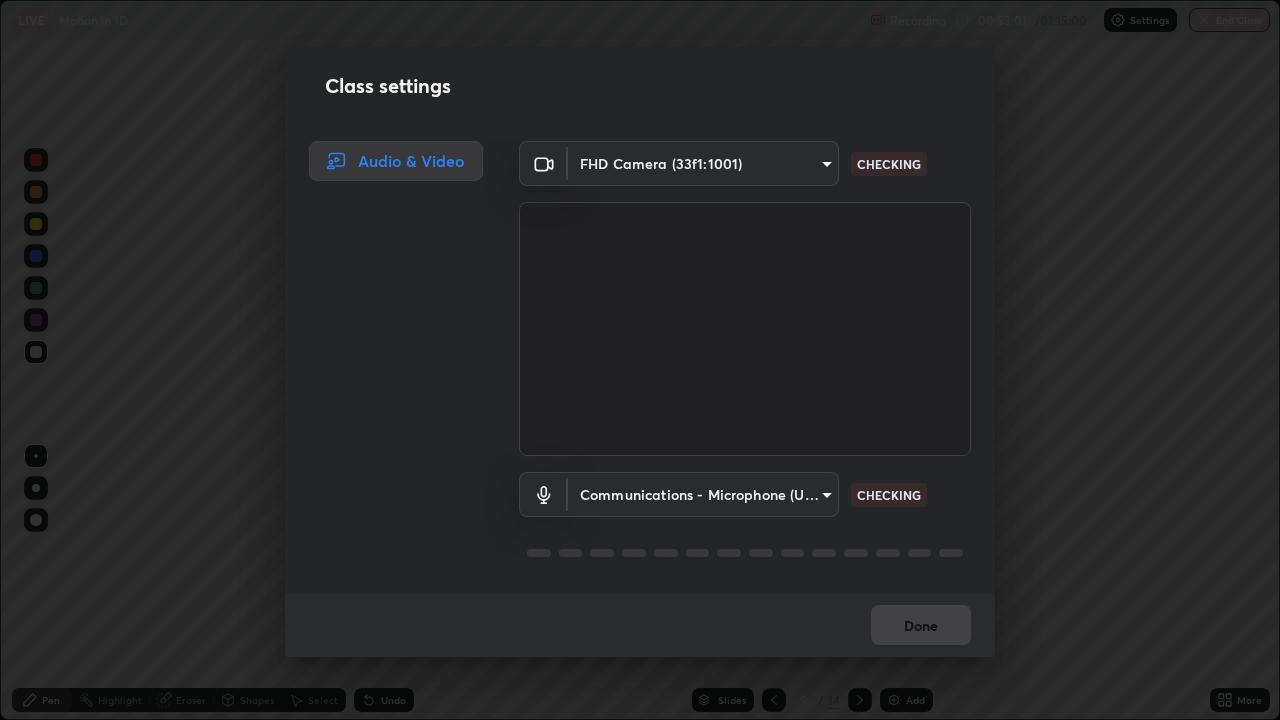click on "Done" at bounding box center (640, 625) 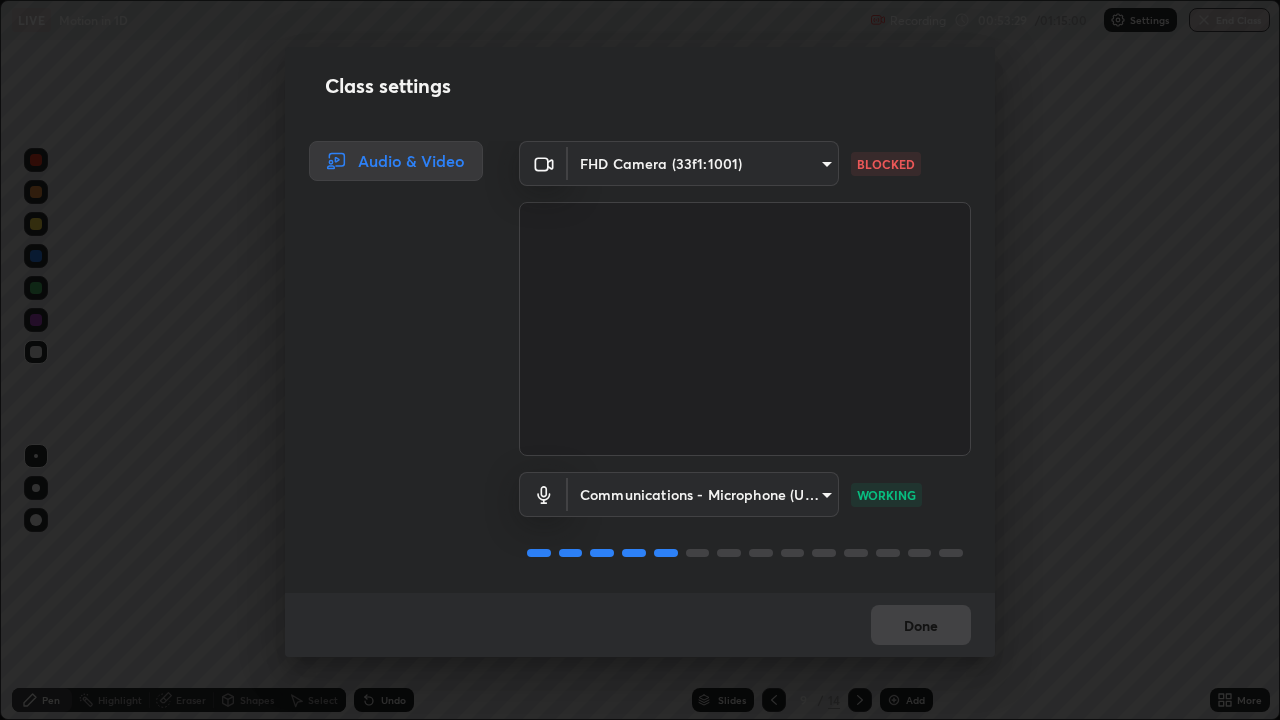 click on "Done" at bounding box center [640, 625] 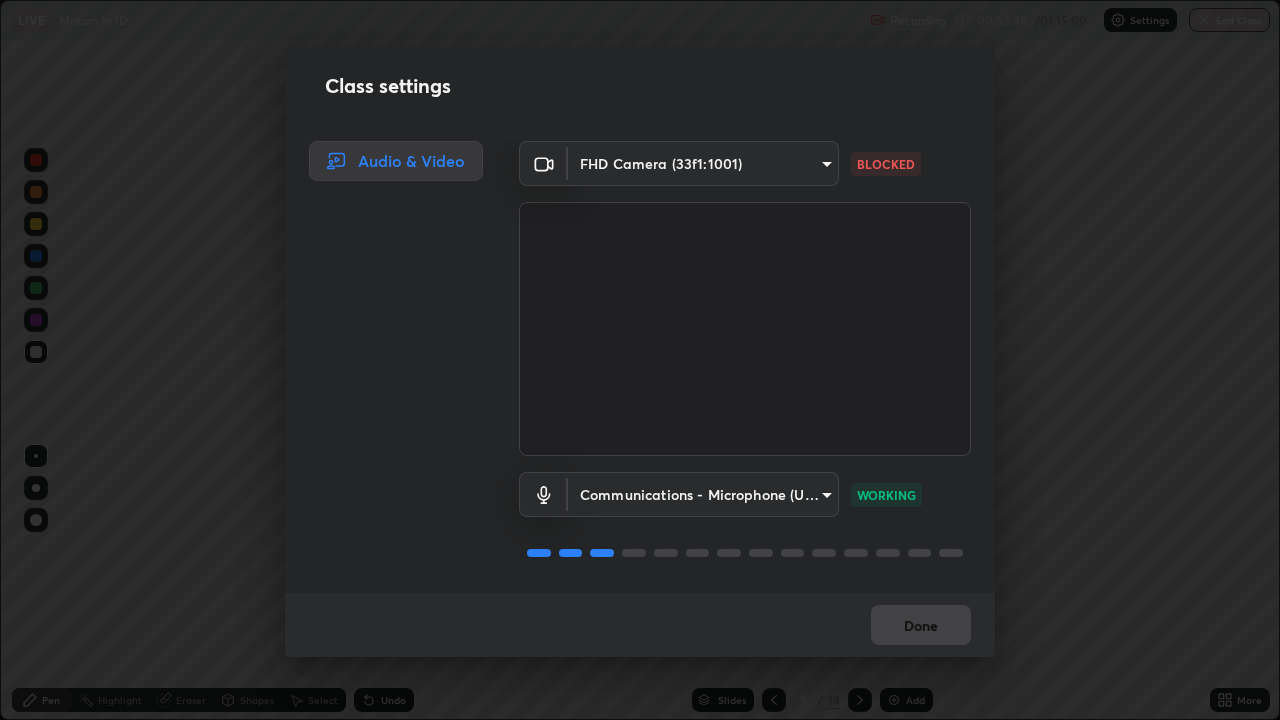 click on "Erase all LIVE Motion in 1D Recording 00:53:38 /  01:15:00 Settings End Class Setting up your live class Motion in 1D • L38 of Course On Physics for NEET Growth 1 2027 [FIRST] [LAST] Pen Highlight Eraser Shapes Select Undo Slides 9 / 14 Add More No doubts shared Encourage your learners to ask a doubt for better clarity Report an issue Reason for reporting Buffering Chat not working Audio - Video sync issue Educator video quality low ​ Attach an image Report Class settings Audio & Video FHD Camera [HASH] cd084d4b2bd95fff23e650a89a2fcd5691049521d6a0d9ca8e106c74174f2333 BLOCKED Communications - Microphone (USB PnP Sound Device) communications WORKING Done" at bounding box center (640, 360) 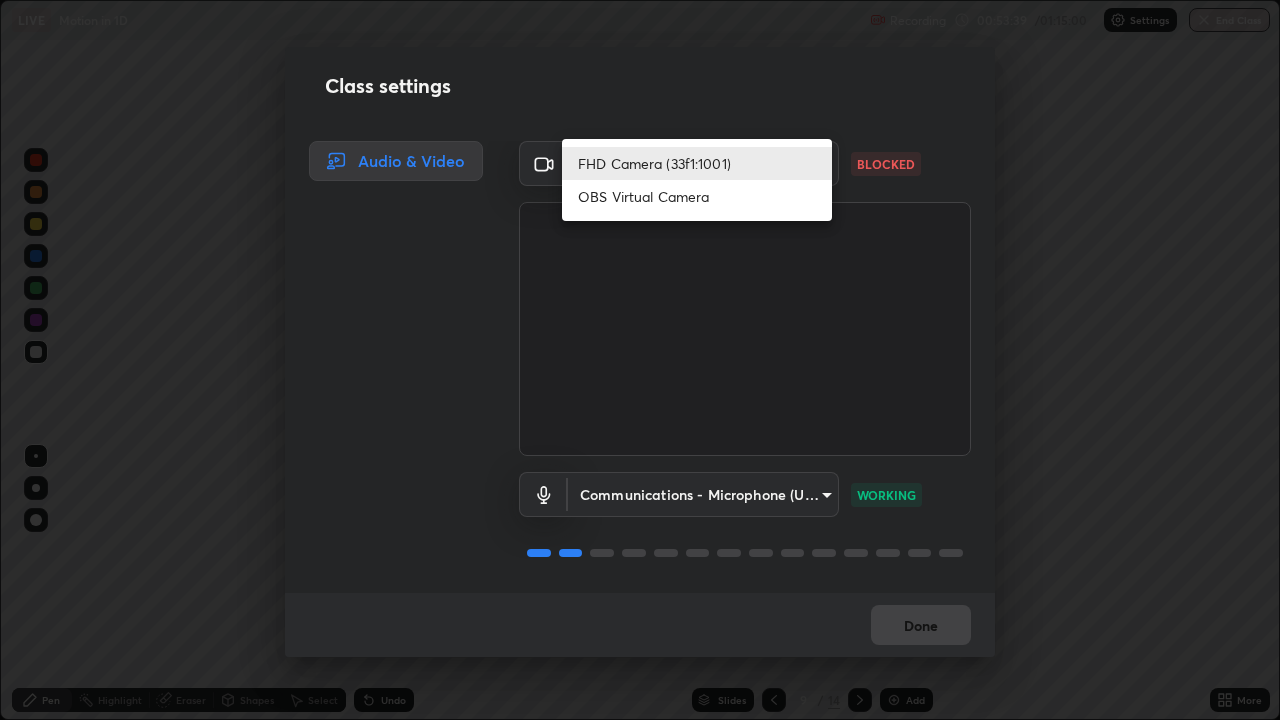 click on "OBS Virtual Camera" at bounding box center (697, 196) 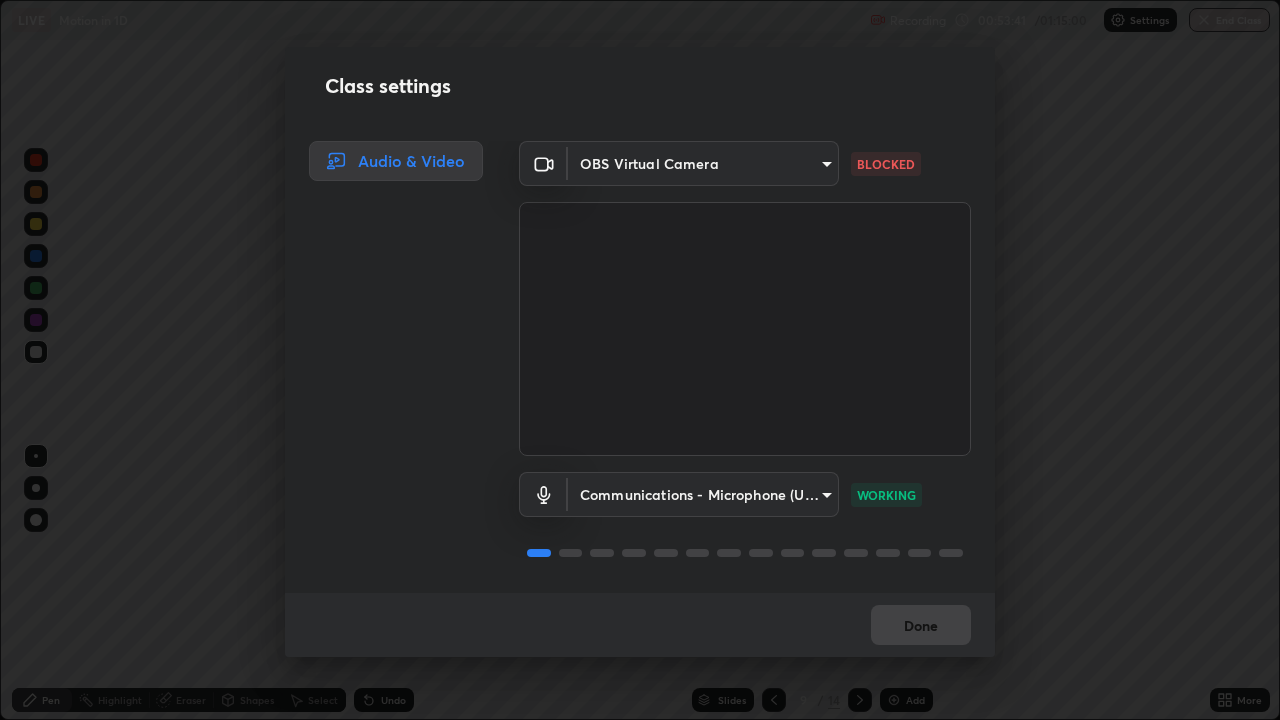 click on "Erase all LIVE Motion in 1D Recording 00:53:41 /  01:15:00 Settings End Class Setting up your live class Motion in 1D • L38 of Course On Physics for NEET Growth 1 2027 [FIRST] [LAST] Pen Highlight Eraser Shapes Select Undo Slides 9 / 14 Add More No doubts shared Encourage your learners to ask a doubt for better clarity Report an issue Reason for reporting Buffering Chat not working Audio - Video sync issue Educator video quality low ​ Attach an image Report Class settings Audio & Video OBS Virtual Camera [HASH] BLOCKED Communications - Microphone (USB PnP Sound Device) communications WORKING Done" at bounding box center [640, 360] 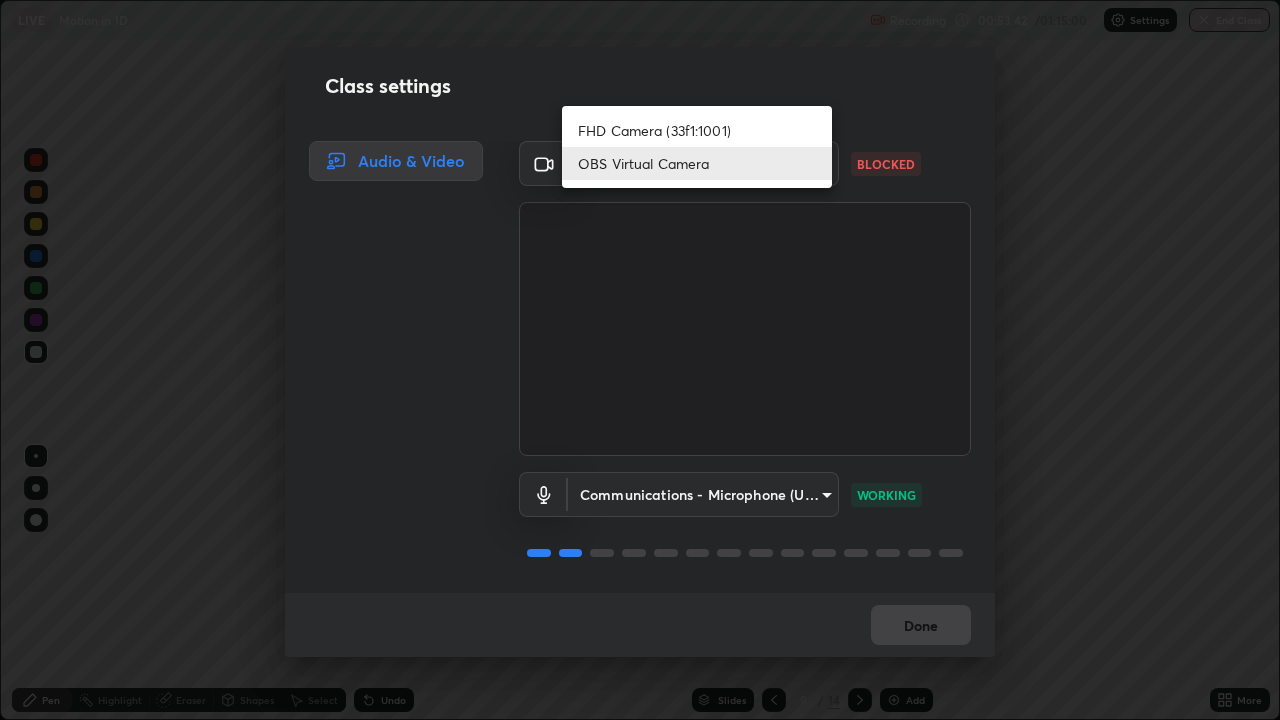 click on "FHD Camera (33f1:1001)" at bounding box center [697, 130] 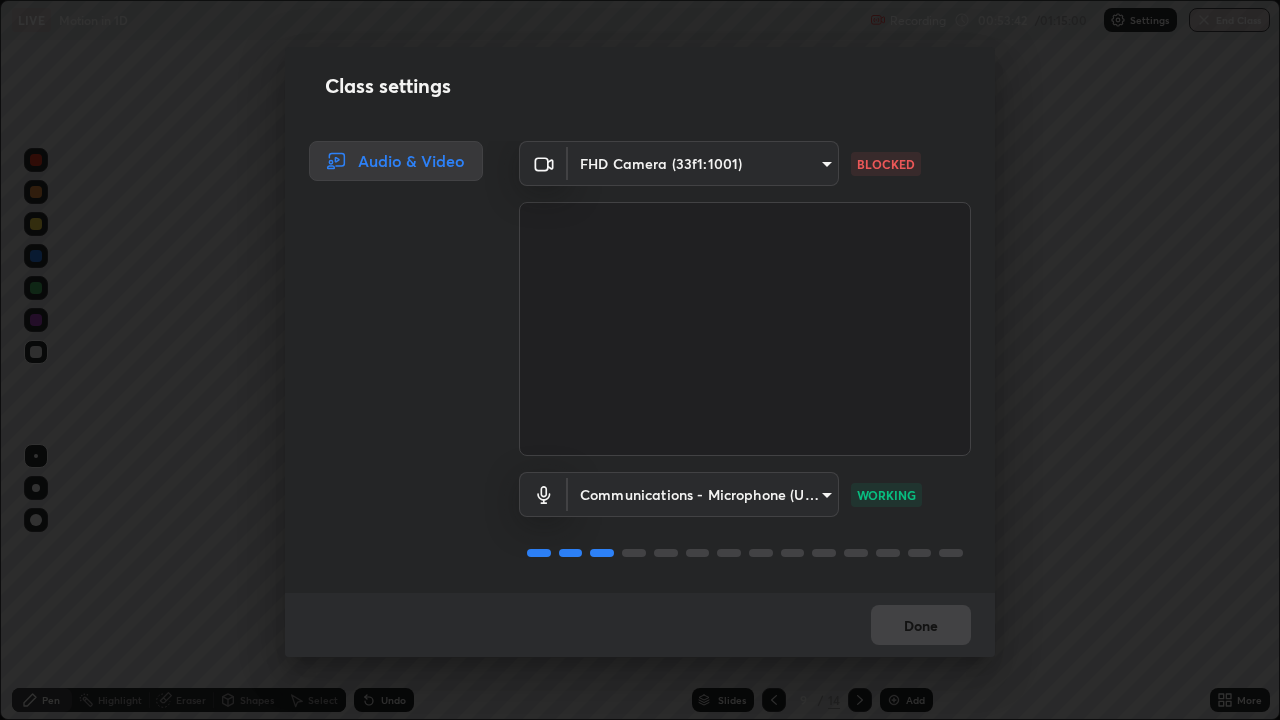 type on "cd084d4b2bd95fff23e650a89a2fcd5691049521d6a0d9ca8e106c74174f2333" 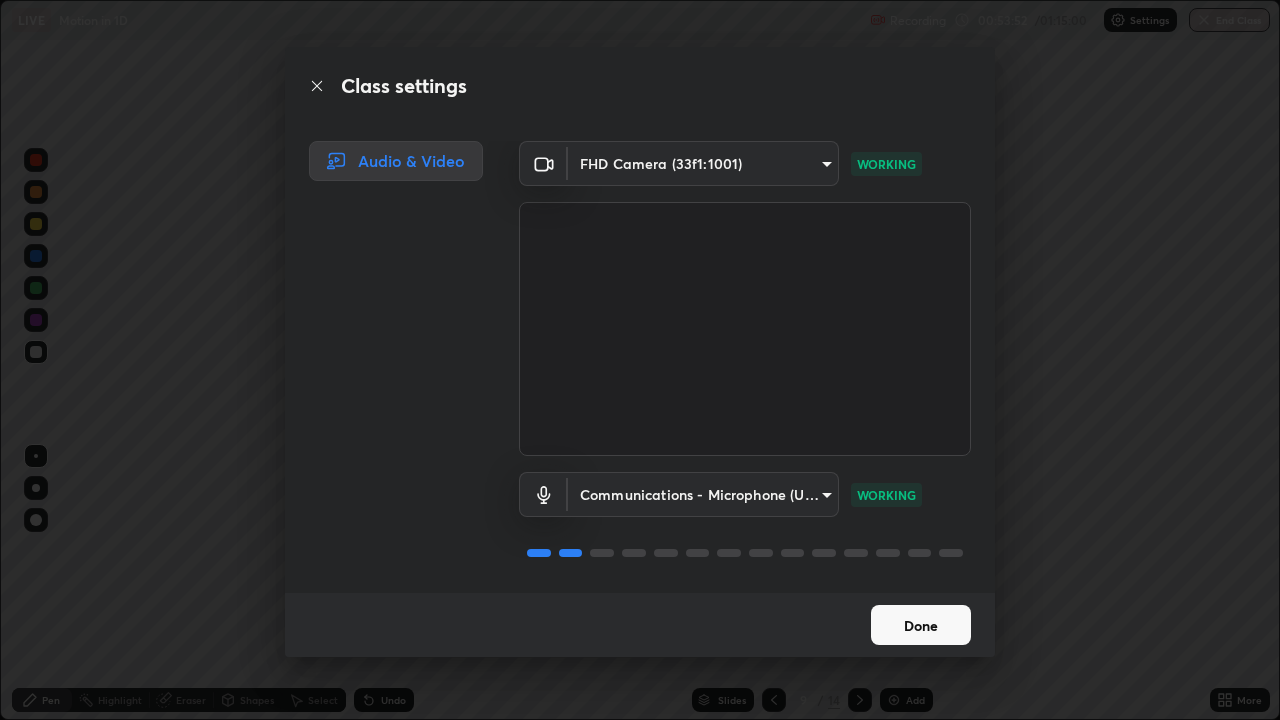 click on "Done" at bounding box center [921, 625] 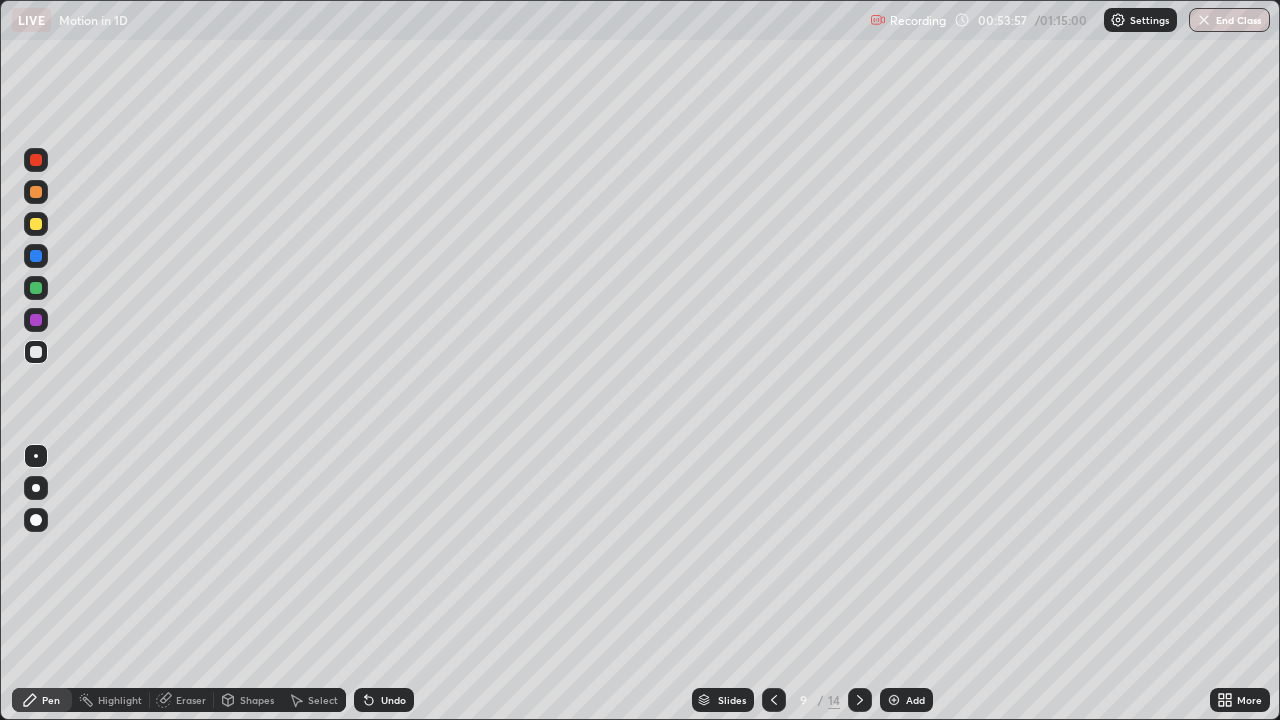 click on "Pen" at bounding box center [42, 700] 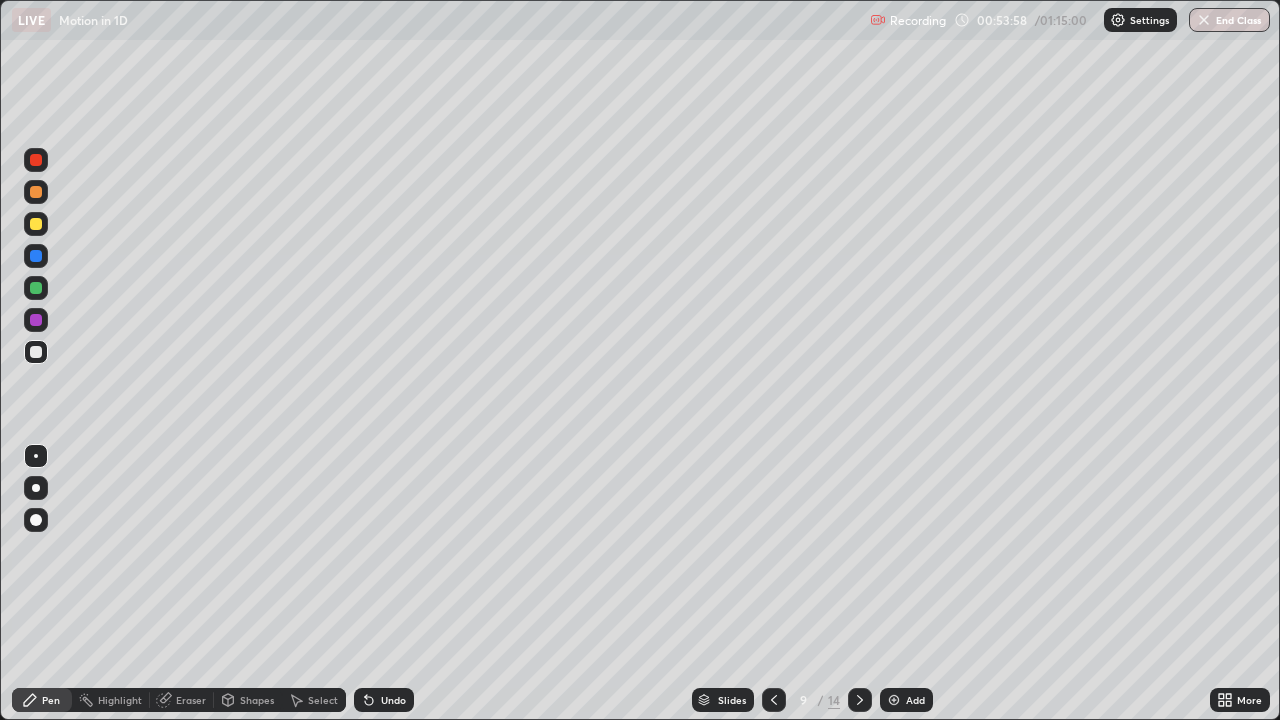 click at bounding box center (36, 224) 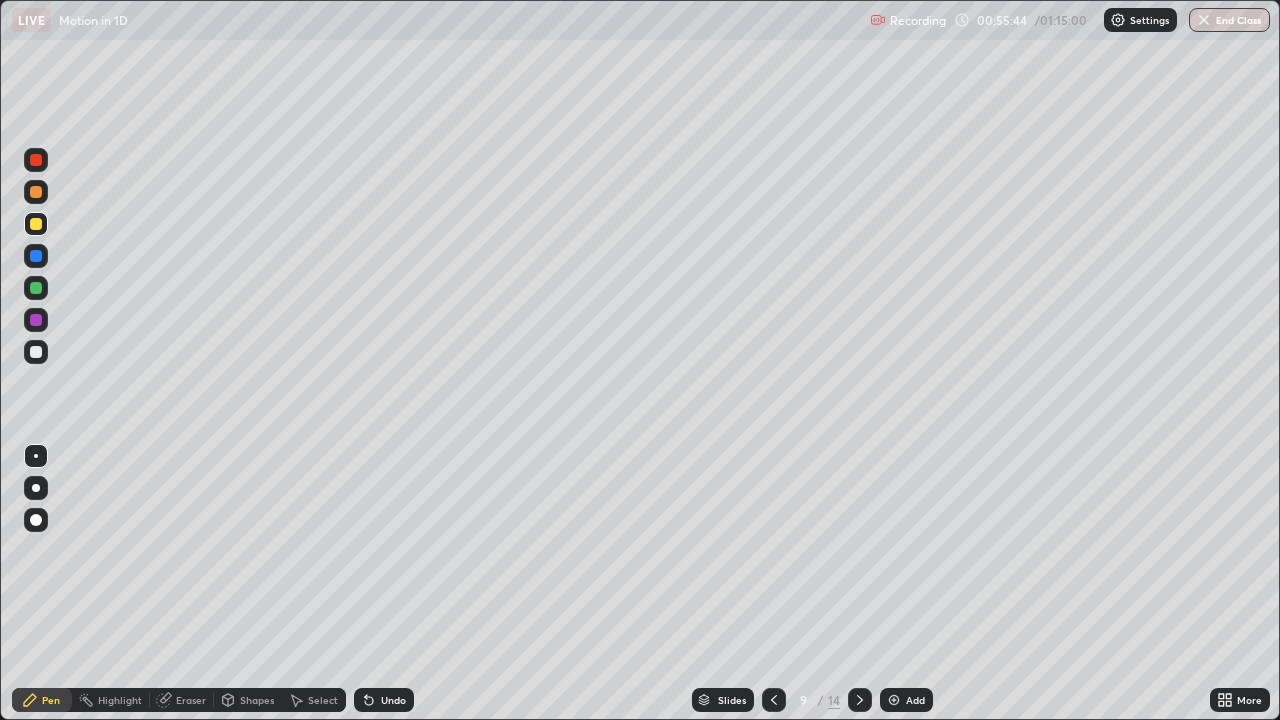 click on "Add" at bounding box center [906, 700] 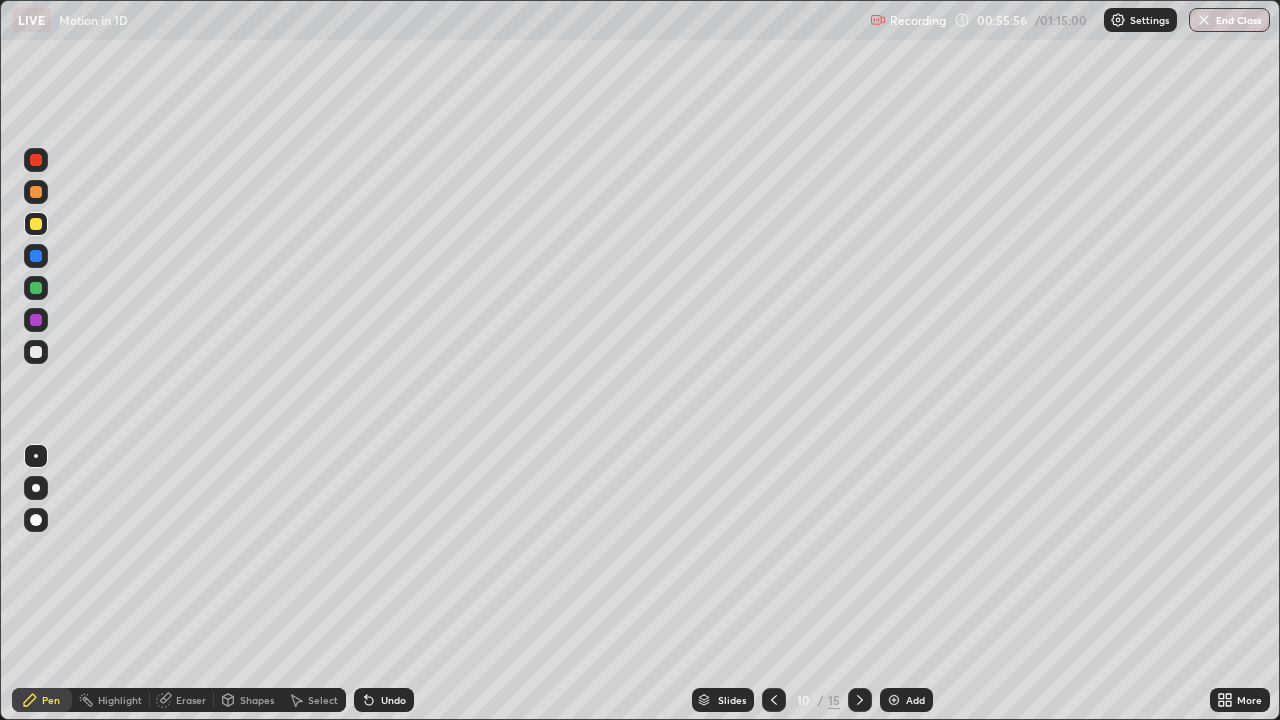 click on "Undo" at bounding box center (384, 700) 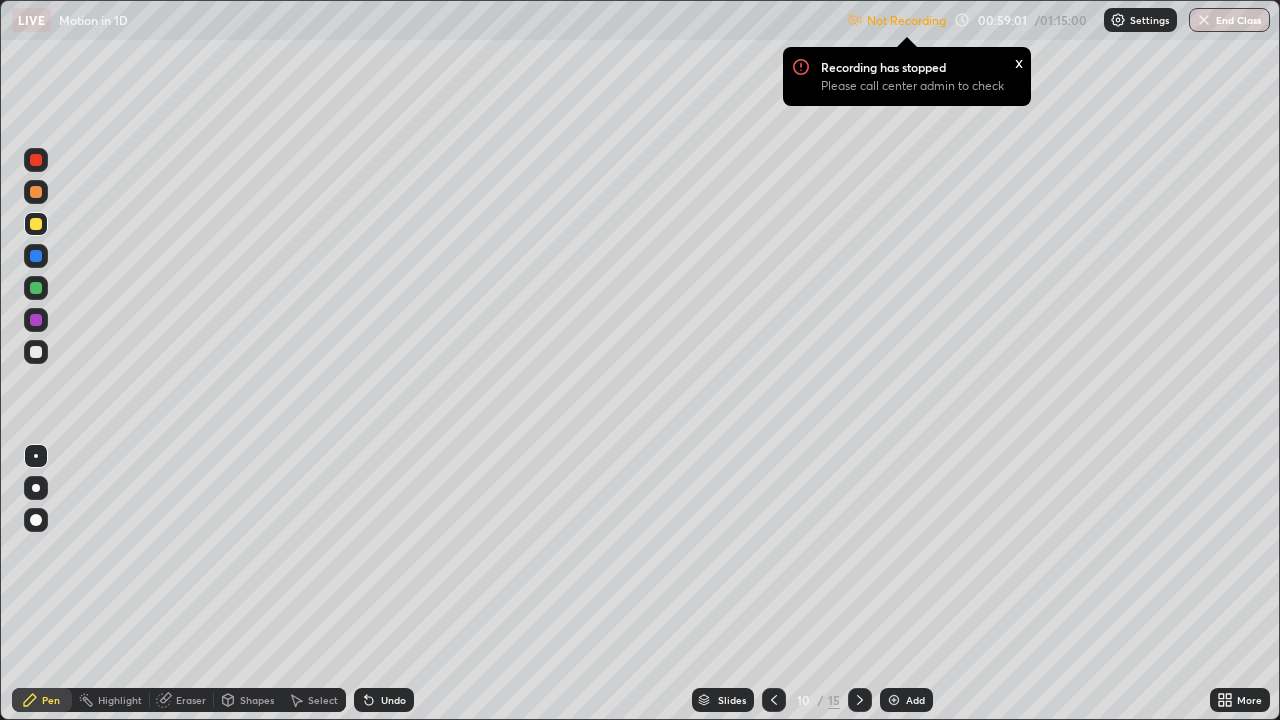 click on "Settings" at bounding box center [1149, 20] 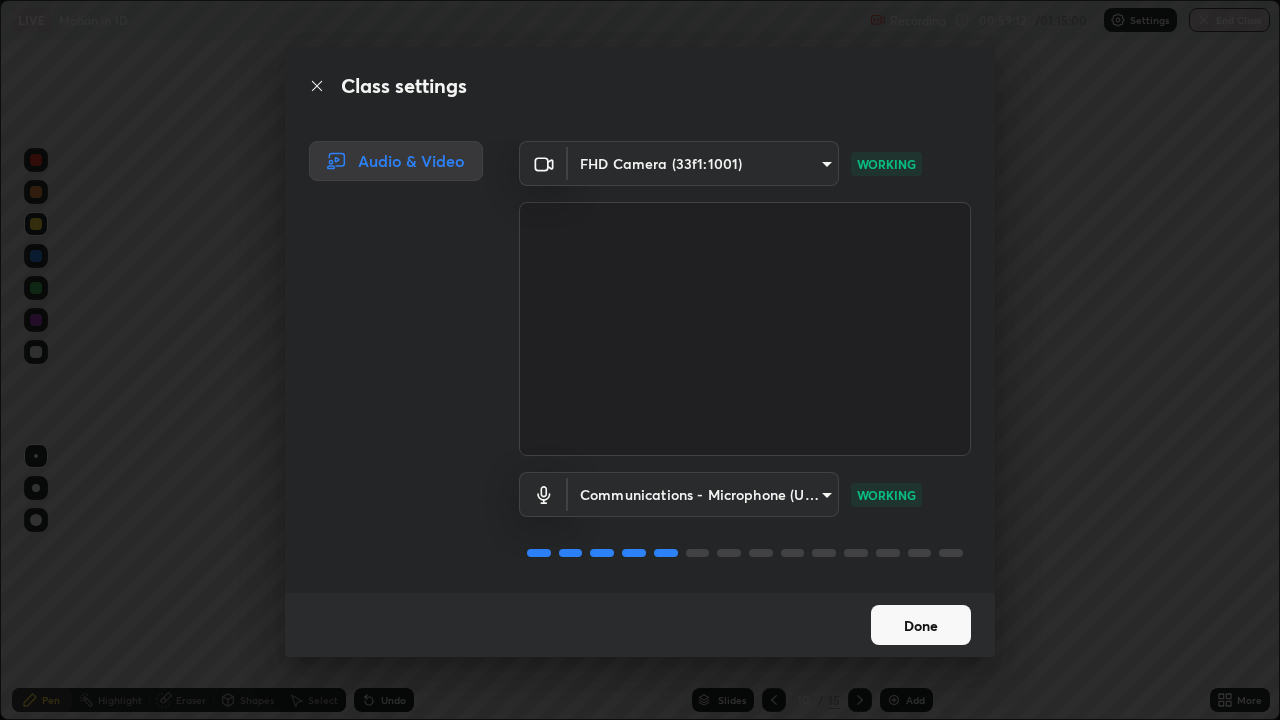click on "Done" at bounding box center (921, 625) 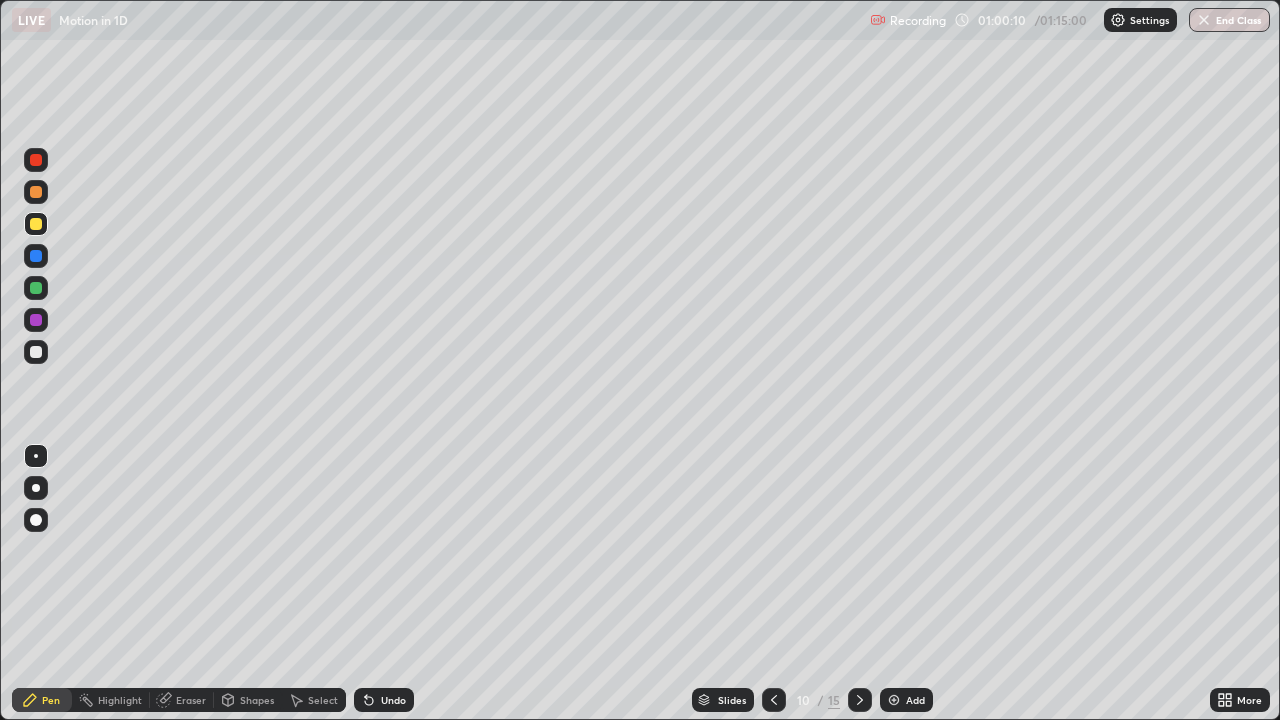 click 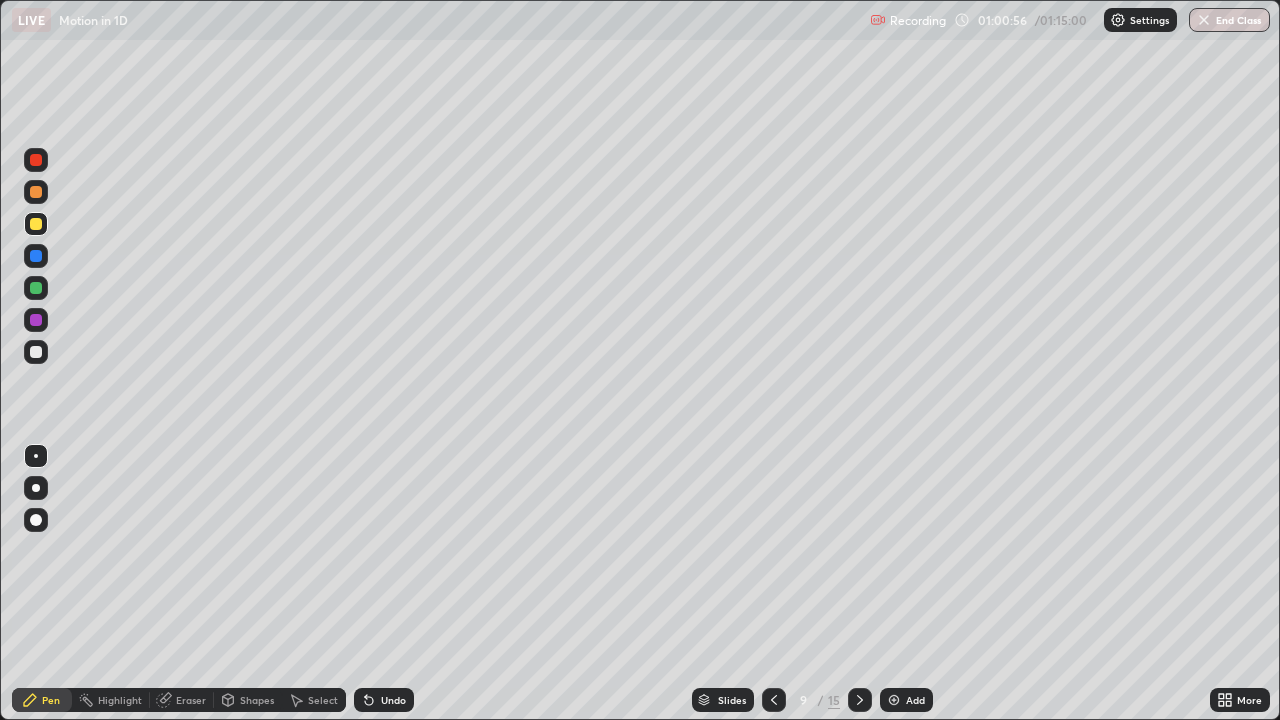 click 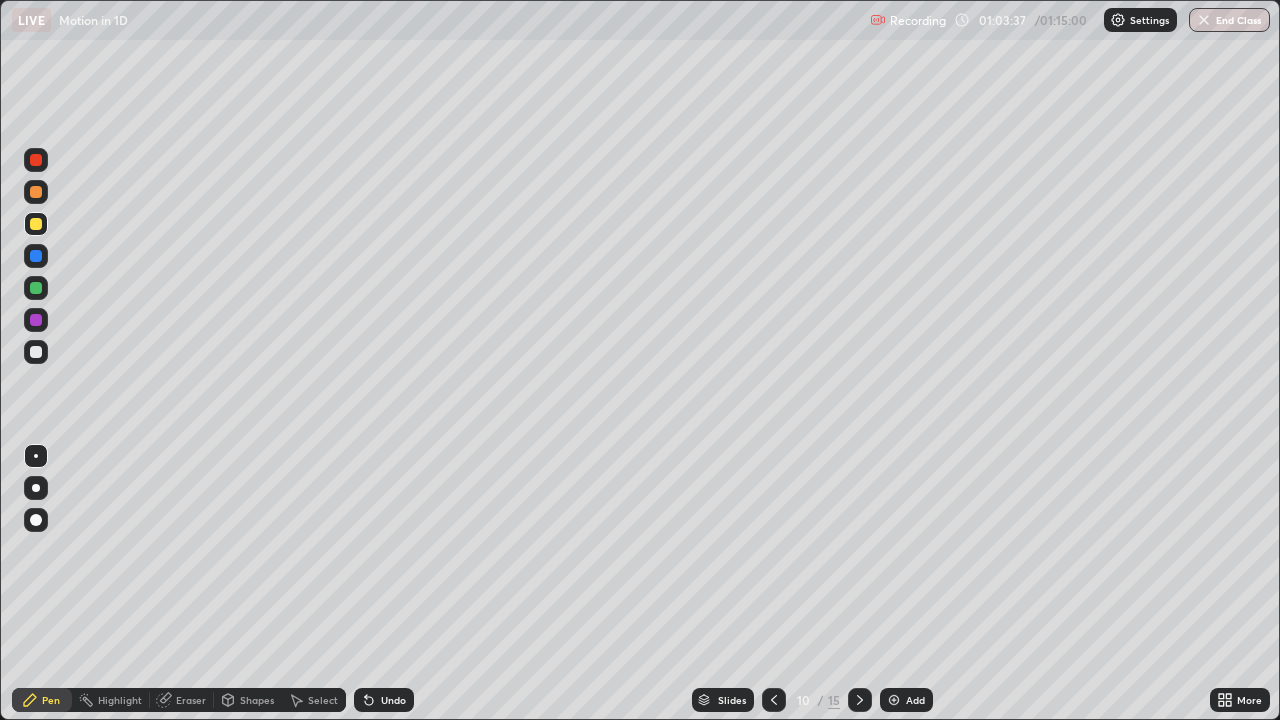click at bounding box center (894, 700) 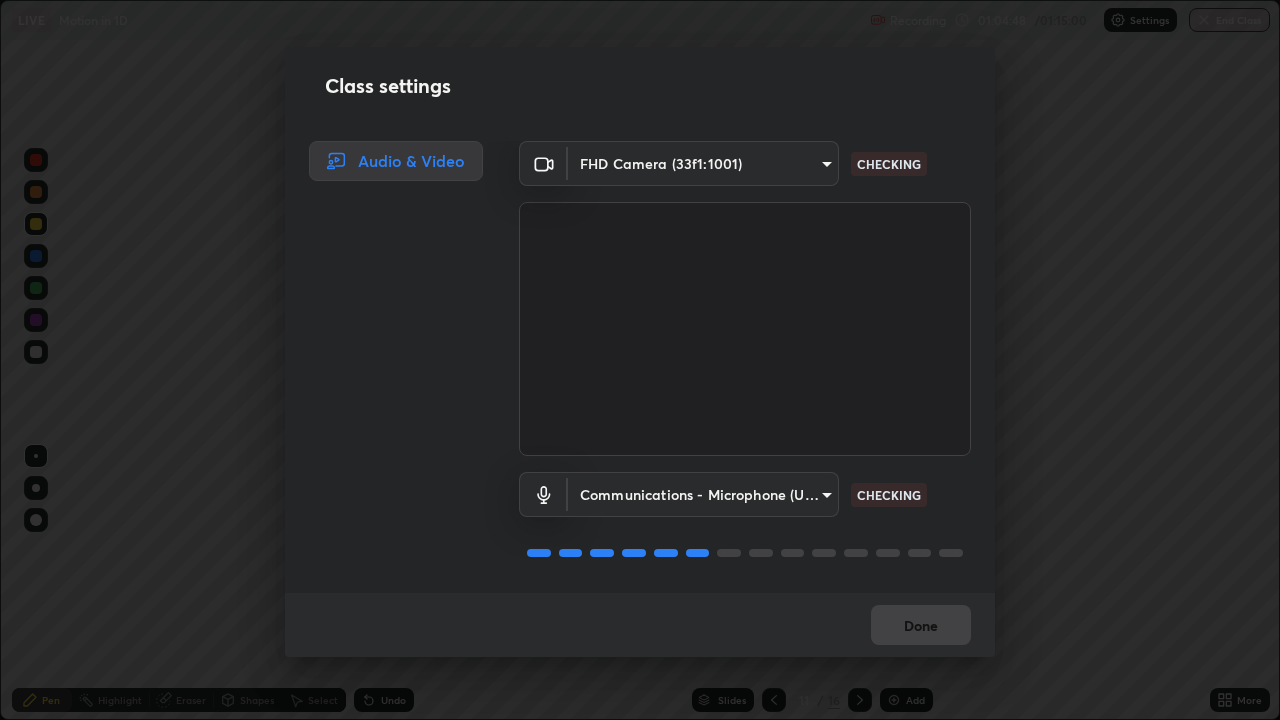 click on "Done" at bounding box center [640, 625] 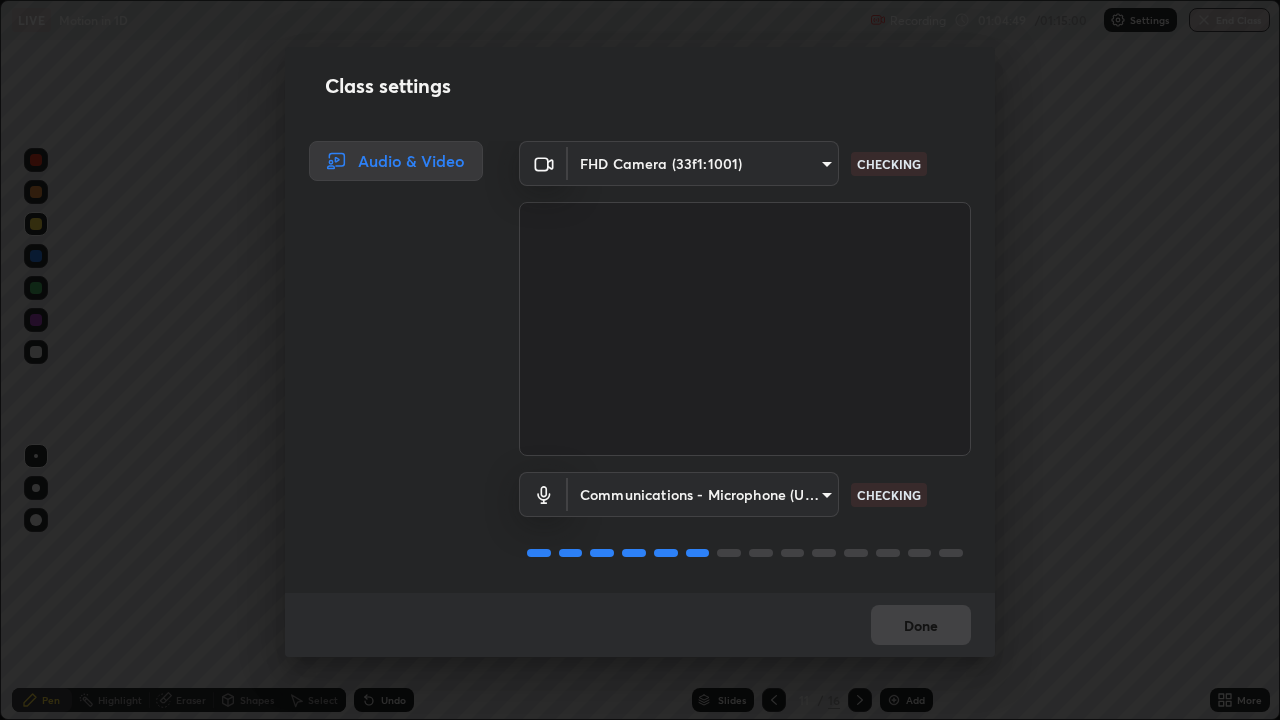 click on "Done" at bounding box center (640, 625) 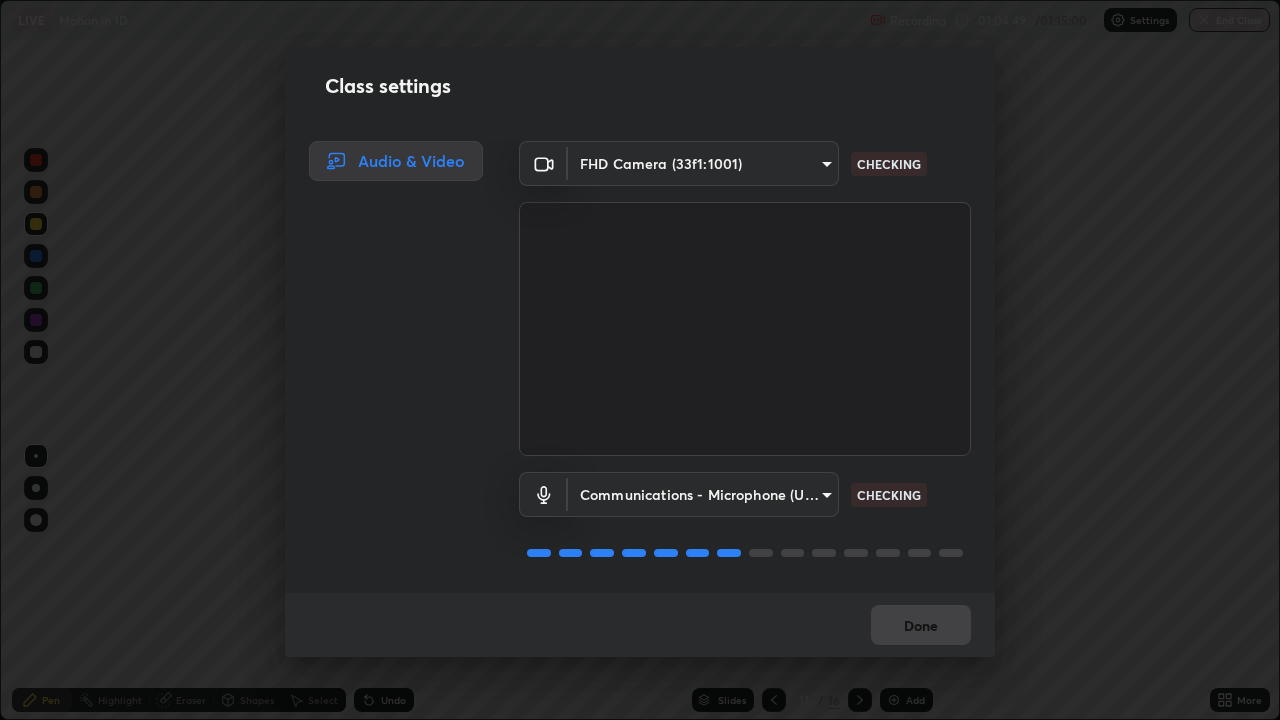 click on "Done" at bounding box center [640, 625] 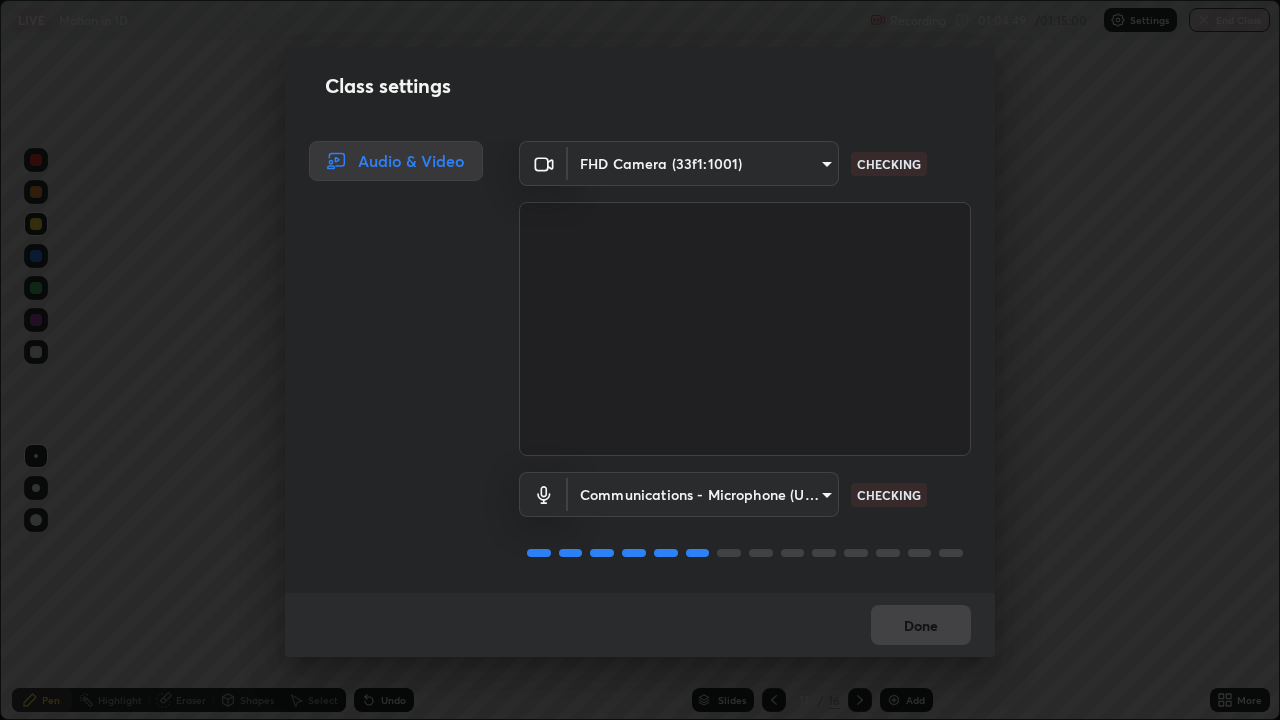 click on "Done" at bounding box center [640, 625] 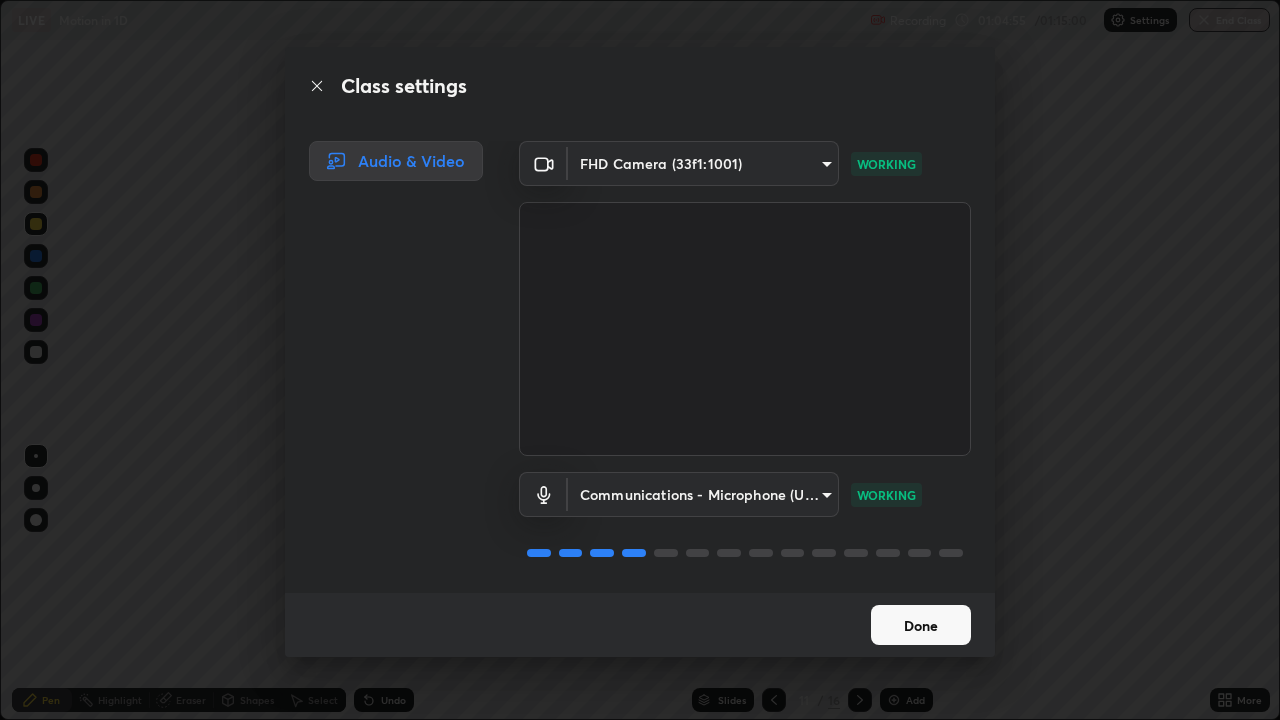 click on "Done" at bounding box center (921, 625) 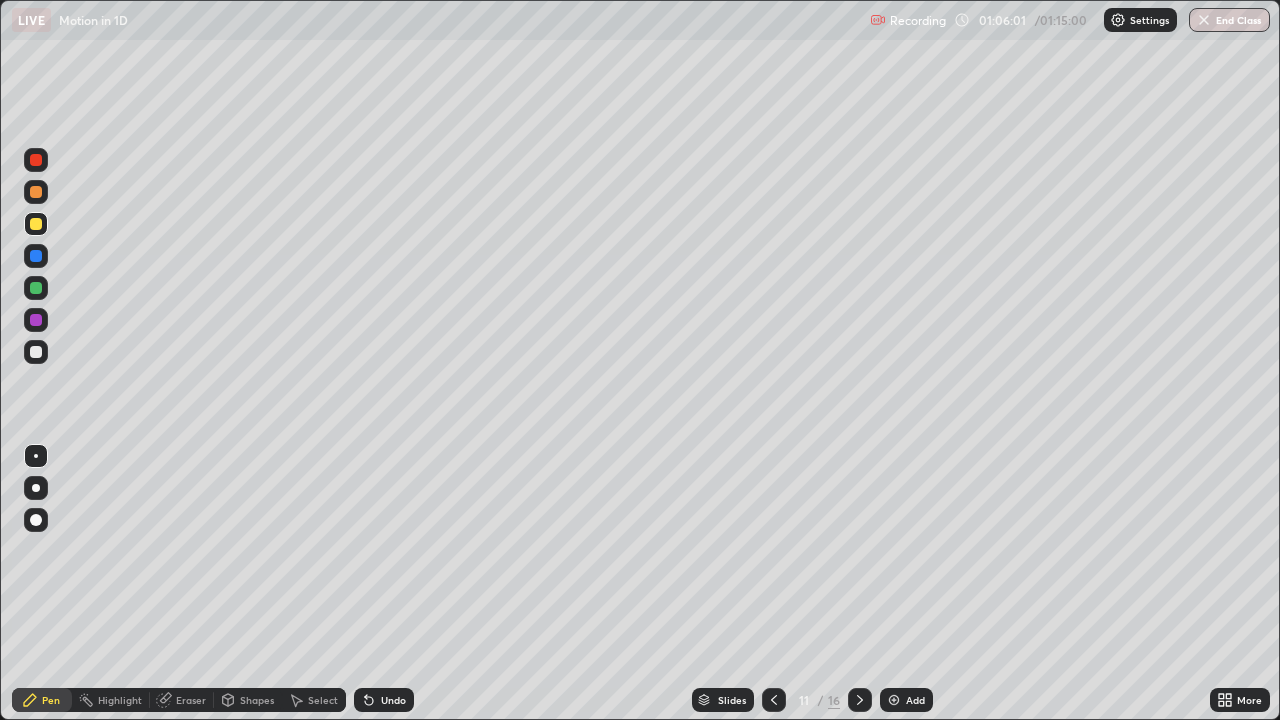 click at bounding box center (774, 700) 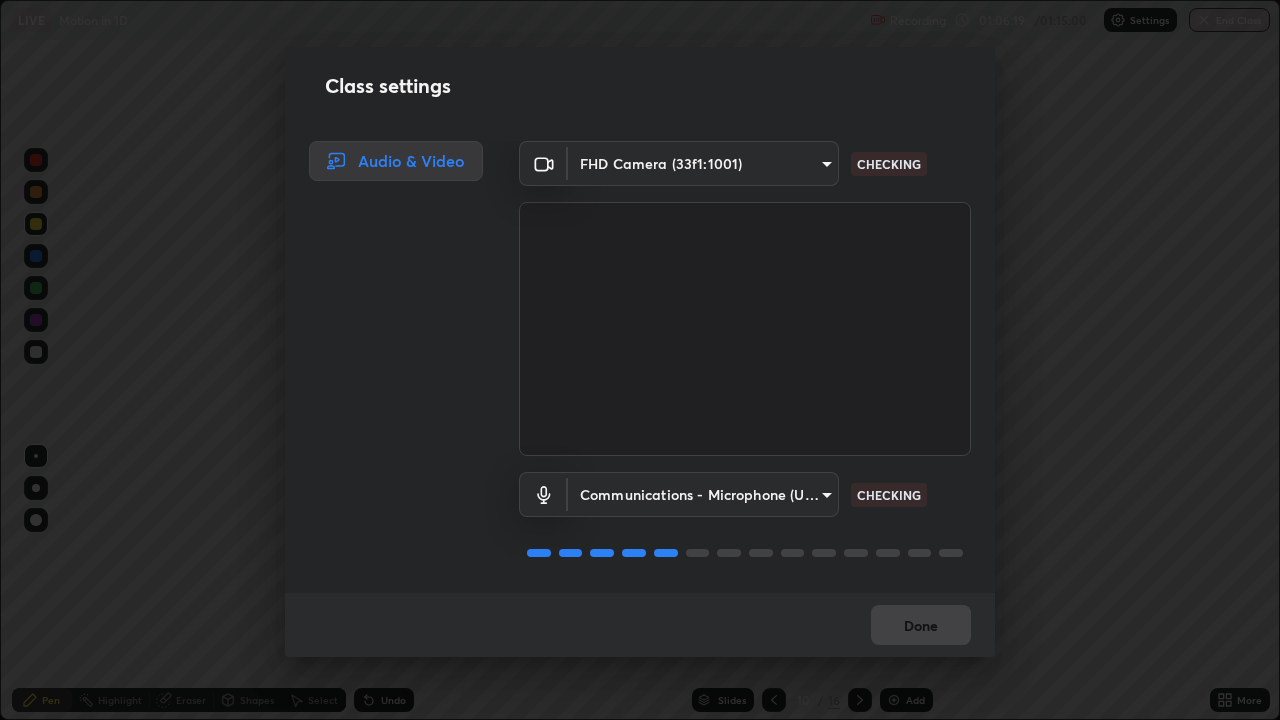 click on "Done" at bounding box center [640, 625] 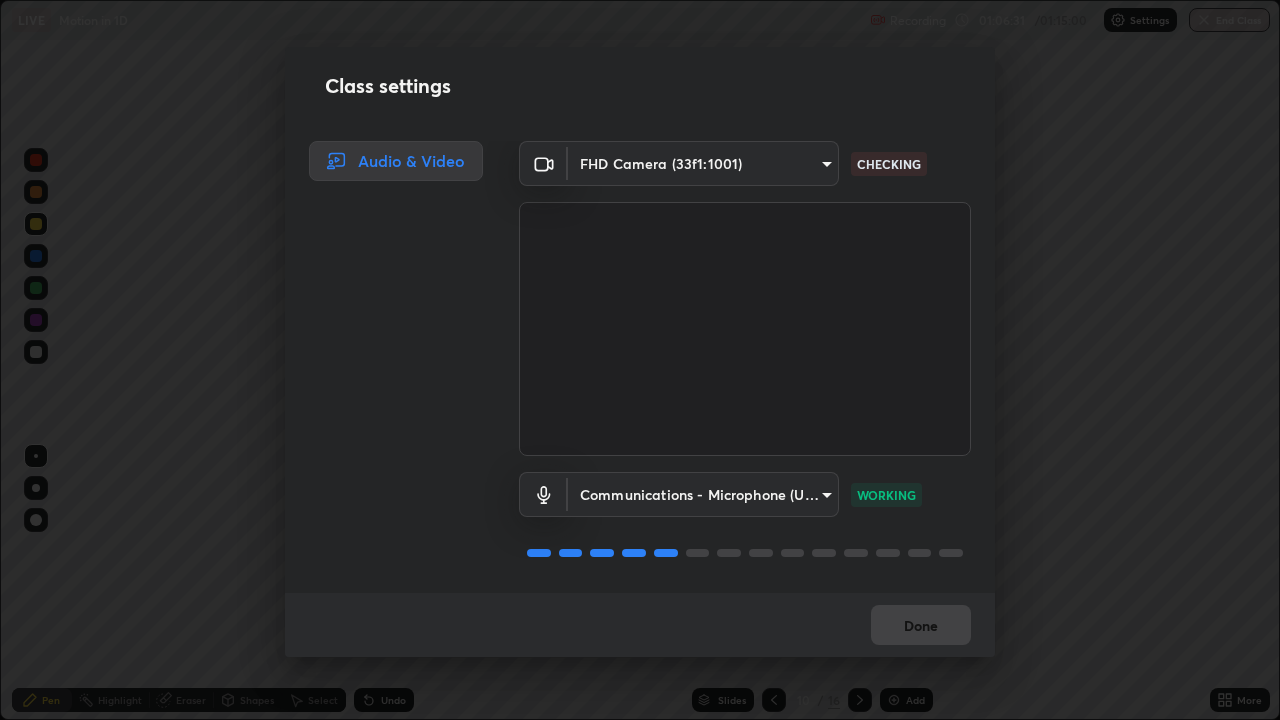 click on "Done" at bounding box center (640, 625) 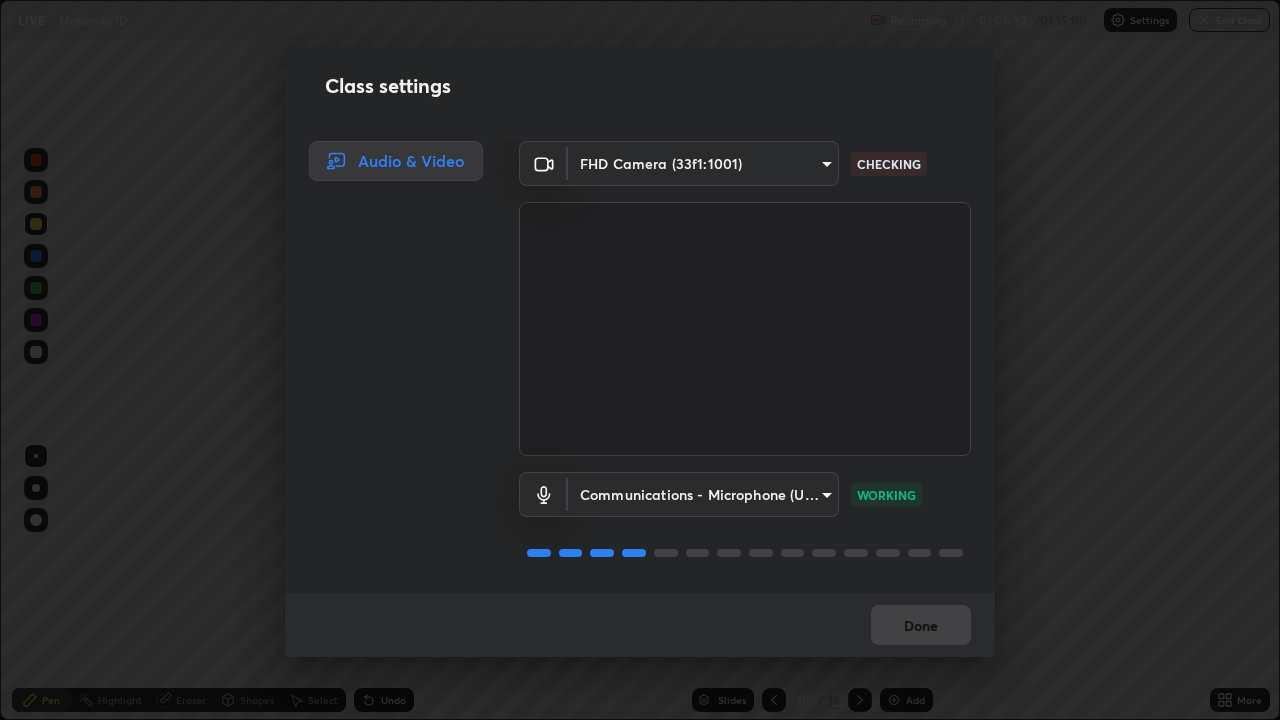 click on "Done" at bounding box center (640, 625) 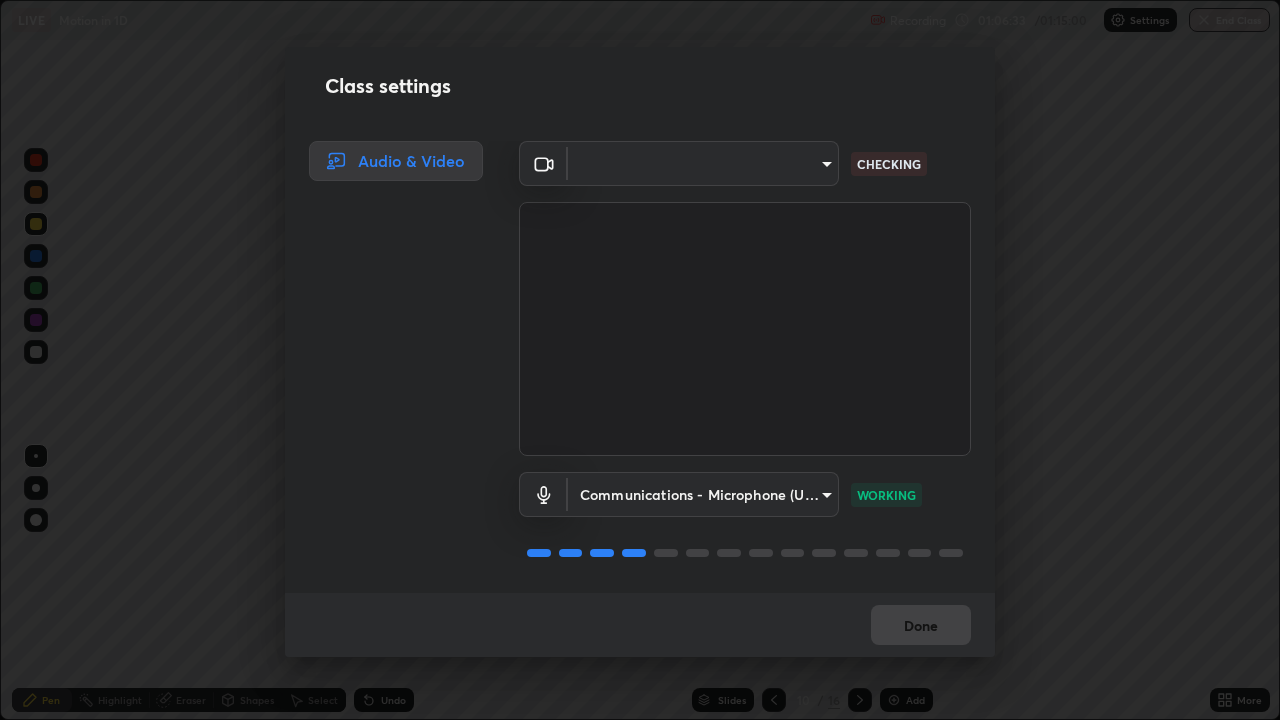 click on "Done" at bounding box center [640, 625] 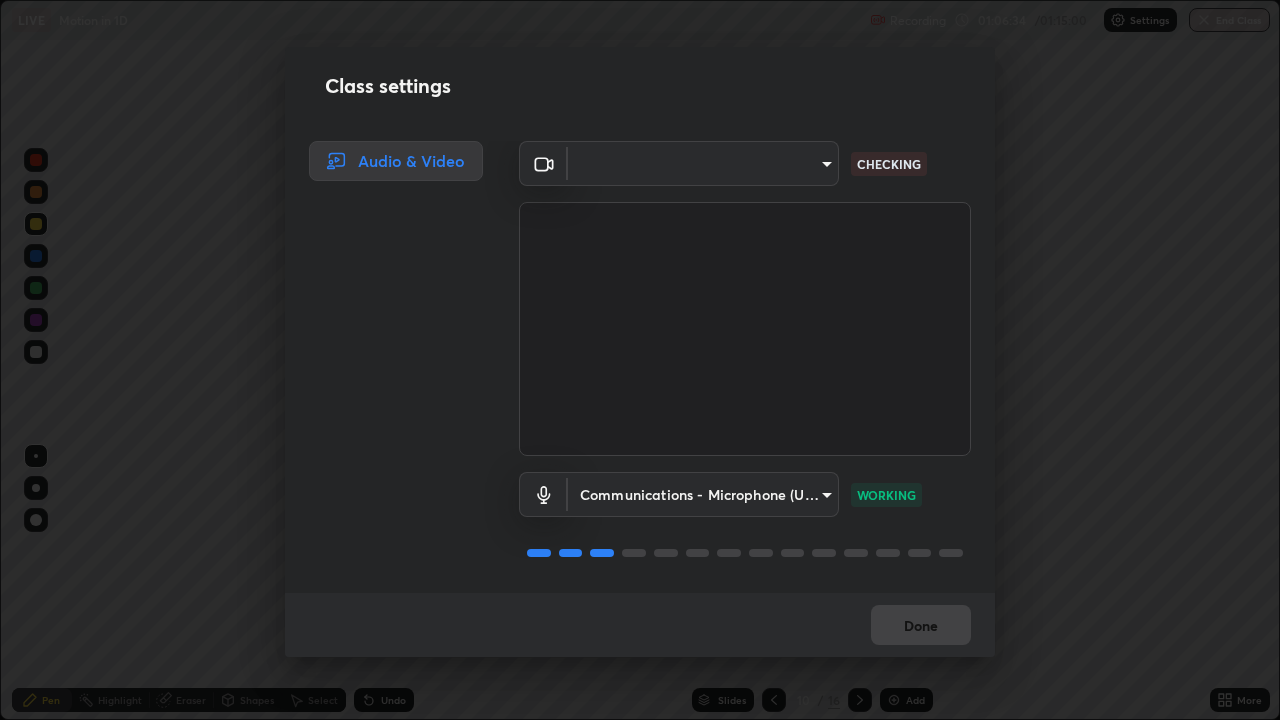 click on "Done" at bounding box center (640, 625) 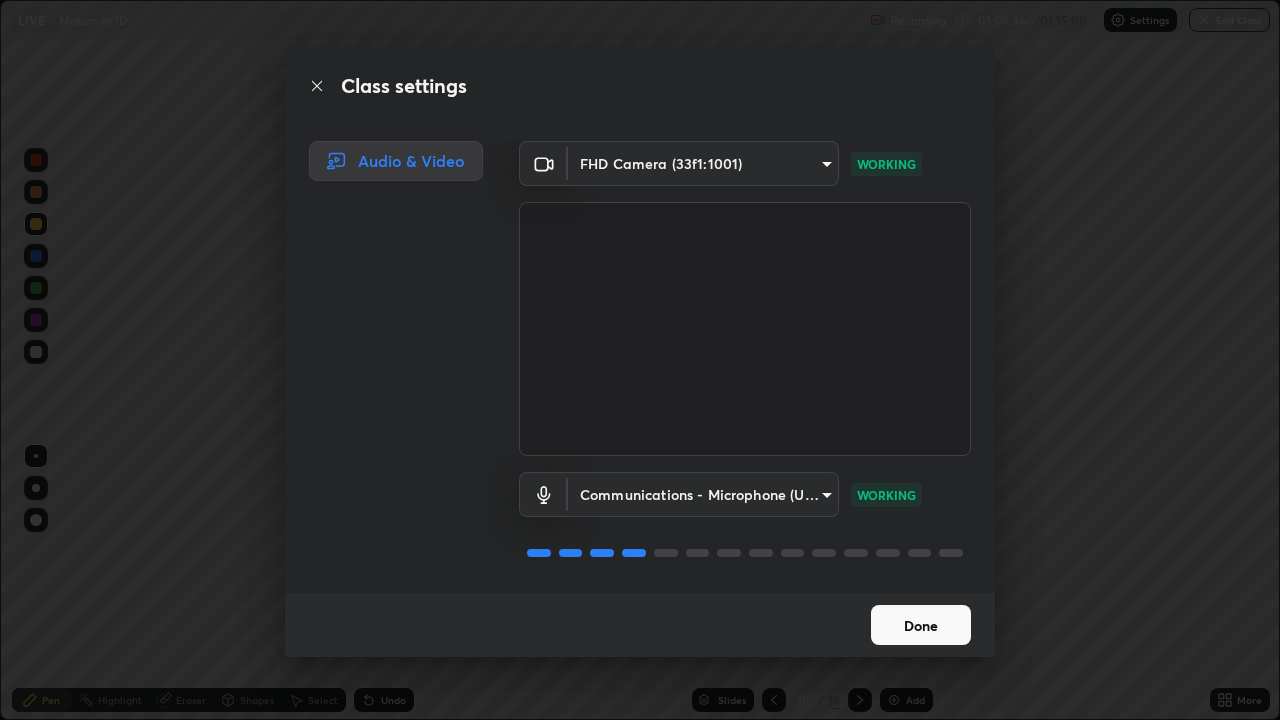 click on "Done" at bounding box center [921, 625] 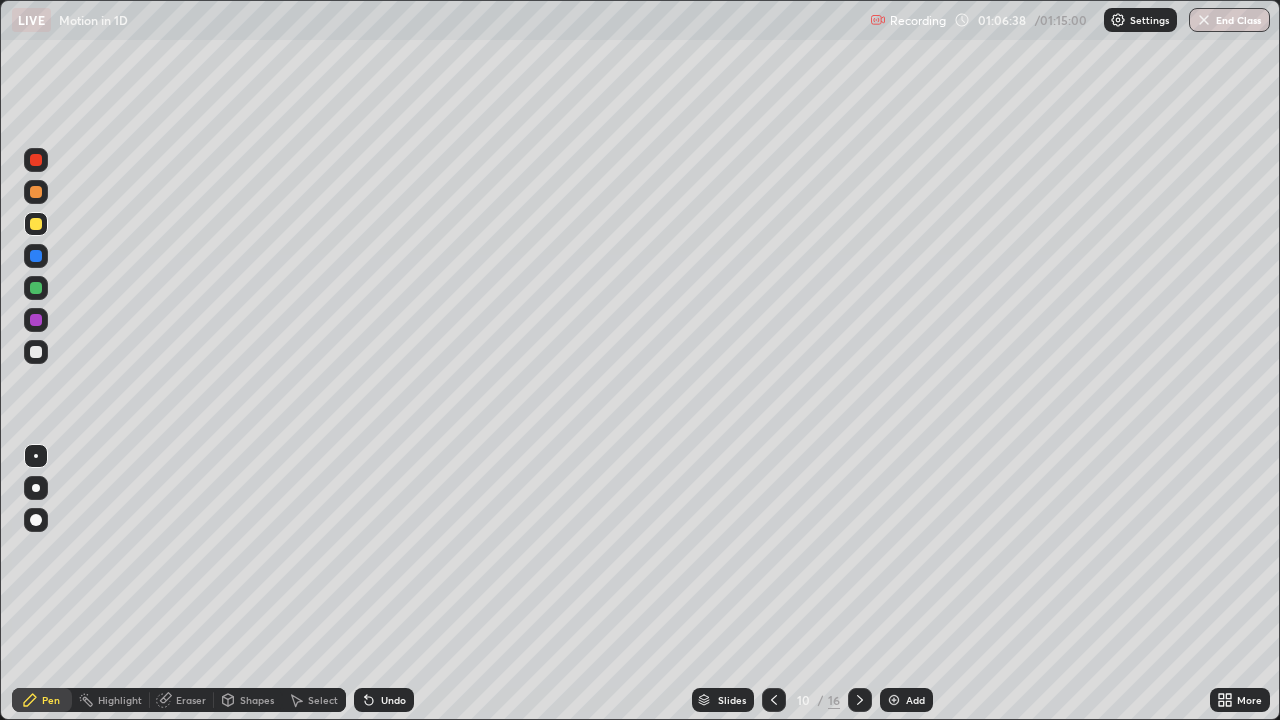 click at bounding box center (774, 700) 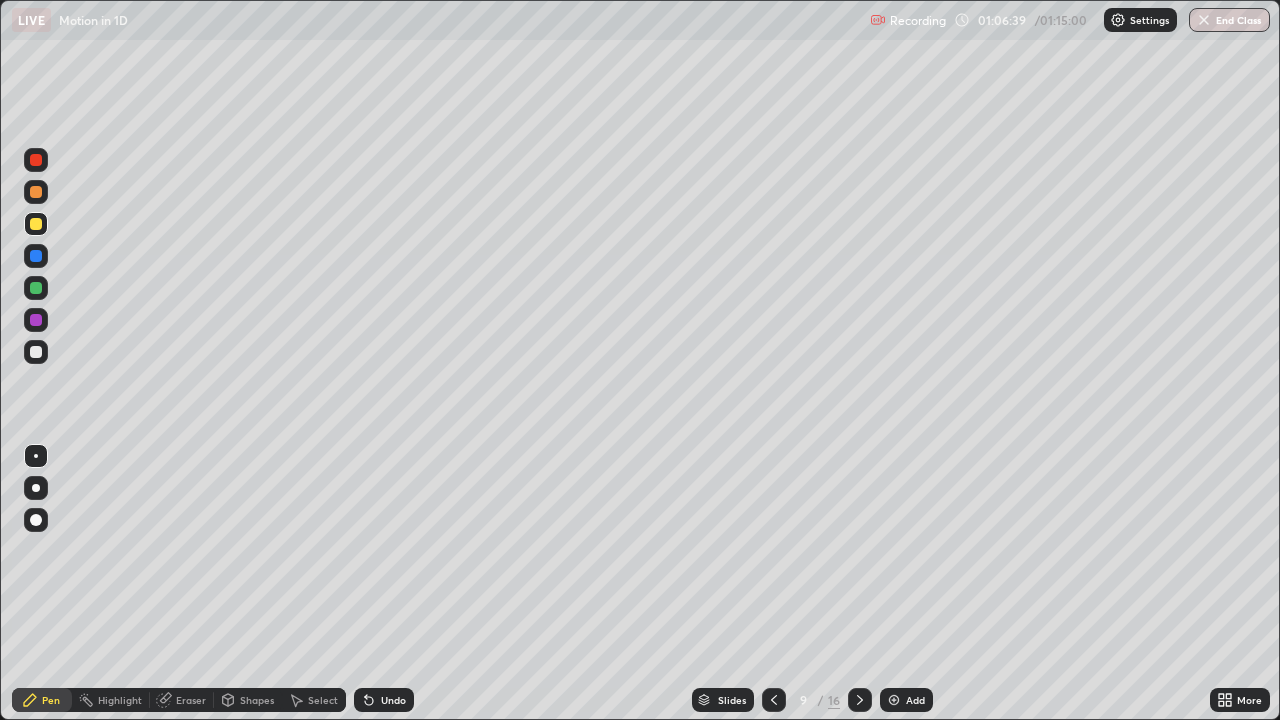 click at bounding box center (774, 700) 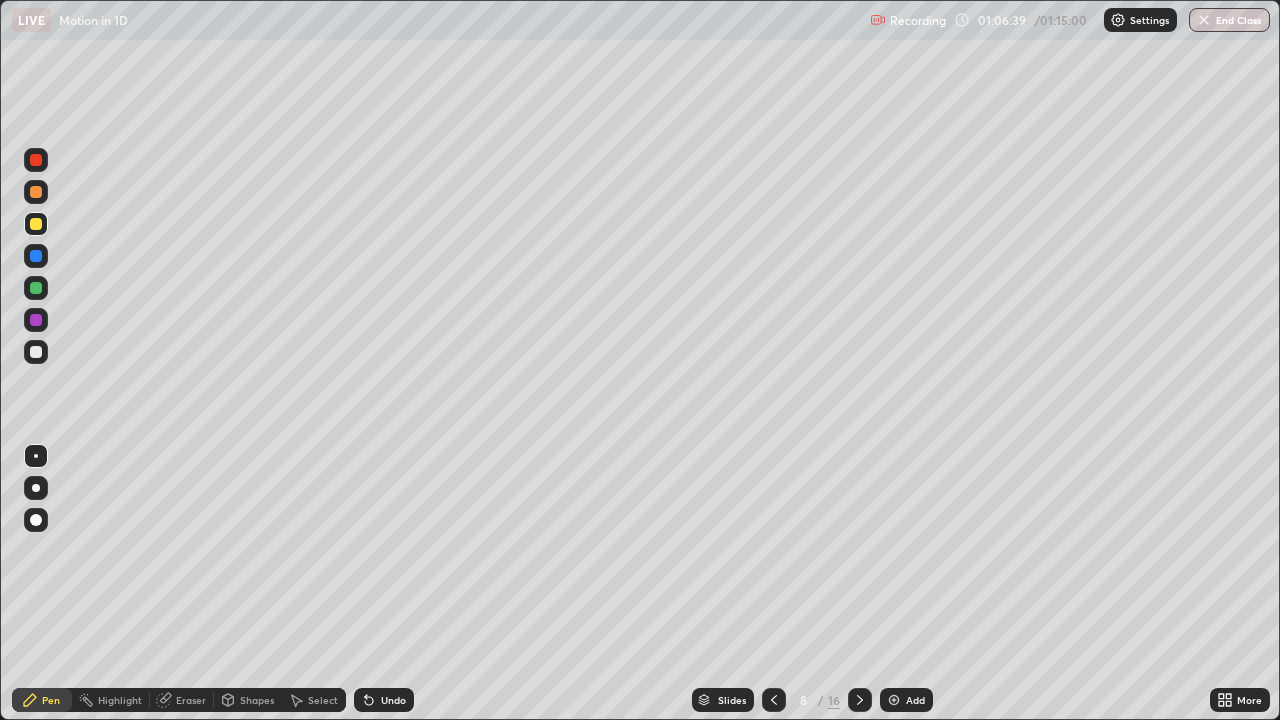 click at bounding box center (774, 700) 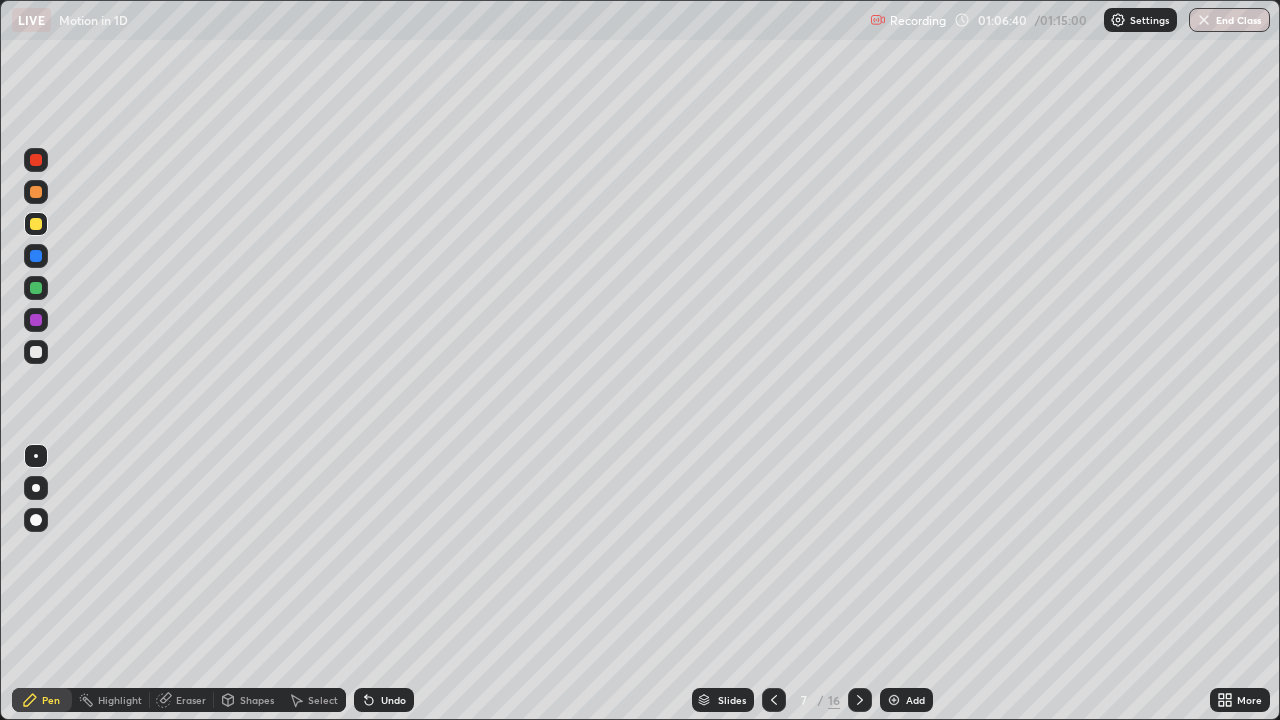 click 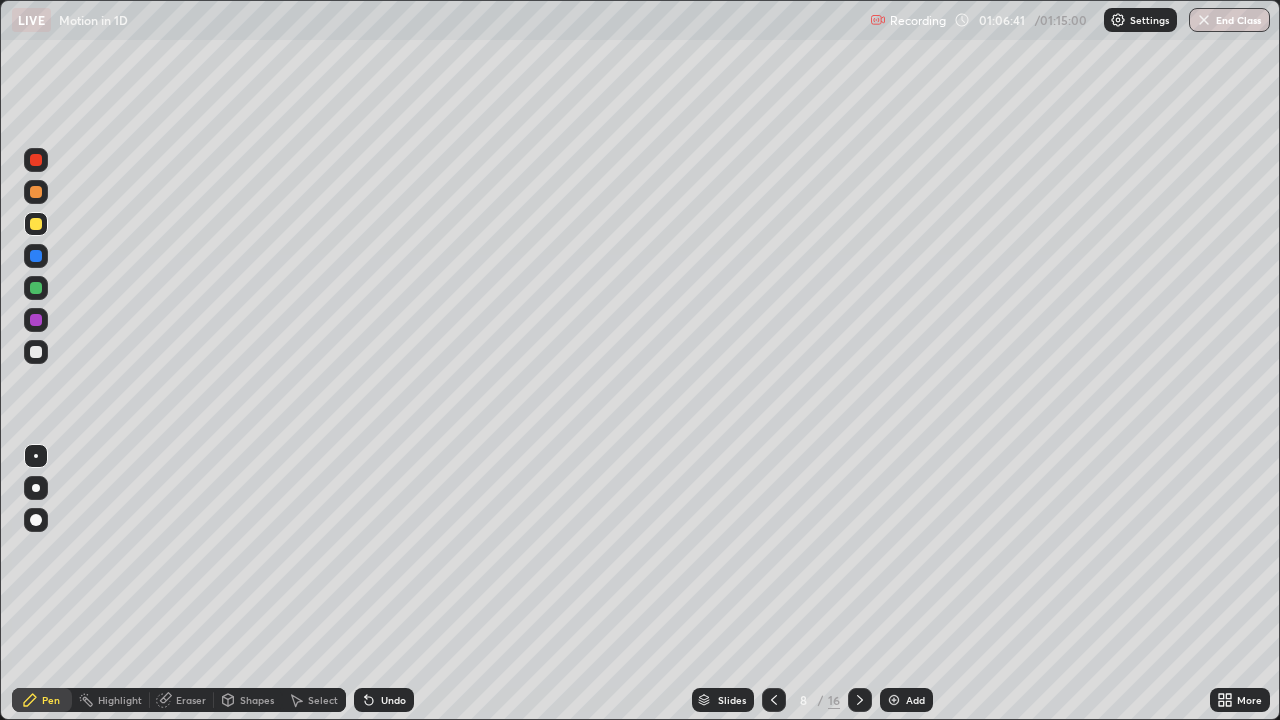 click at bounding box center (860, 700) 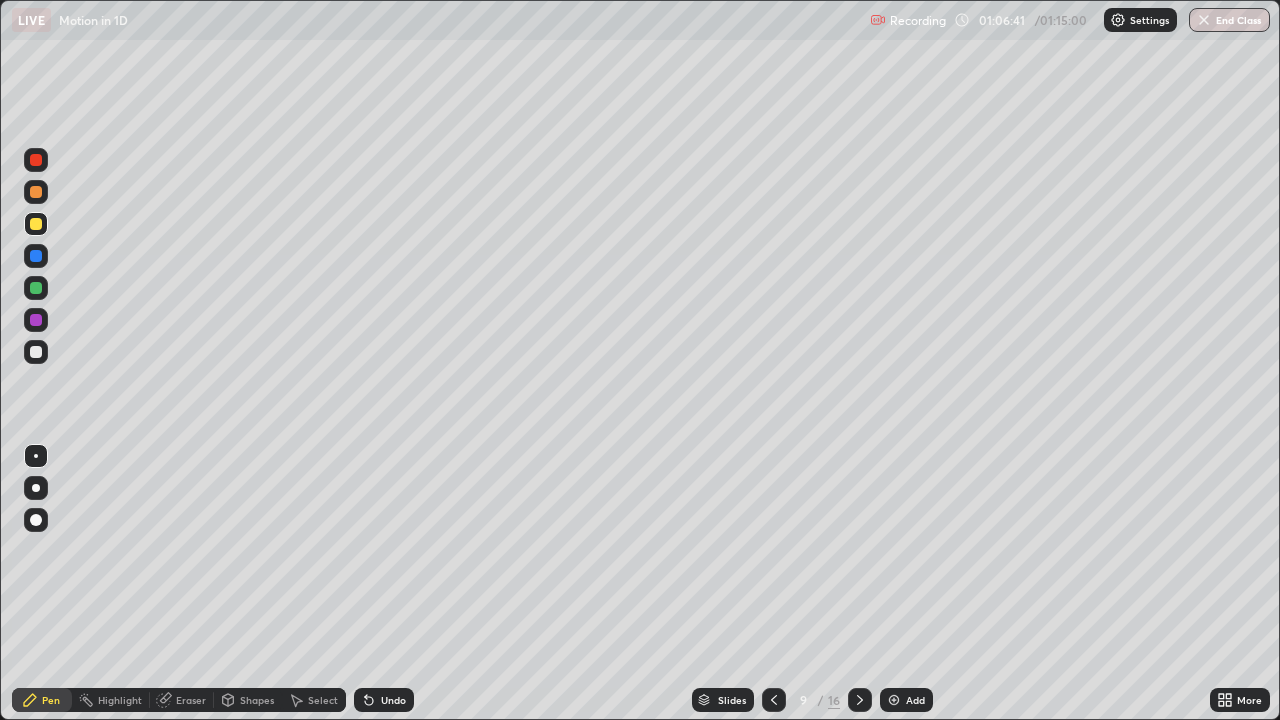click at bounding box center [860, 700] 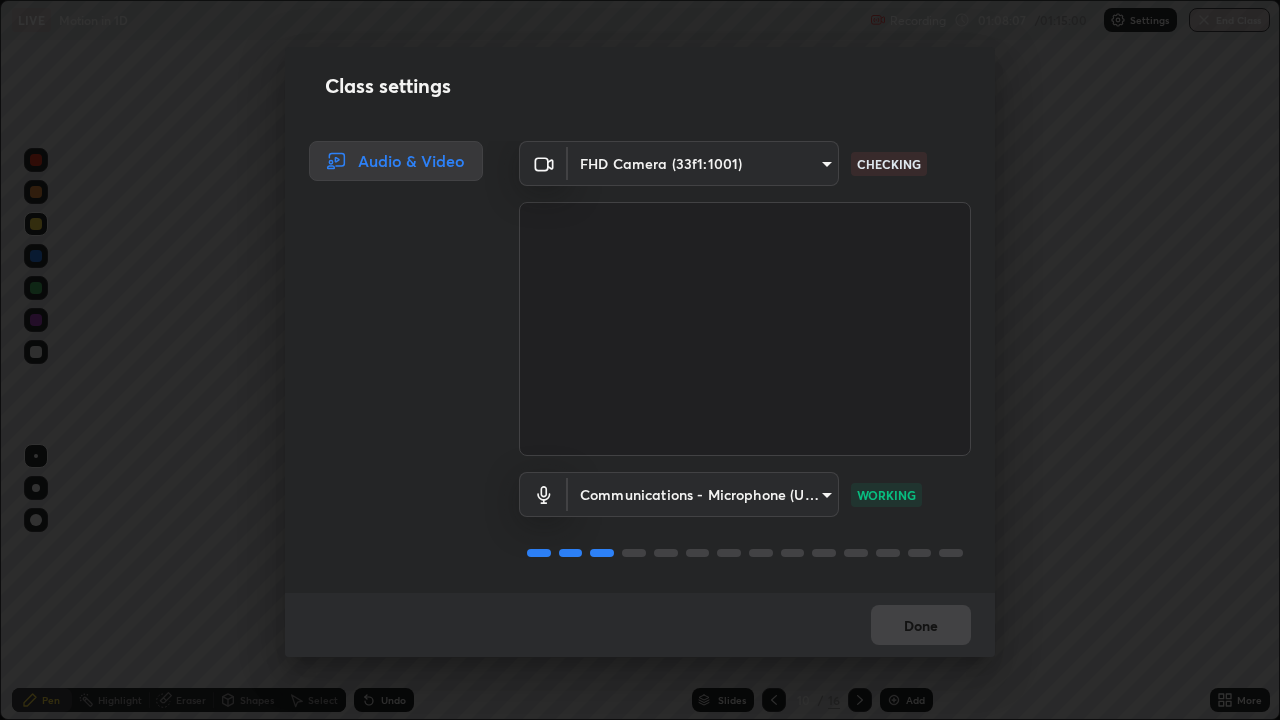 click on "Done" at bounding box center [640, 625] 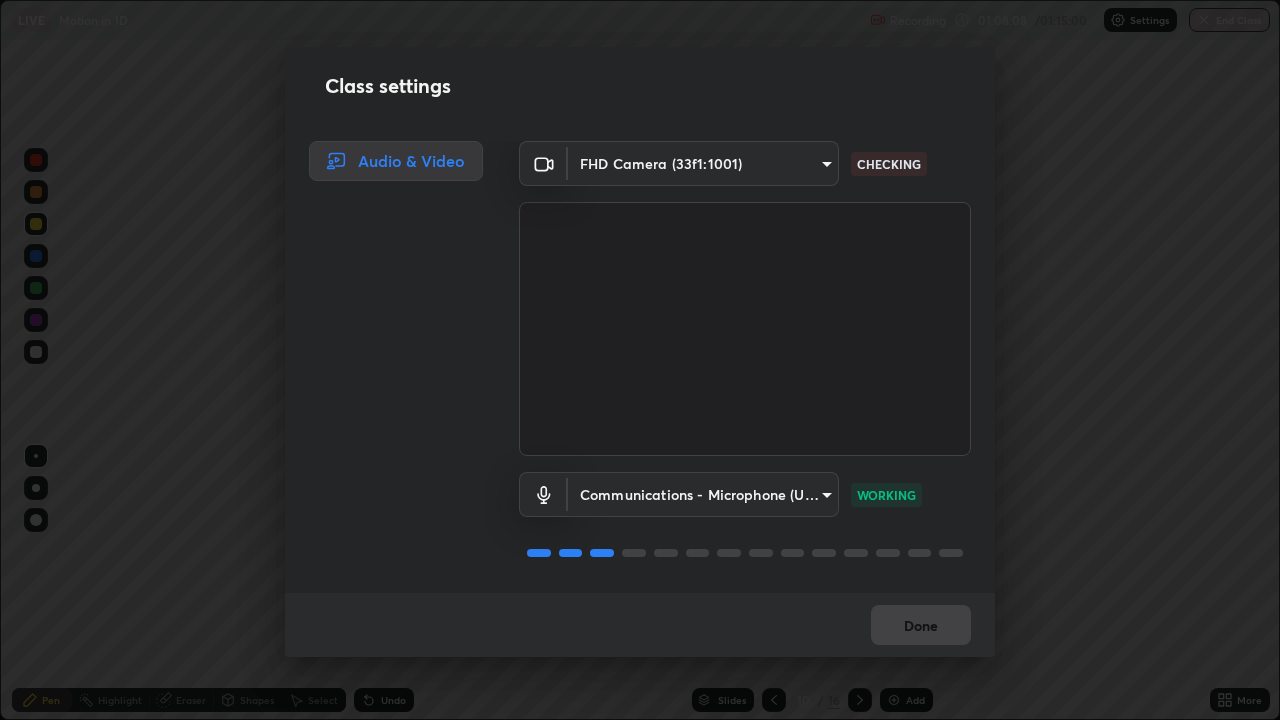 click on "Done" at bounding box center [640, 625] 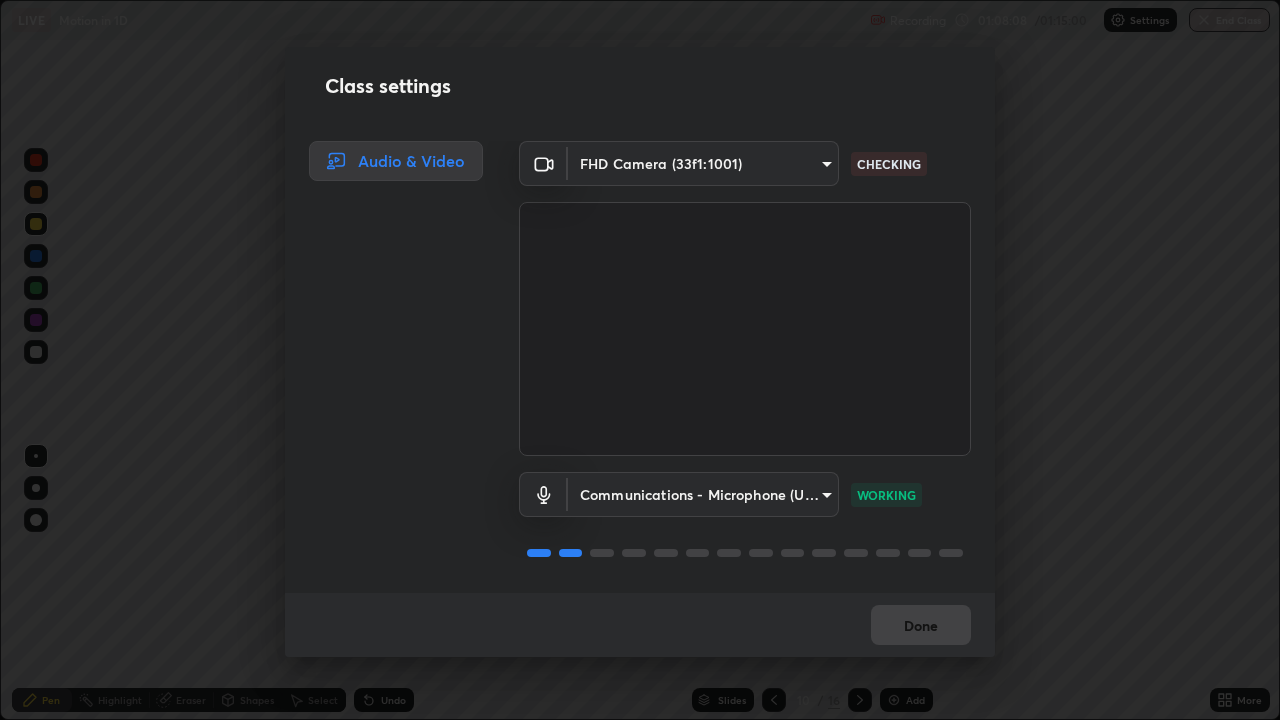click on "Done" at bounding box center [640, 625] 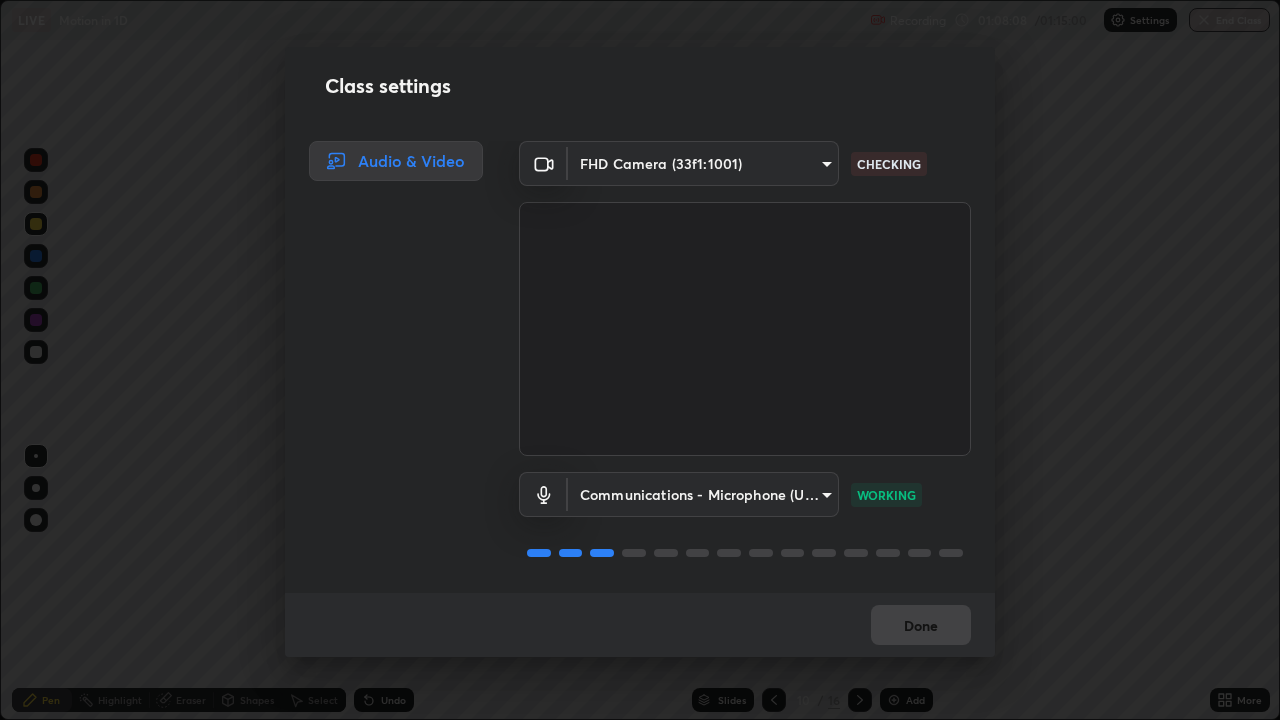 click on "Done" at bounding box center [640, 625] 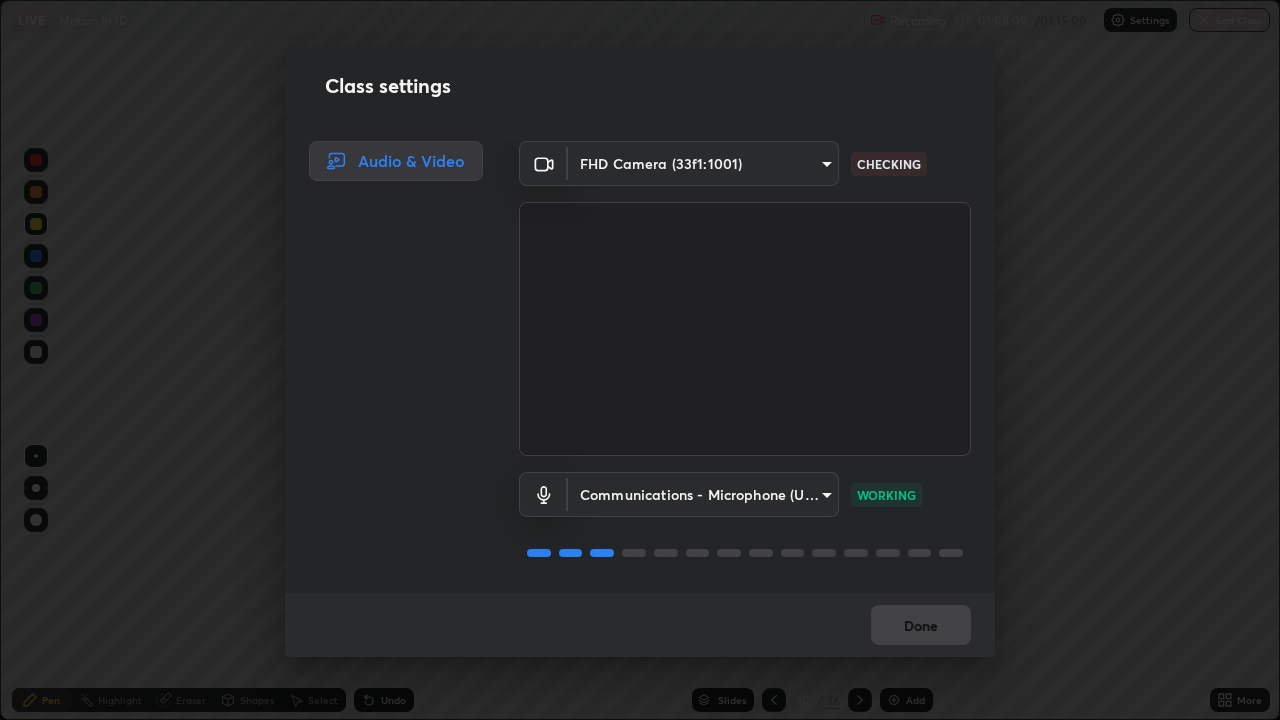 click on "Done" at bounding box center [640, 625] 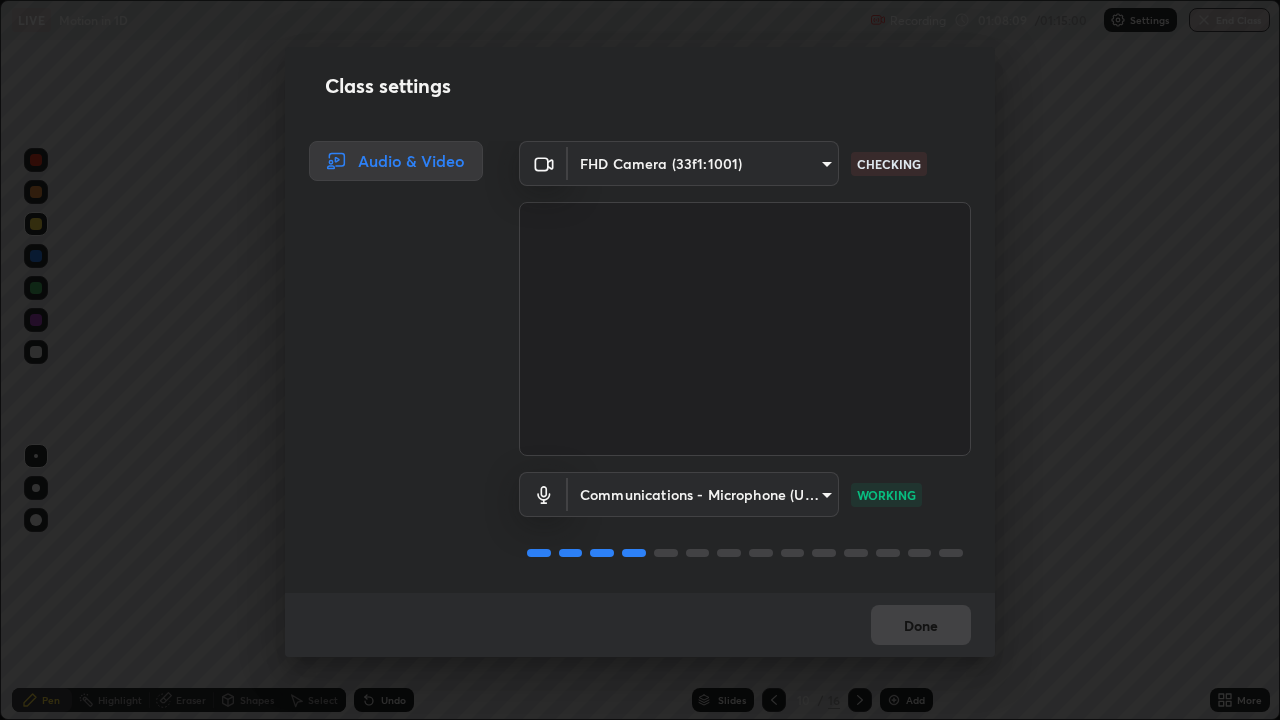 click on "Done" at bounding box center (640, 625) 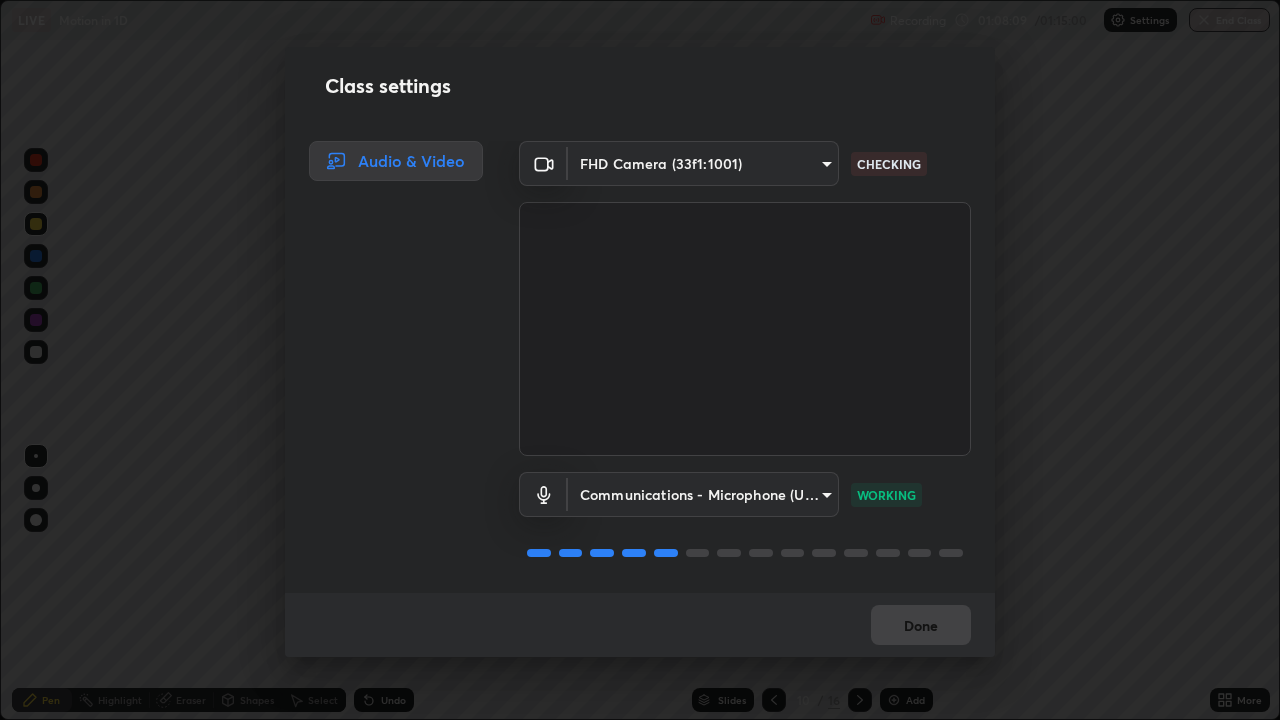 click on "Done" at bounding box center [640, 625] 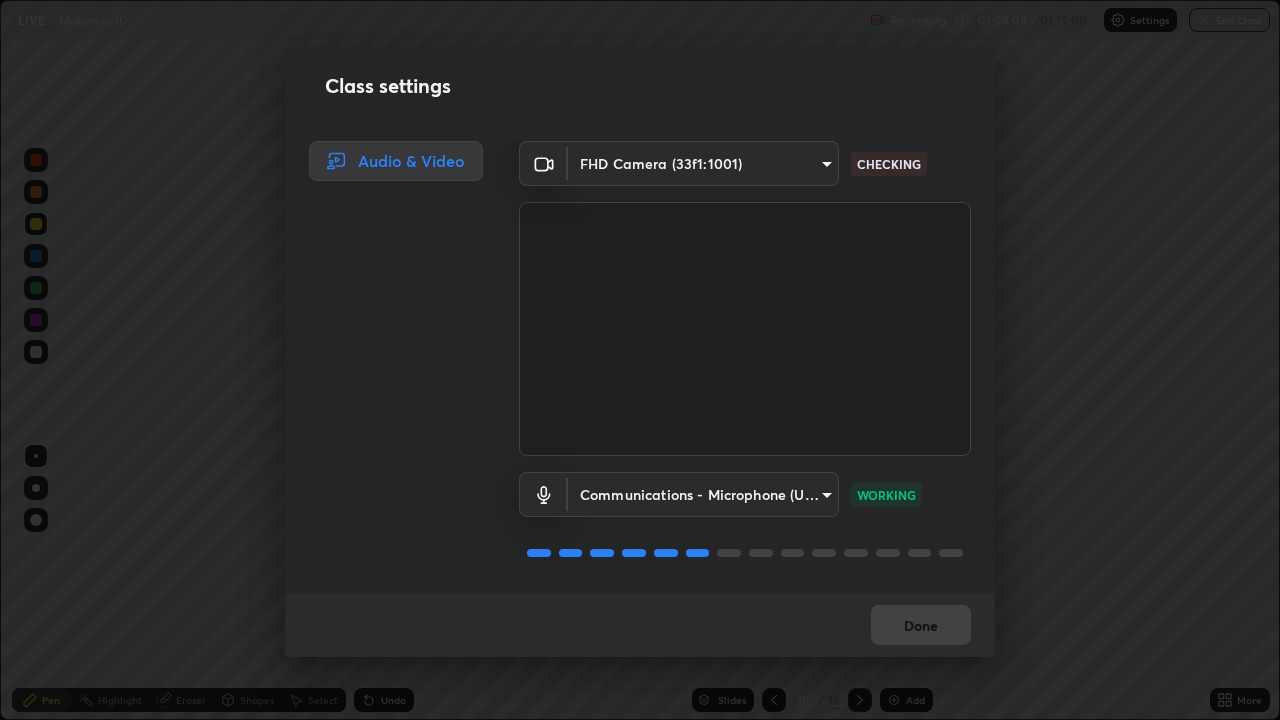 click on "Done" at bounding box center [640, 625] 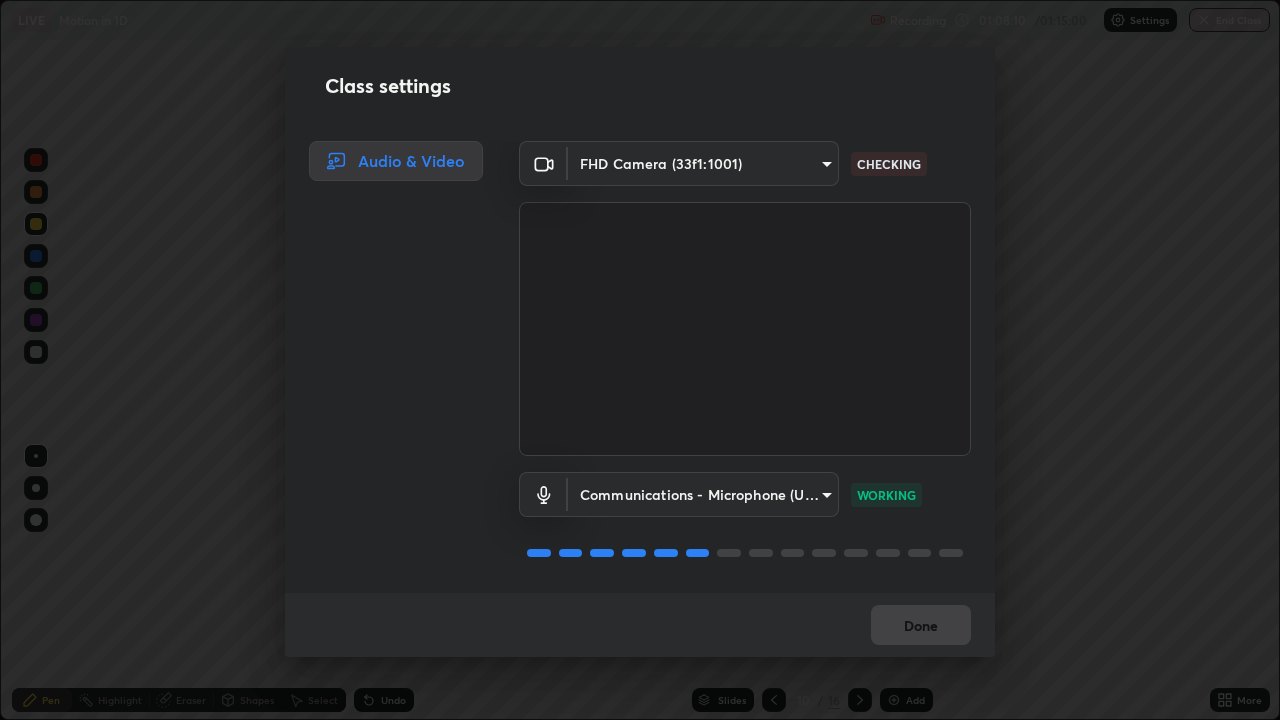 click on "Done" at bounding box center [921, 625] 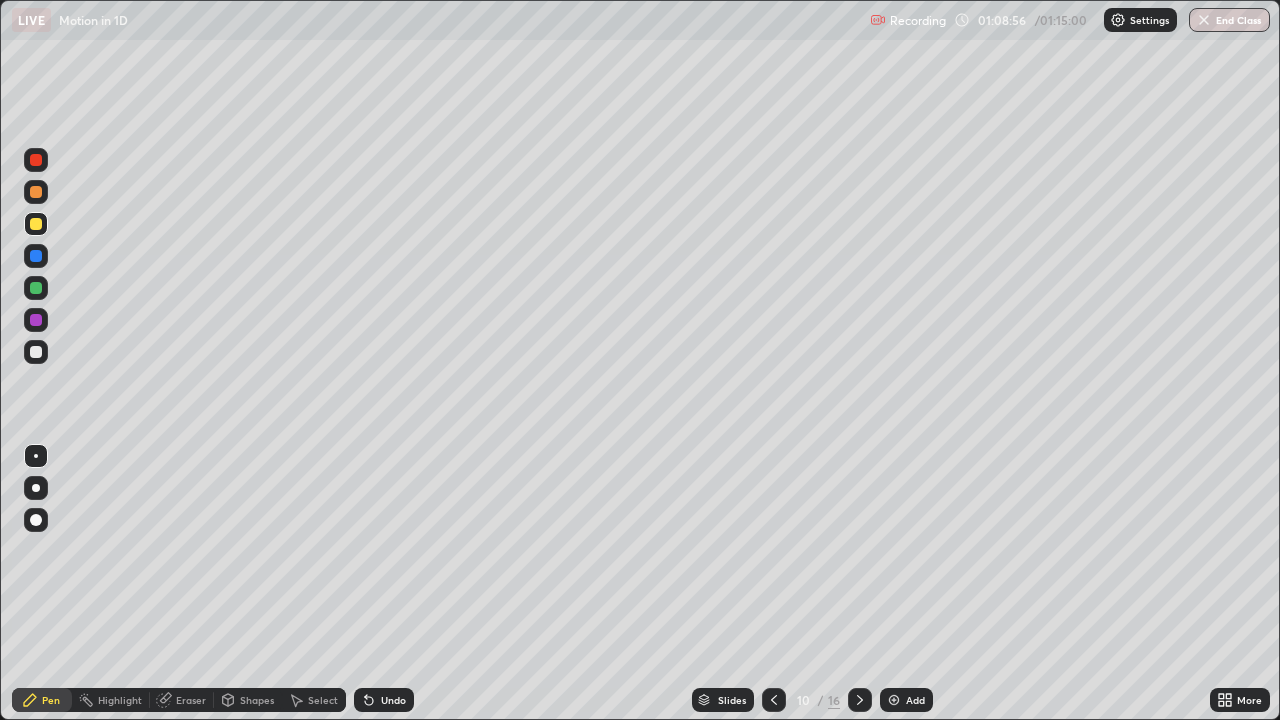 click on "Add" at bounding box center [915, 700] 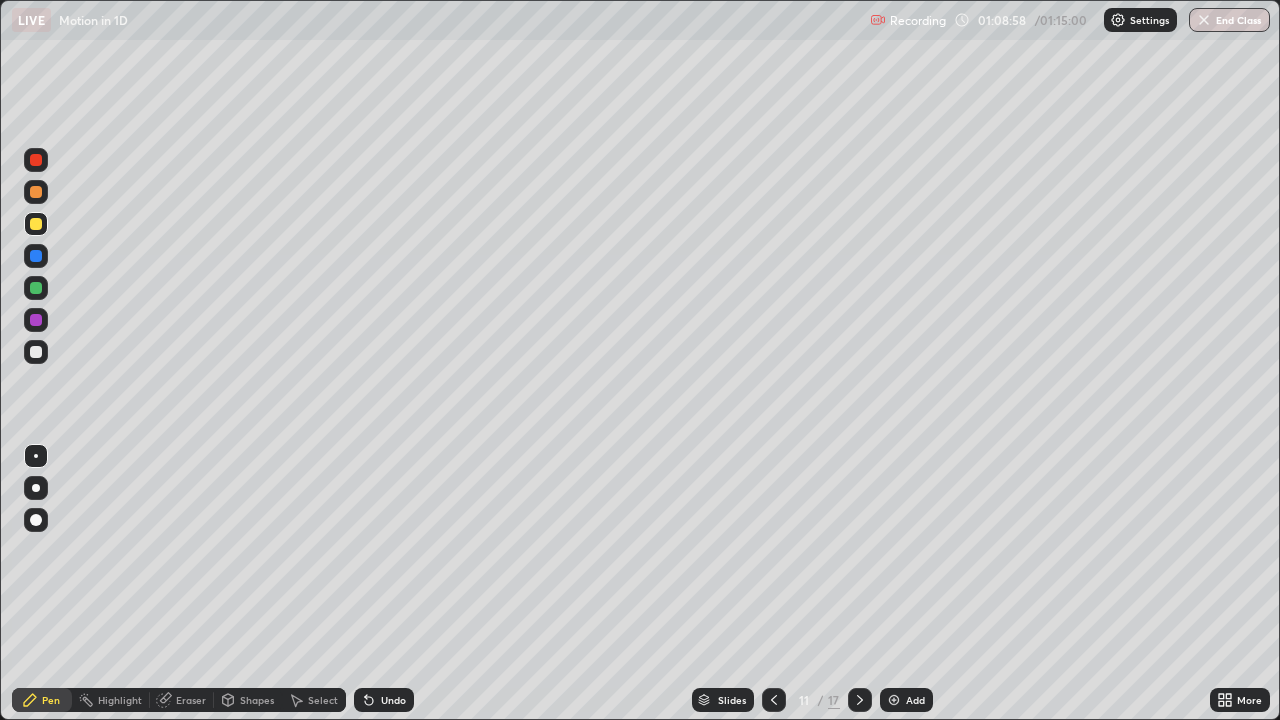 click at bounding box center [36, 352] 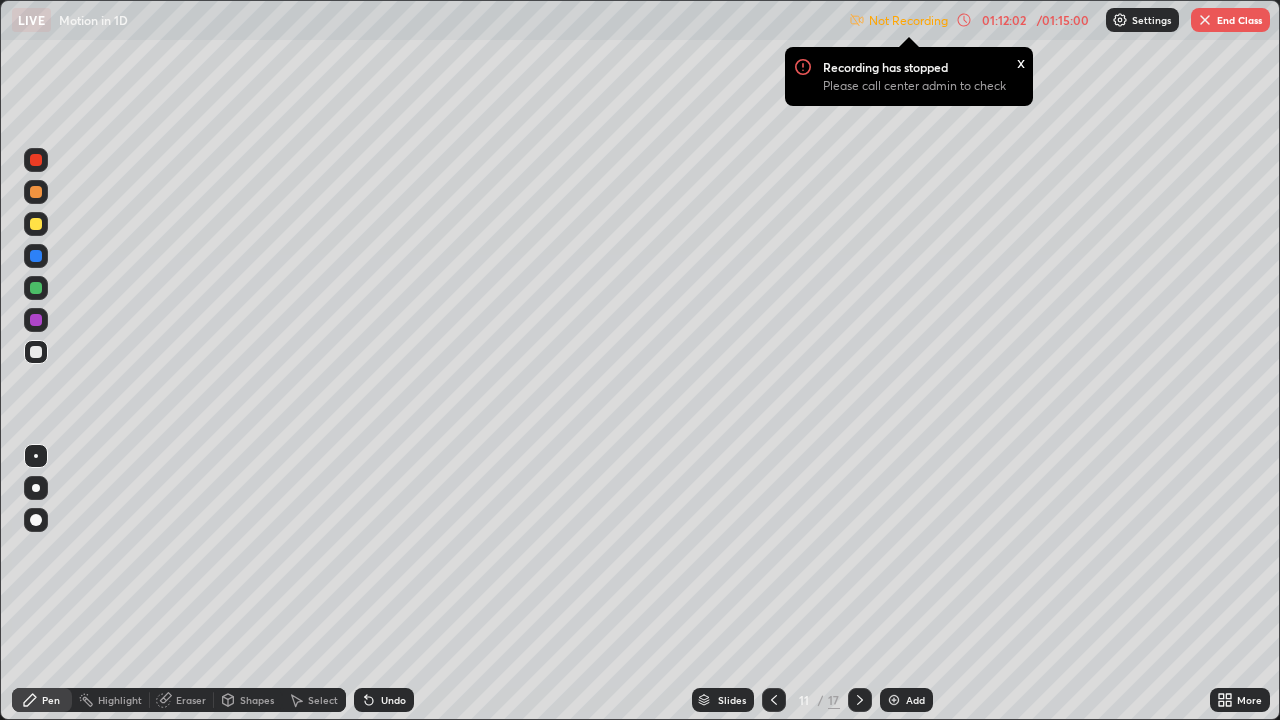 click on "x" at bounding box center [1021, 61] 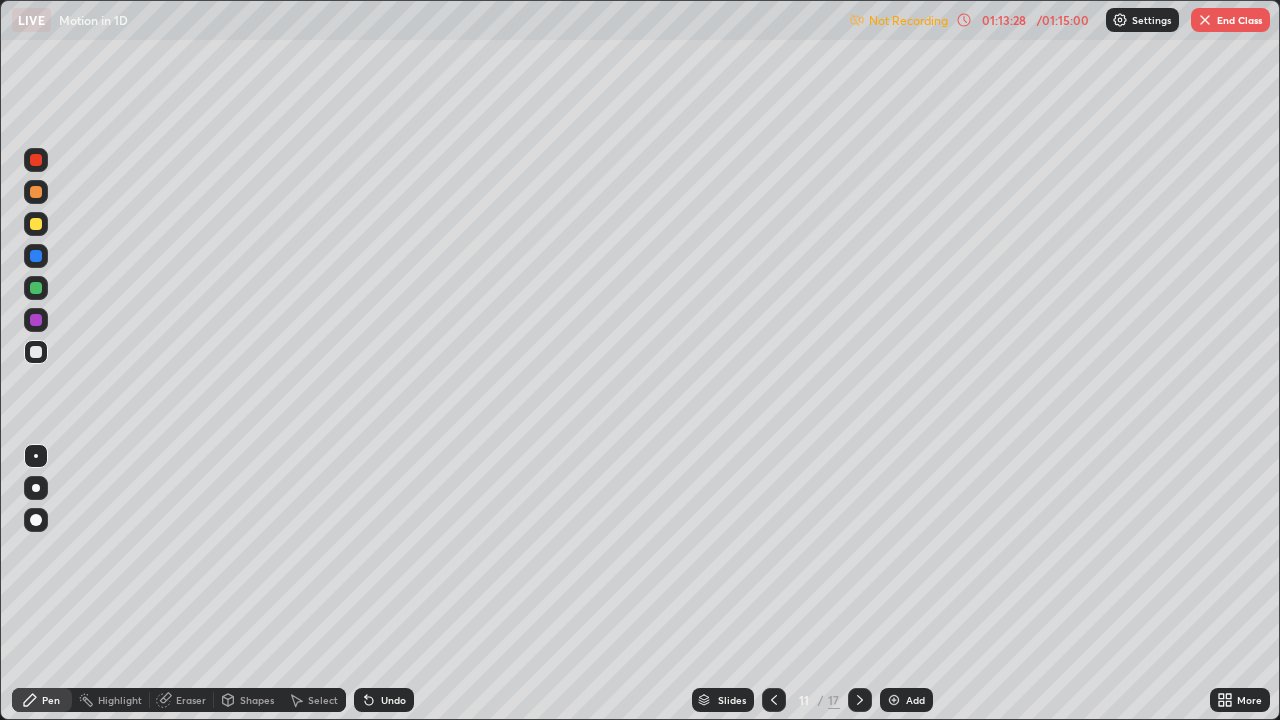 click on "End Class" at bounding box center [1230, 20] 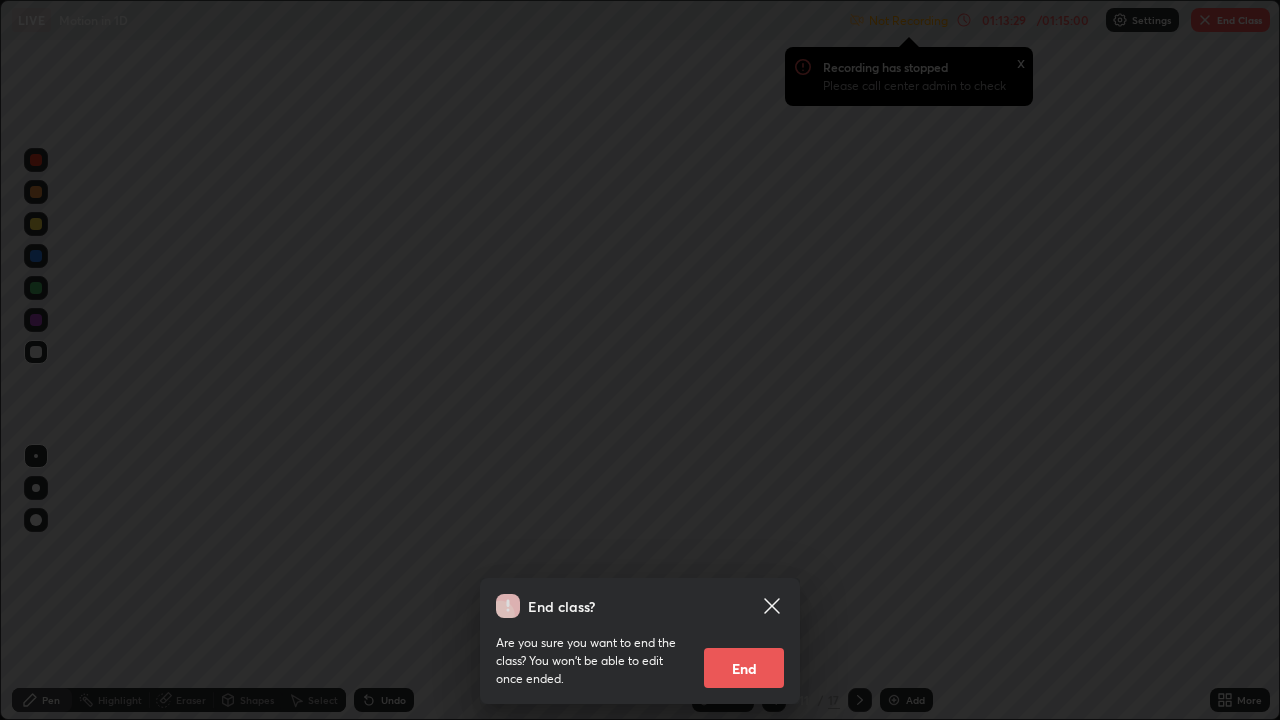 click on "End" at bounding box center [744, 668] 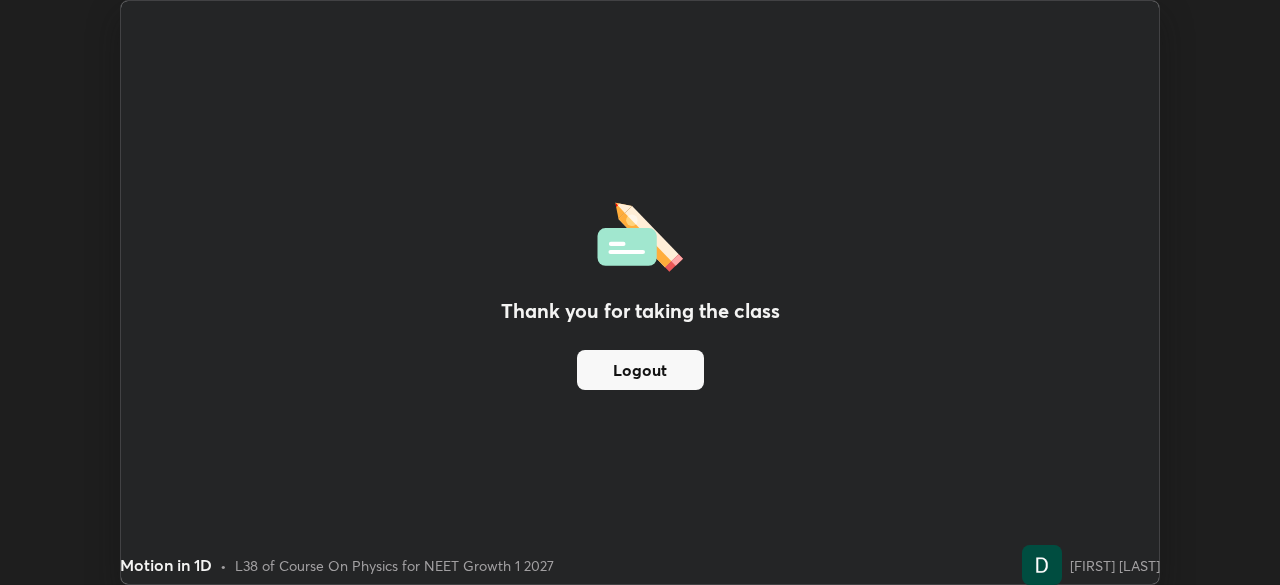 scroll, scrollTop: 585, scrollLeft: 1280, axis: both 